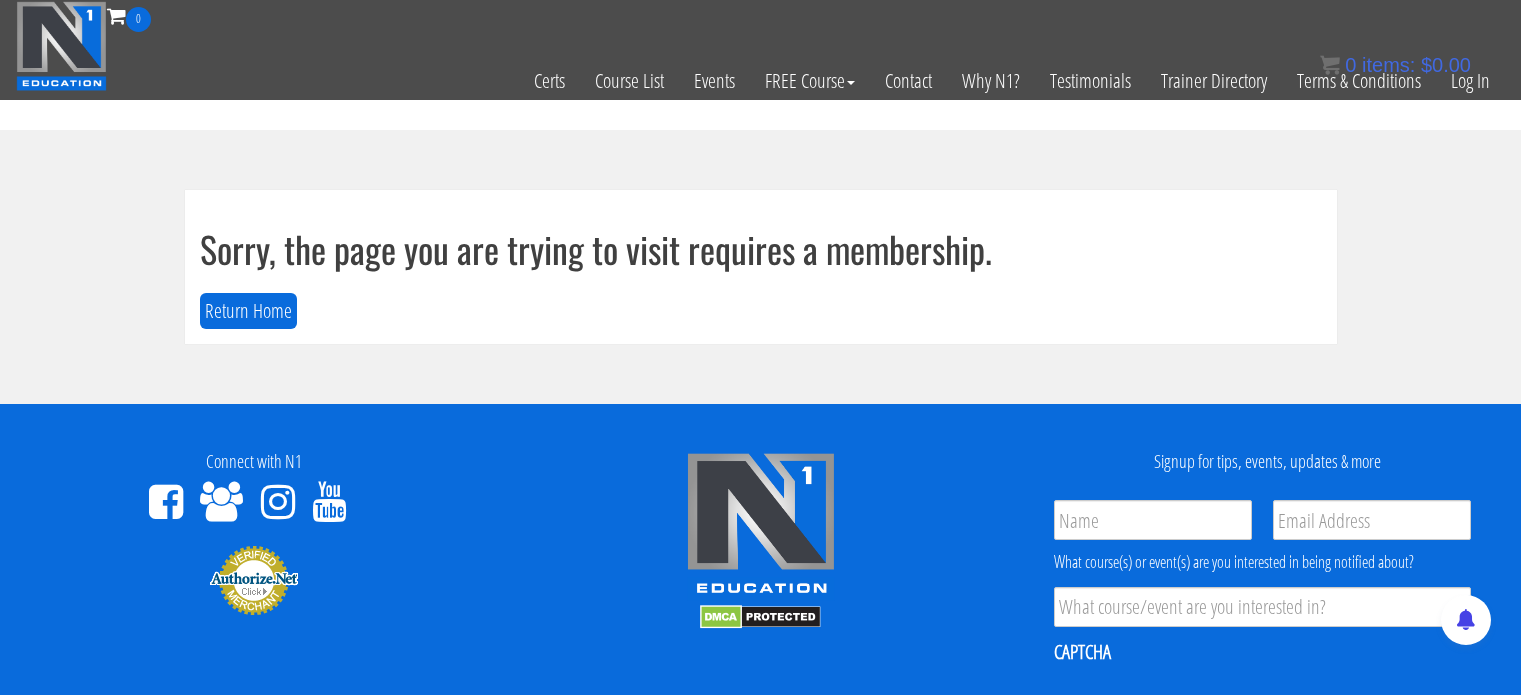 scroll, scrollTop: 0, scrollLeft: 0, axis: both 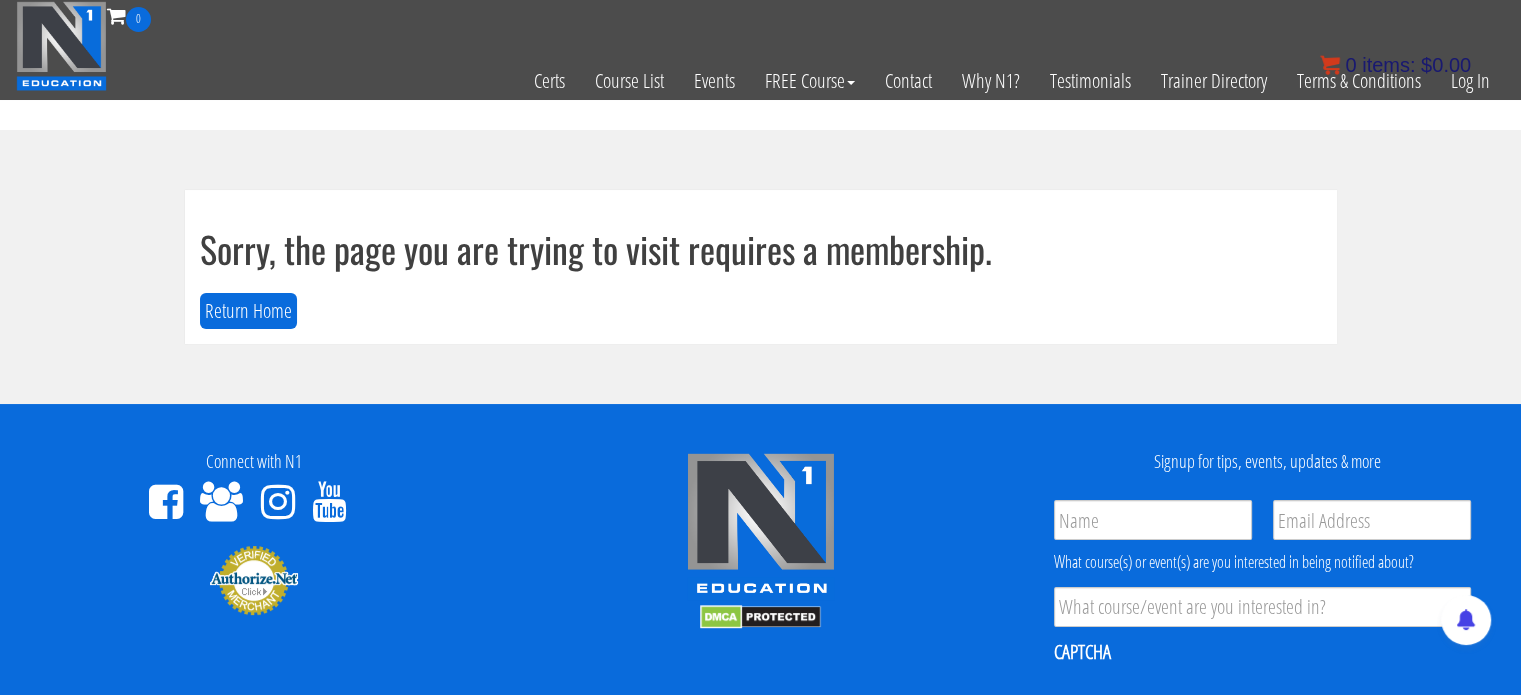 click on "$ 0.00" at bounding box center [1446, 65] 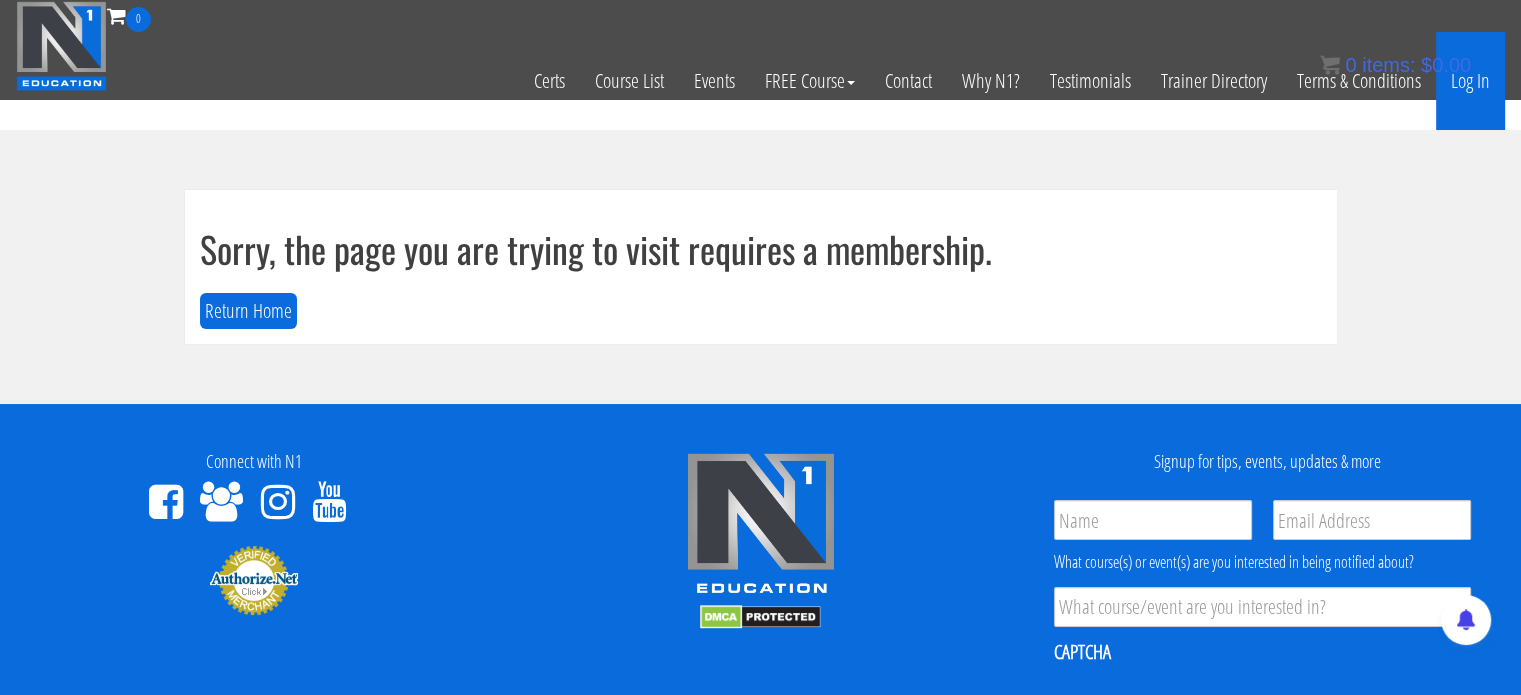 click on "Log In" at bounding box center [1470, 81] 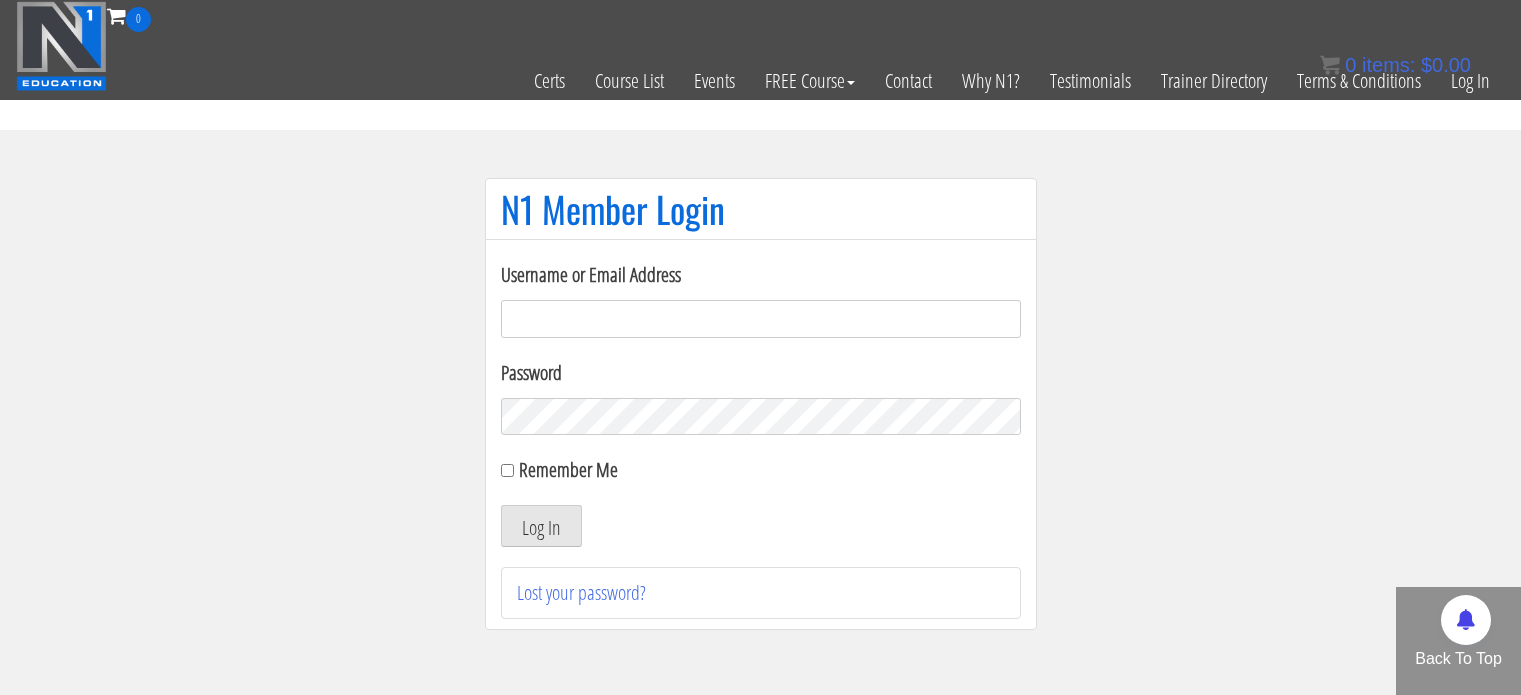 scroll, scrollTop: 0, scrollLeft: 0, axis: both 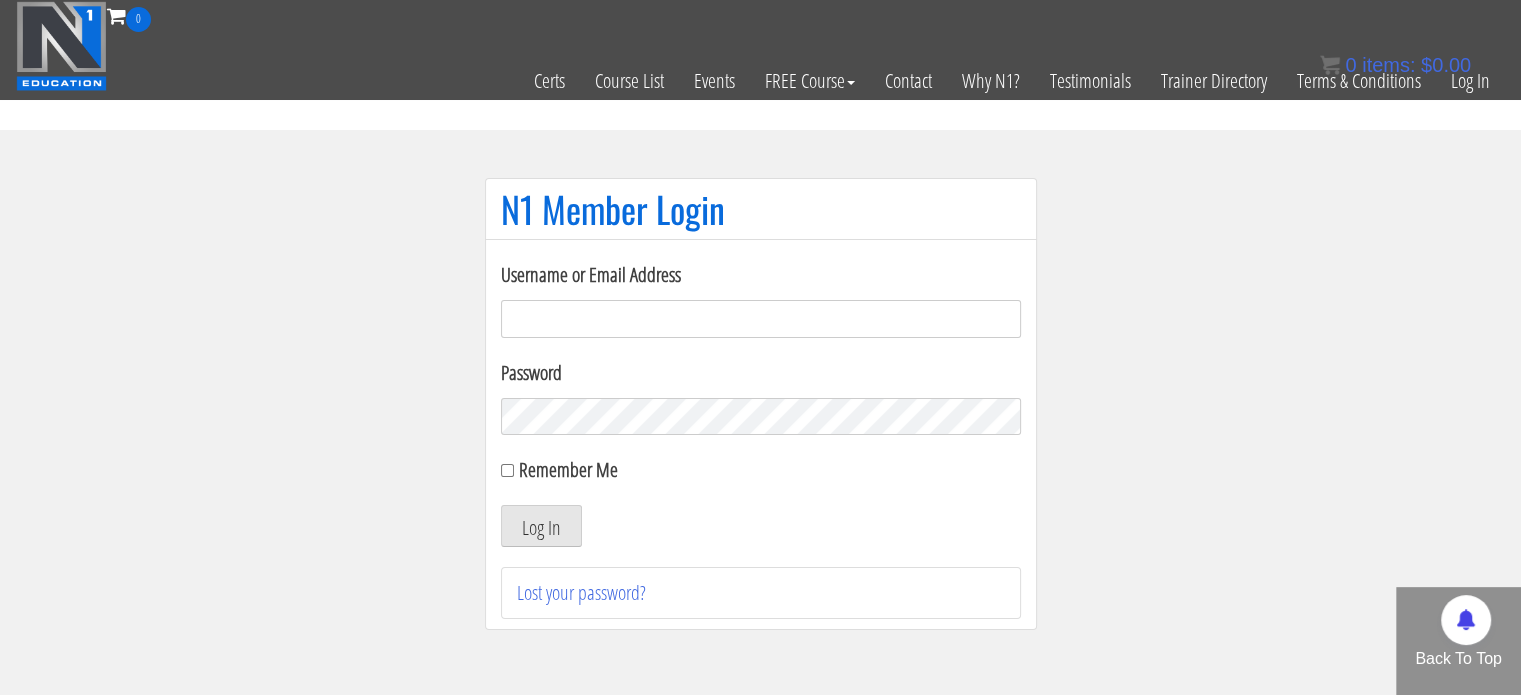 type on "[USERNAME]@[EXAMPLE].com" 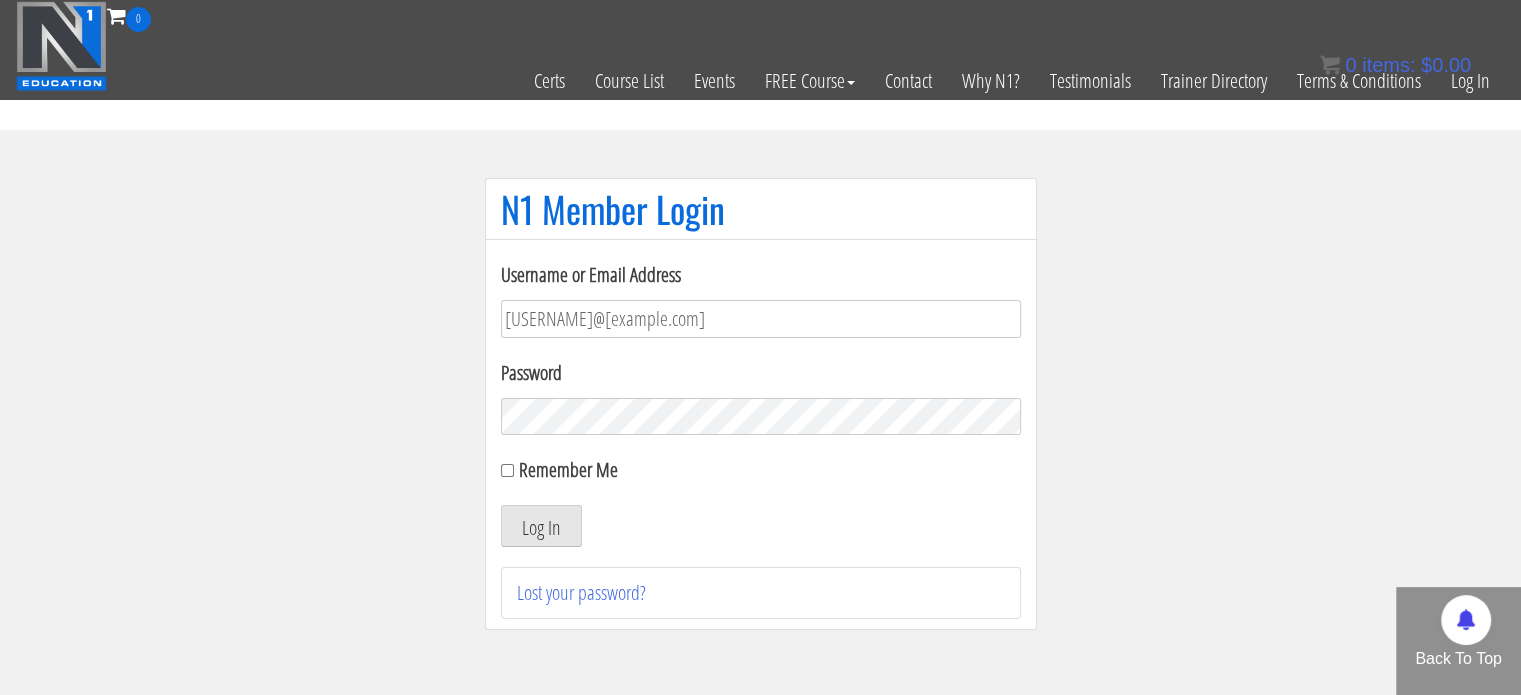 click on "Remember Me" at bounding box center [761, 470] 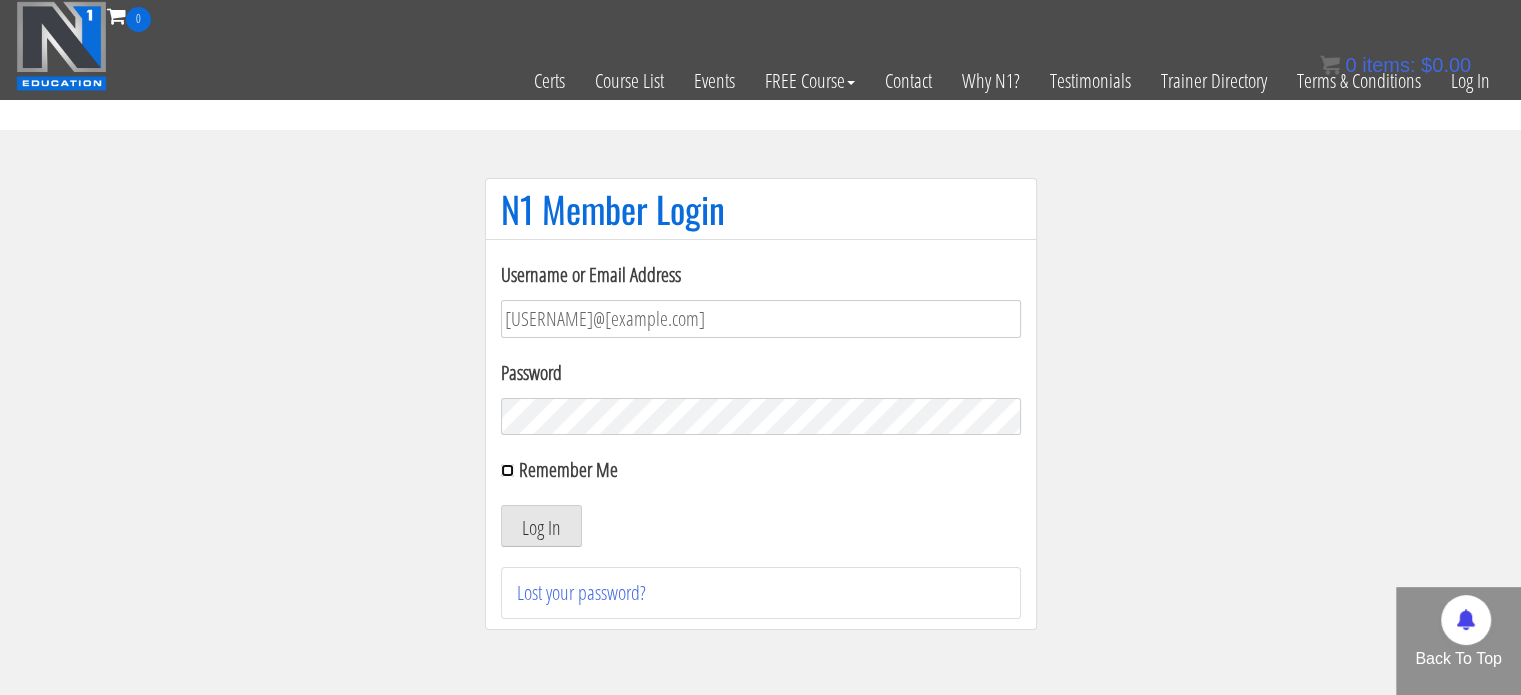 click on "Remember Me" at bounding box center (507, 470) 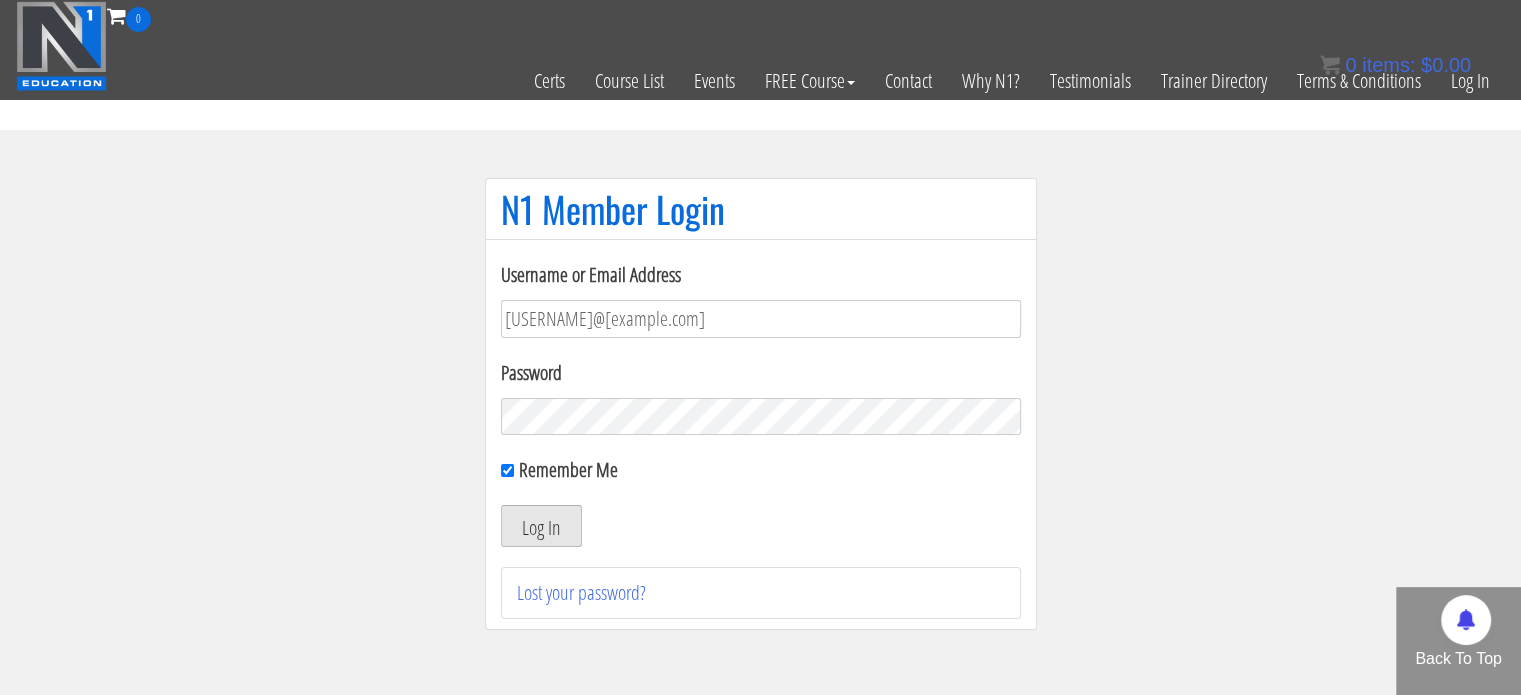 click on "Log In" at bounding box center (541, 526) 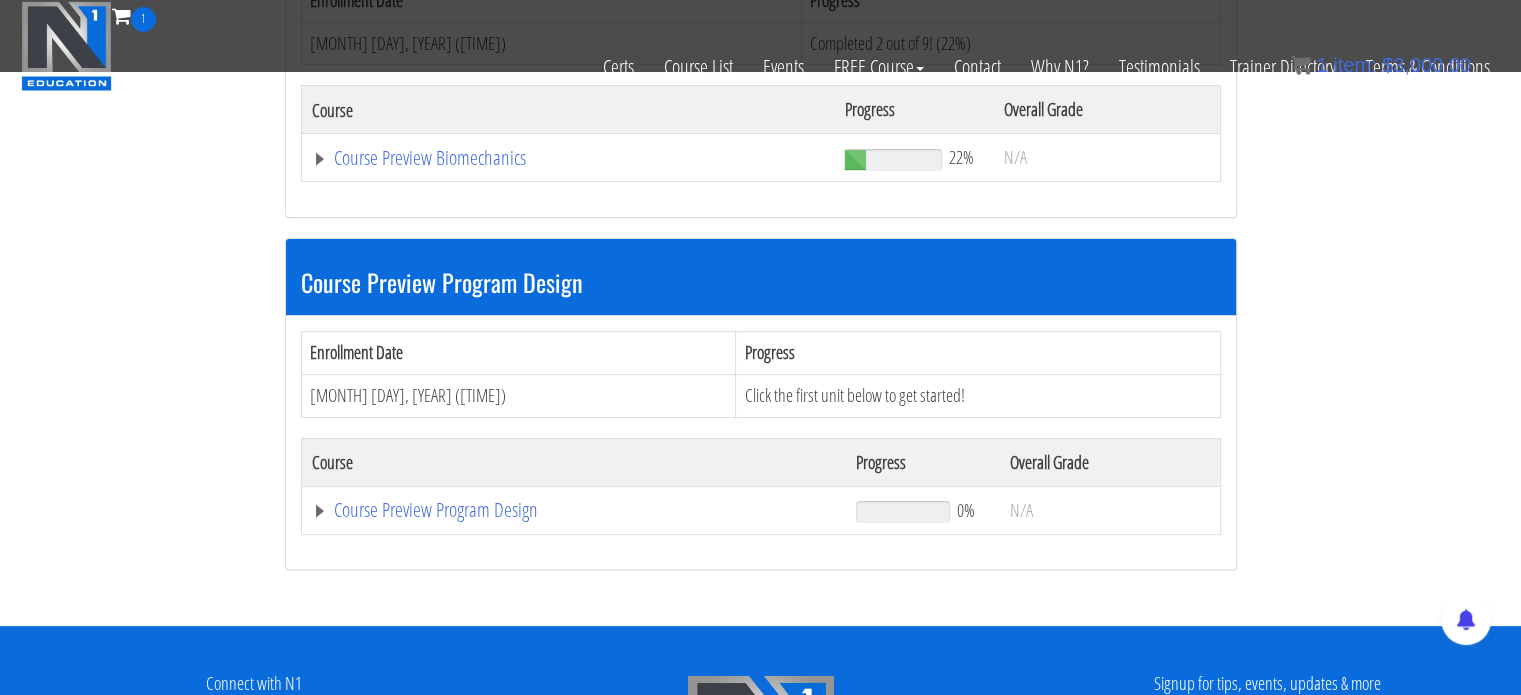 scroll, scrollTop: 411, scrollLeft: 0, axis: vertical 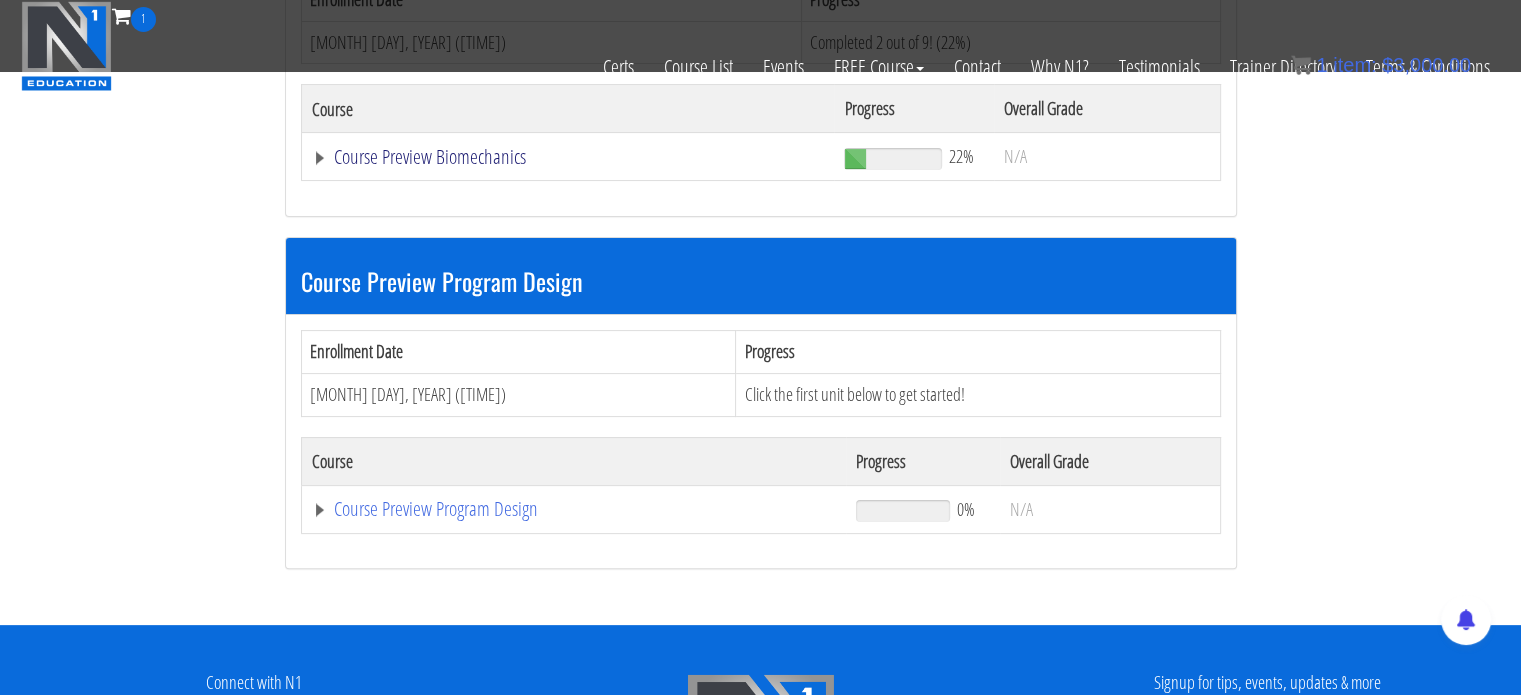 click on "Course Preview Biomechanics" at bounding box center [568, 157] 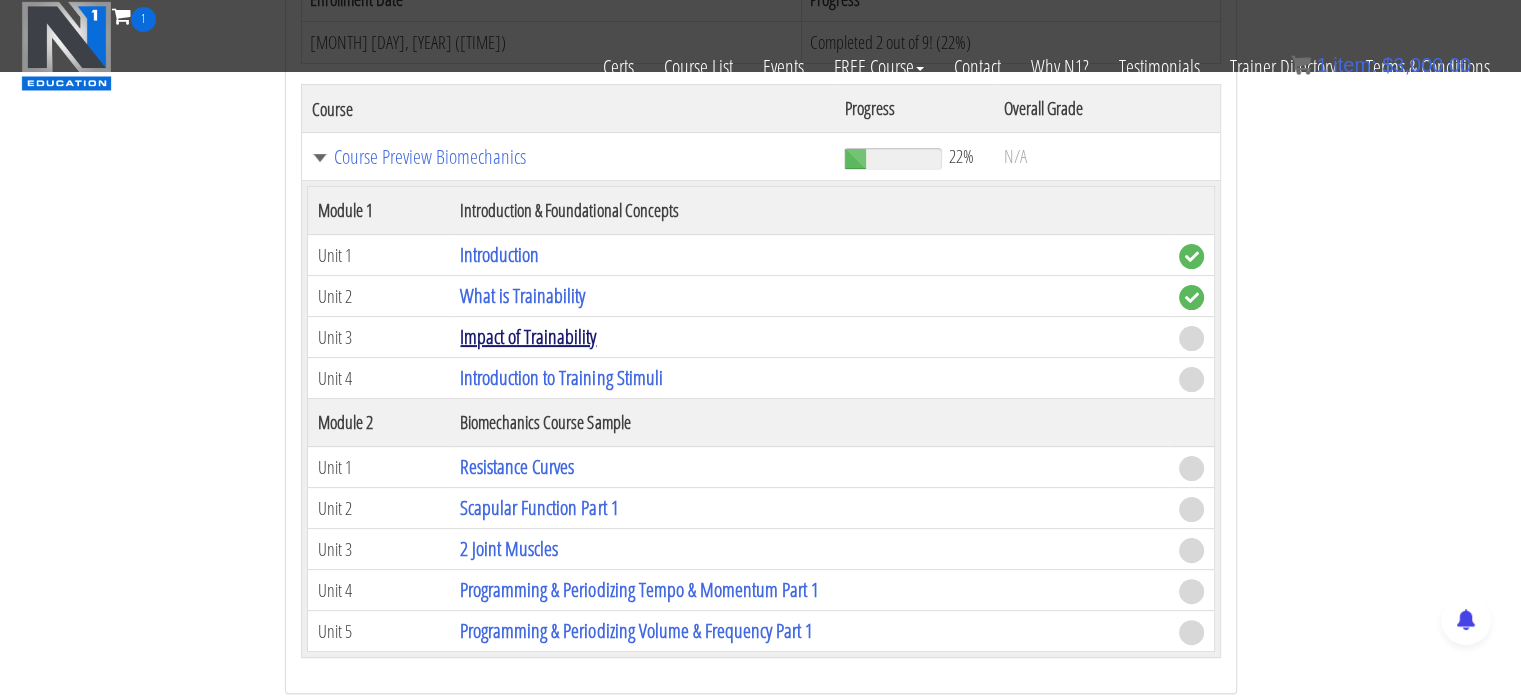 click on "Impact of Trainability" at bounding box center [528, 336] 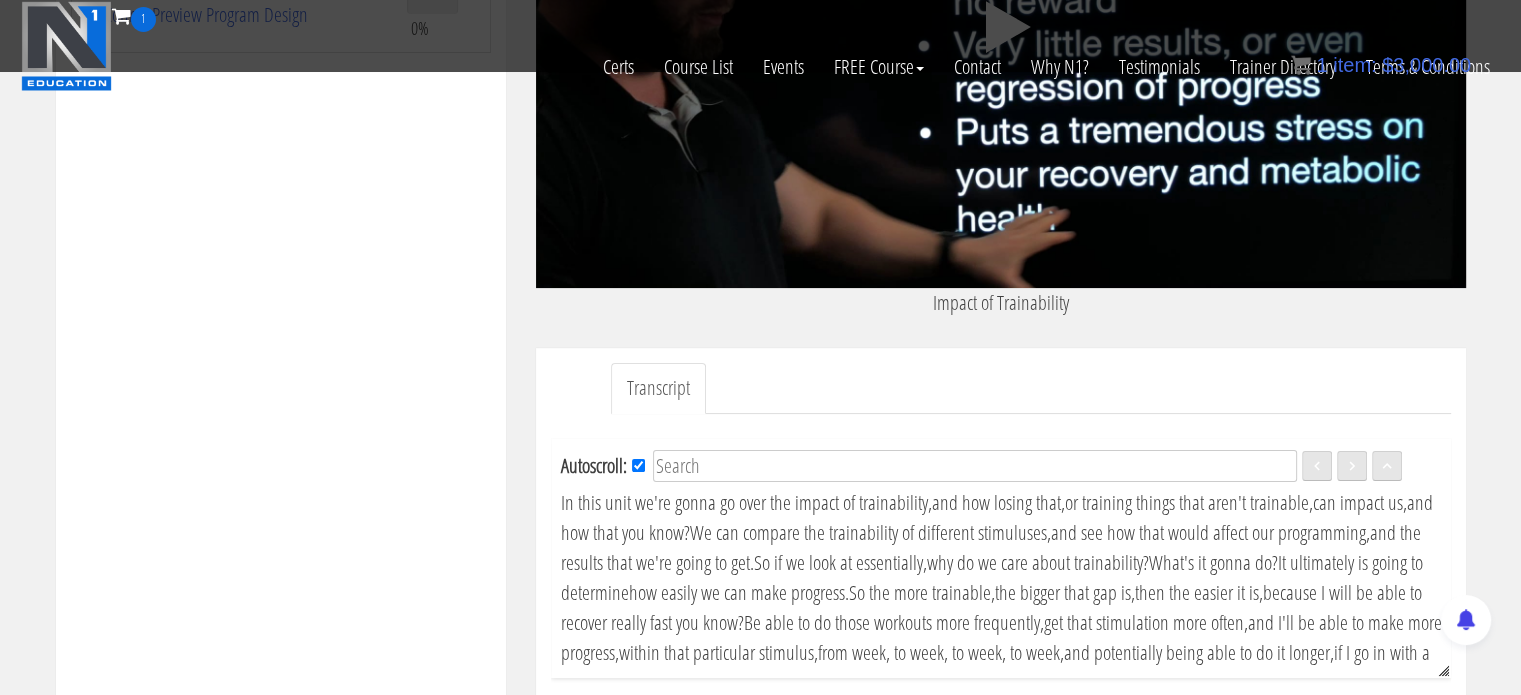 scroll, scrollTop: 372, scrollLeft: 0, axis: vertical 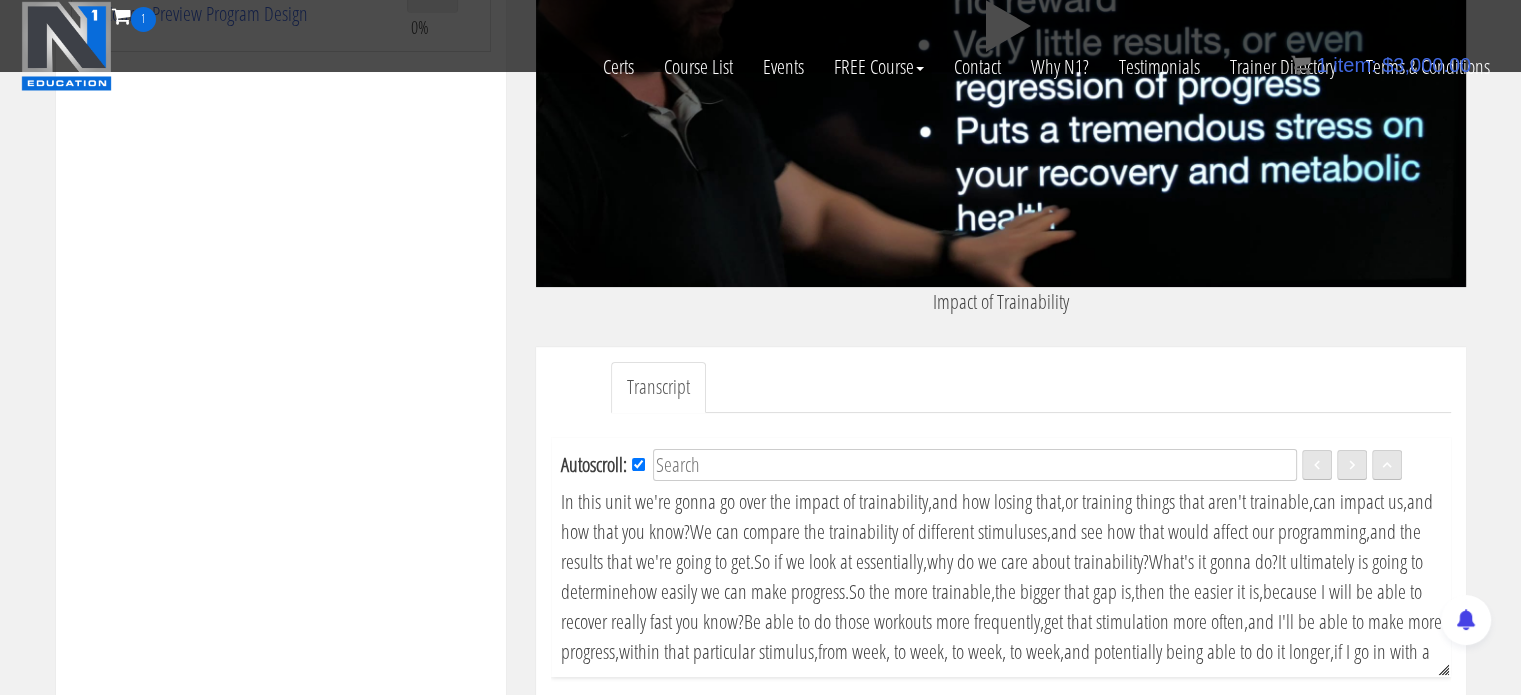 click on ".a{fill:#000;opacity:0.65;}.b{fill:#fff;opacity:1.0;}
.fp-color-play{opacity:0.65;}.controlbutton{fill:#fff;}
.fp-color-play{opacity:0.65;}.controlbutton{fill:#fff;}
.controlbuttonbg{opacity:0.65;}.controlbutton{fill:#fff;}
.fp-color-play{opacity:0.65;}.rect{fill:#fff;}
.fp-color-play{opacity:0.65;}.rect{fill:#fff;}
.fp-color-play{opacity:0.65;}.rect{fill:#fff;}
.fp-color-play{opacity:0.65;}.rect{fill:#fff;}
[TIME]                                                                        [TIME]" at bounding box center (1001, 25) 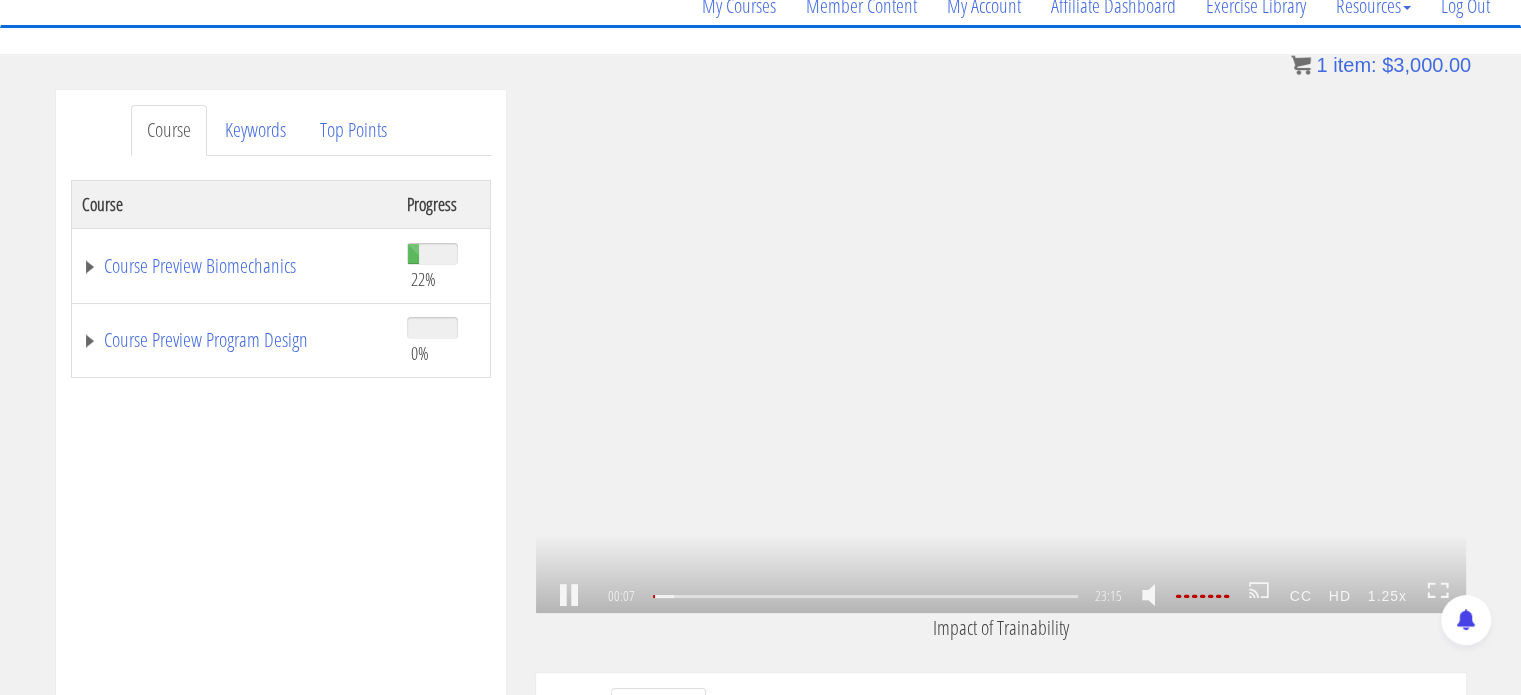 scroll, scrollTop: 173, scrollLeft: 0, axis: vertical 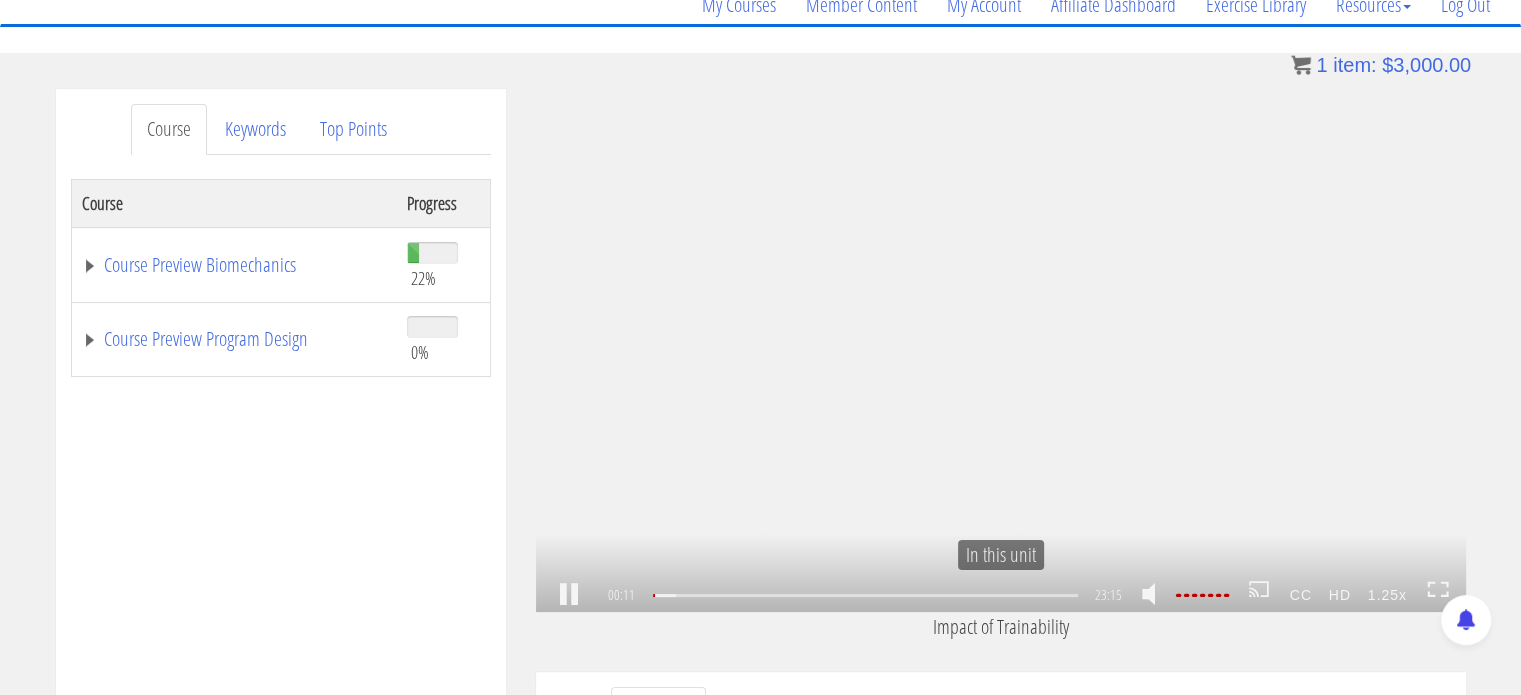 click on ".a{fill:#000;opacity:0.65;}.b{fill:#fff;opacity:1.0;}
.fp-color-play{opacity:0.65;}.controlbutton{fill:#fff;}
.fp-color-play{opacity:0.65;}.controlbutton{fill:#fff;}
.controlbuttonbg{opacity:0.65;}.controlbutton{fill:#fff;}
.fp-color-play{opacity:0.65;}.rect{fill:#fff;}
.fp-color-play{opacity:0.65;}.rect{fill:#fff;}
.fp-color-play{opacity:0.65;}.rect{fill:#fff;}
.fp-color-play{opacity:0.65;}.rect{fill:#fff;}
[TIME]                              [TIME]                                           [TIME]              [TIME]" at bounding box center (1001, 350) 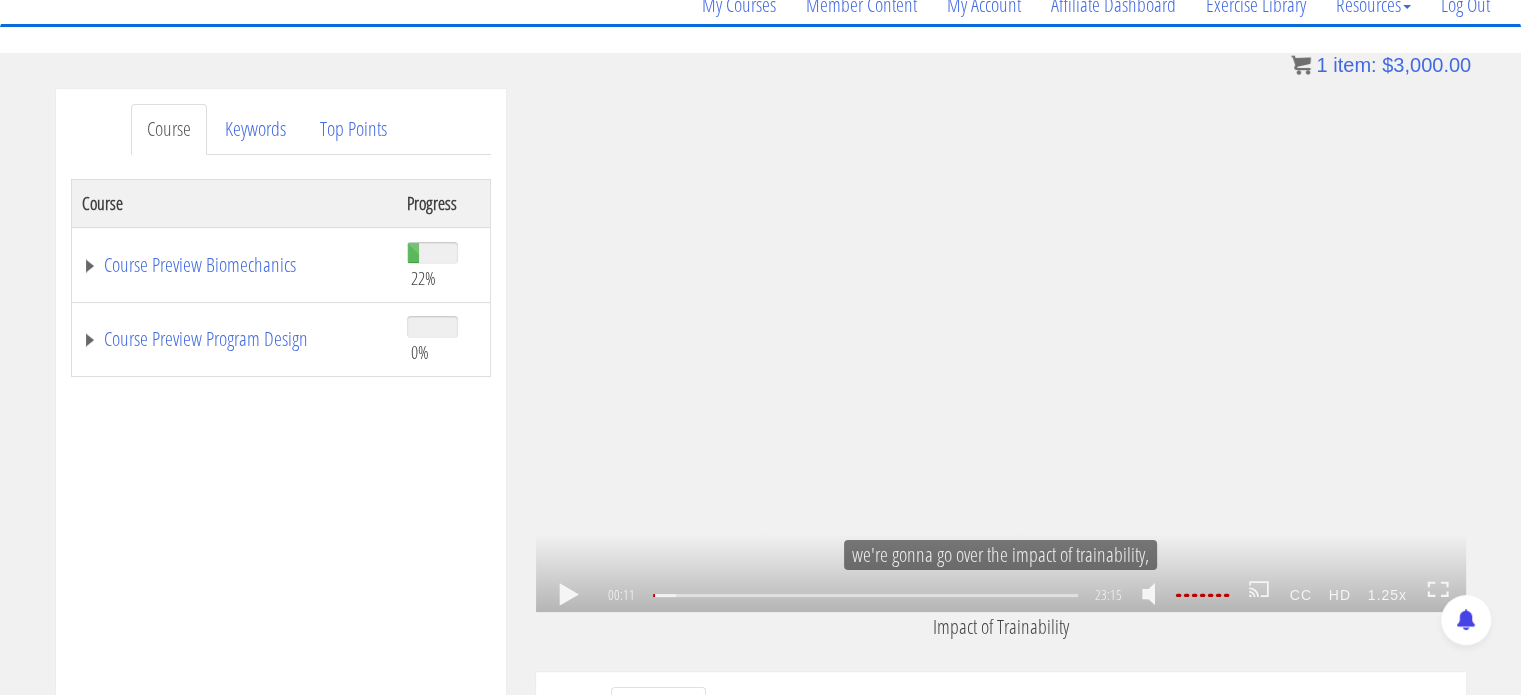 click on ".a{fill:#000;opacity:0.65;}.b{fill:#fff;opacity:1.0;}
.fp-color-play{opacity:0.65;}.controlbutton{fill:#fff;}
.fp-color-play{opacity:0.65;}.controlbutton{fill:#fff;}
.controlbuttonbg{opacity:0.65;}.controlbutton{fill:#fff;}
.fp-color-play{opacity:0.65;}.rect{fill:#fff;}
.fp-color-play{opacity:0.65;}.rect{fill:#fff;}
.fp-color-play{opacity:0.65;}.rect{fill:#fff;}
.fp-color-play{opacity:0.65;}.rect{fill:#fff;}
[TIME]                              [TIME]                                           [TIME]              [TIME]" at bounding box center (1001, 350) 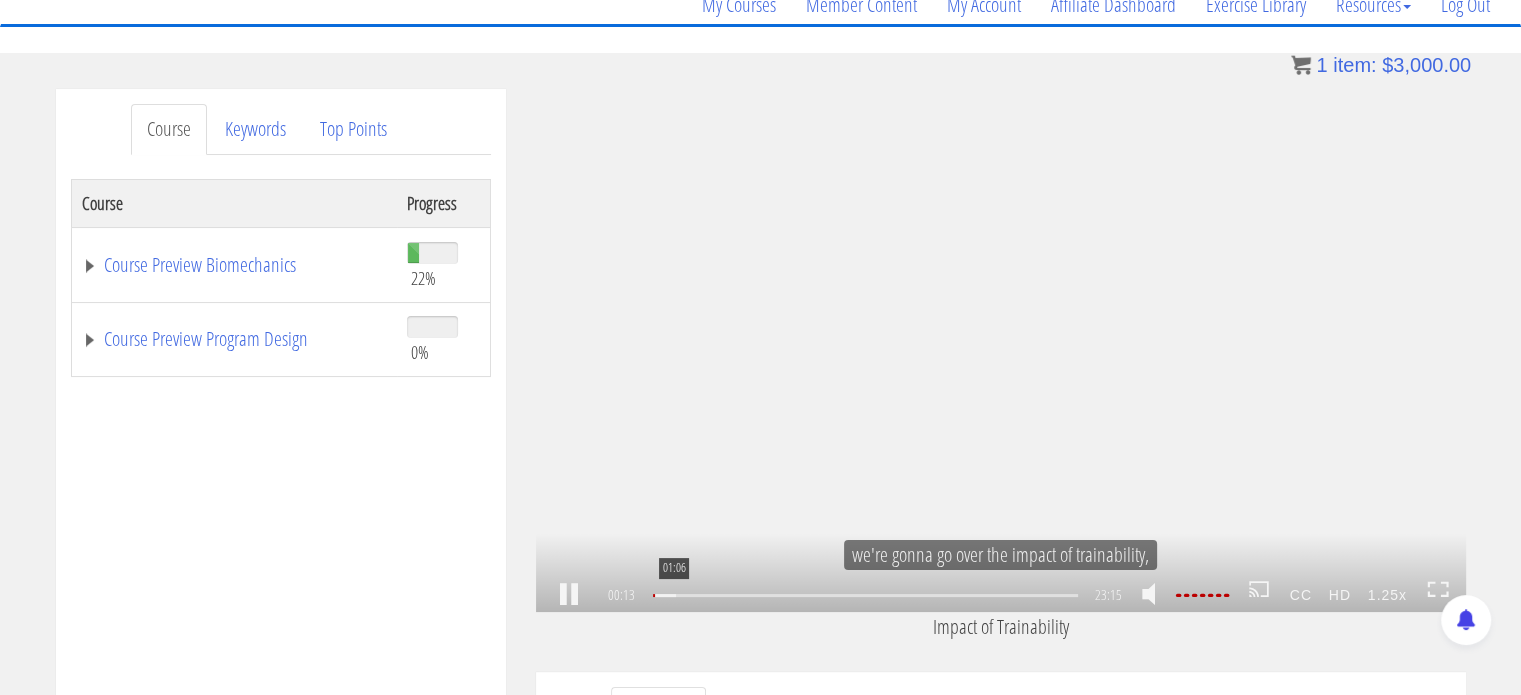 click on "01:06" at bounding box center [674, 568] 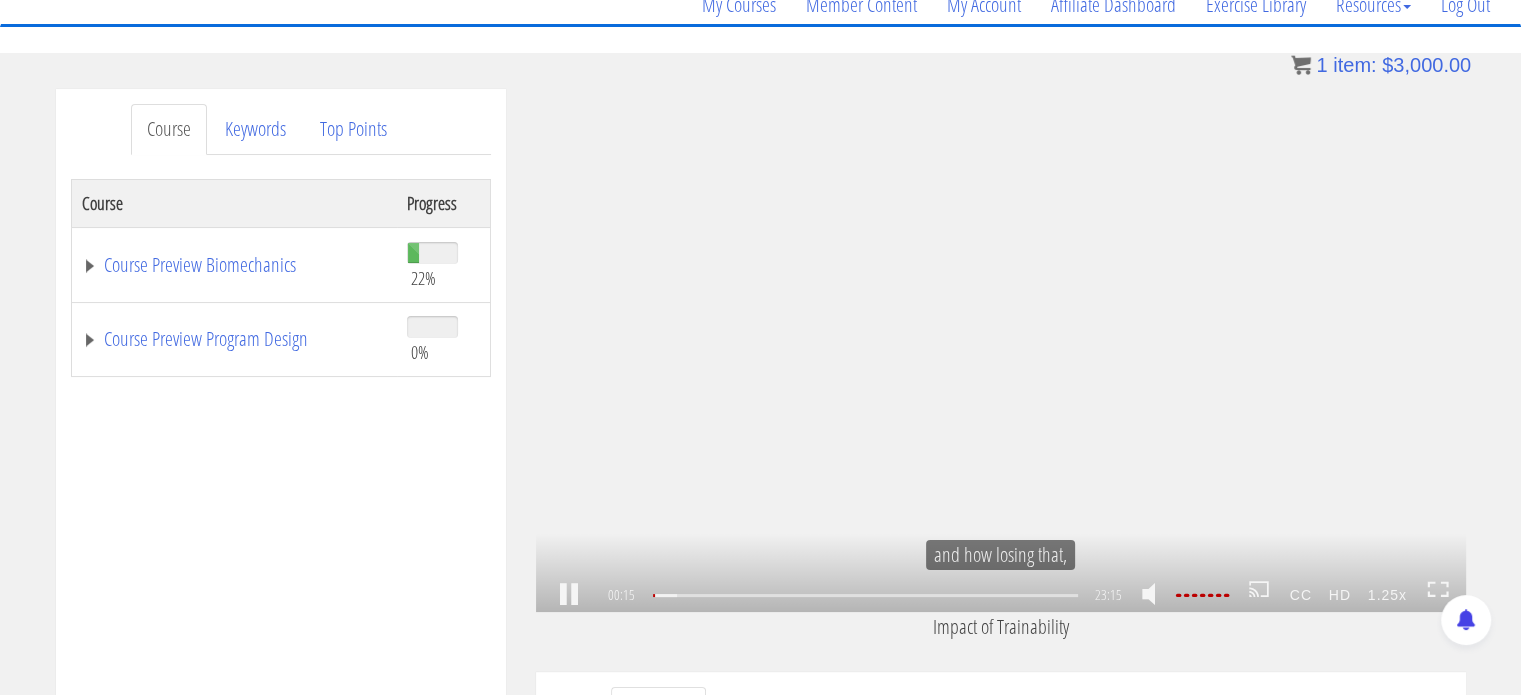 click on ".a{fill:#000;opacity:0.65;}.b{fill:#fff;opacity:1.0;}
.fp-color-play{opacity:0.65;}.controlbutton{fill:#fff;}
.fp-color-play{opacity:0.65;}.controlbutton{fill:#fff;}
.controlbuttonbg{opacity:0.65;}.controlbutton{fill:#fff;}
.fp-color-play{opacity:0.65;}.rect{fill:#fff;}
.fp-color-play{opacity:0.65;}.rect{fill:#fff;}
.fp-color-play{opacity:0.65;}.rect{fill:#fff;}
.fp-color-play{opacity:0.65;}.rect{fill:#fff;}
[TIME]                              [TIME]                                           [TIME]              [TIME]" at bounding box center (1001, 350) 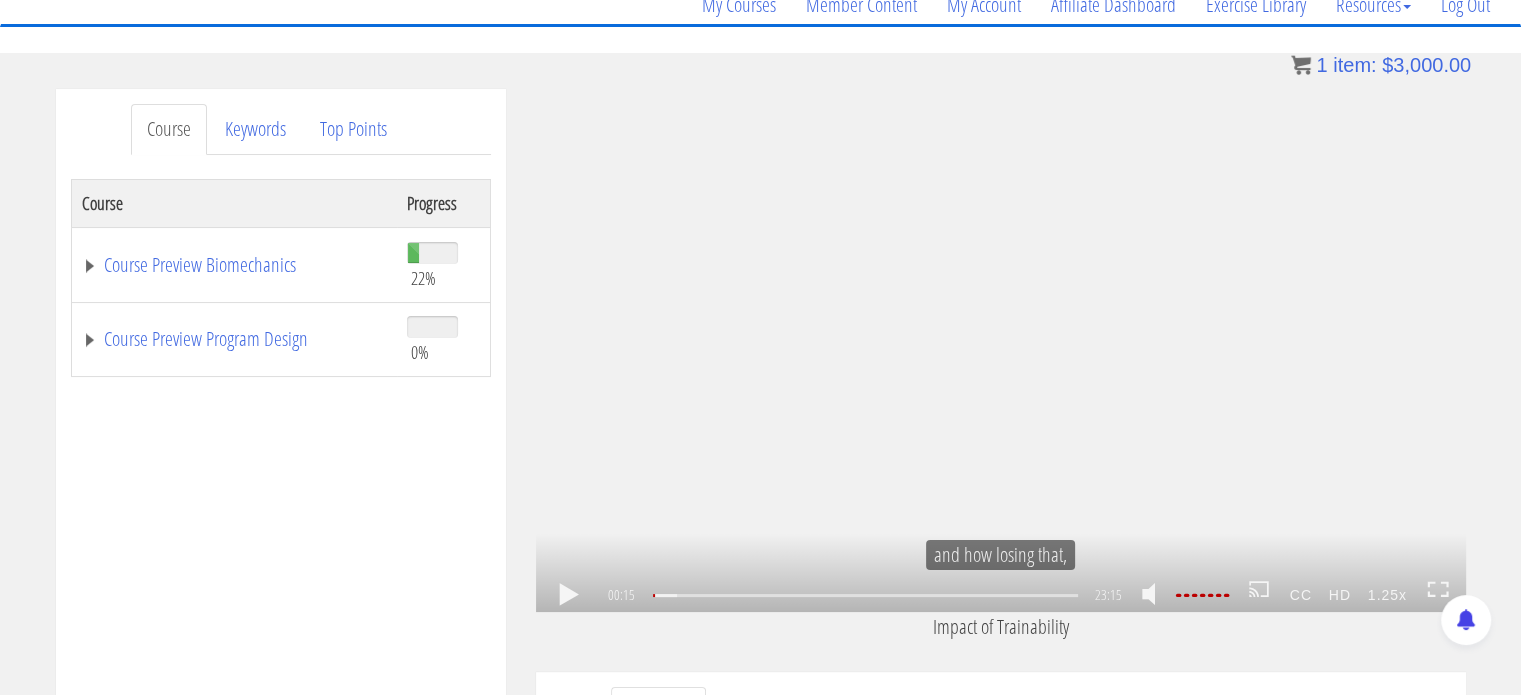 click at bounding box center [1156, 595] 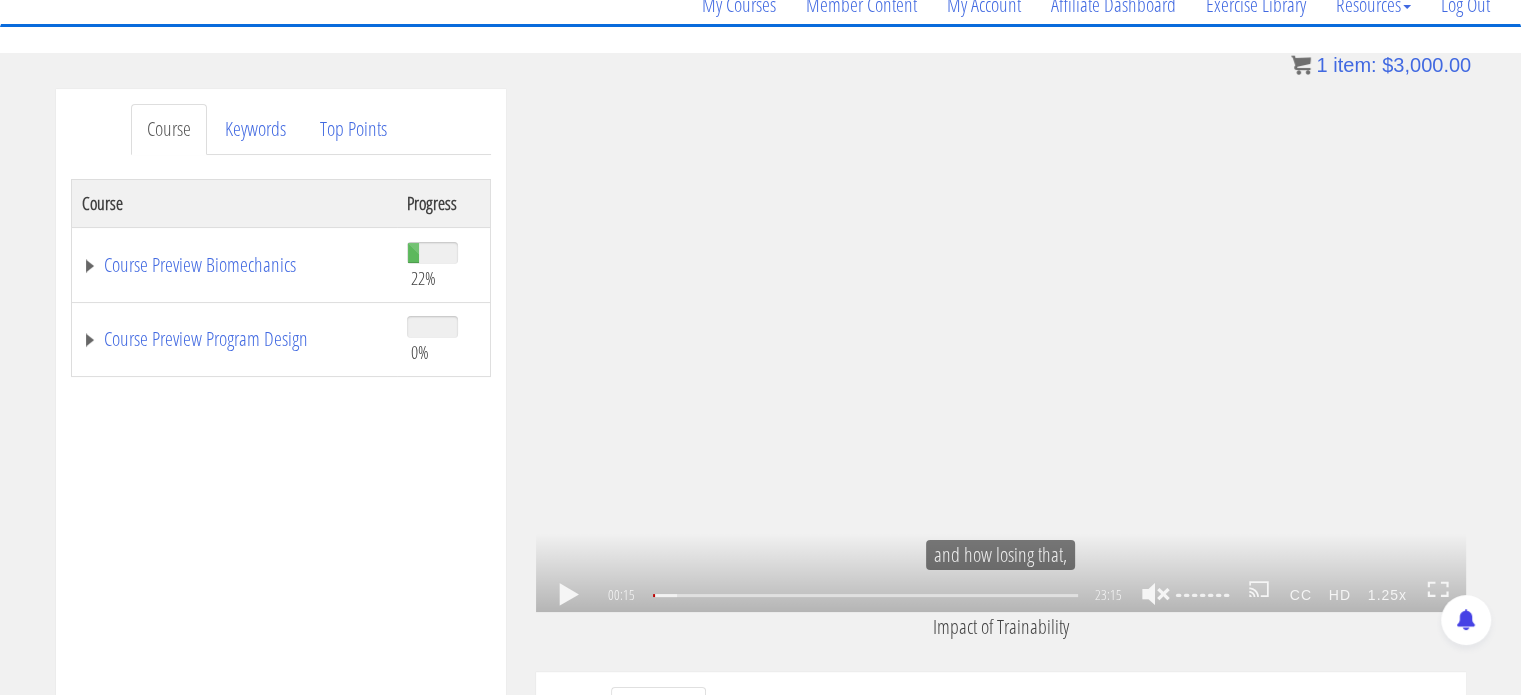 click at bounding box center (1156, 595) 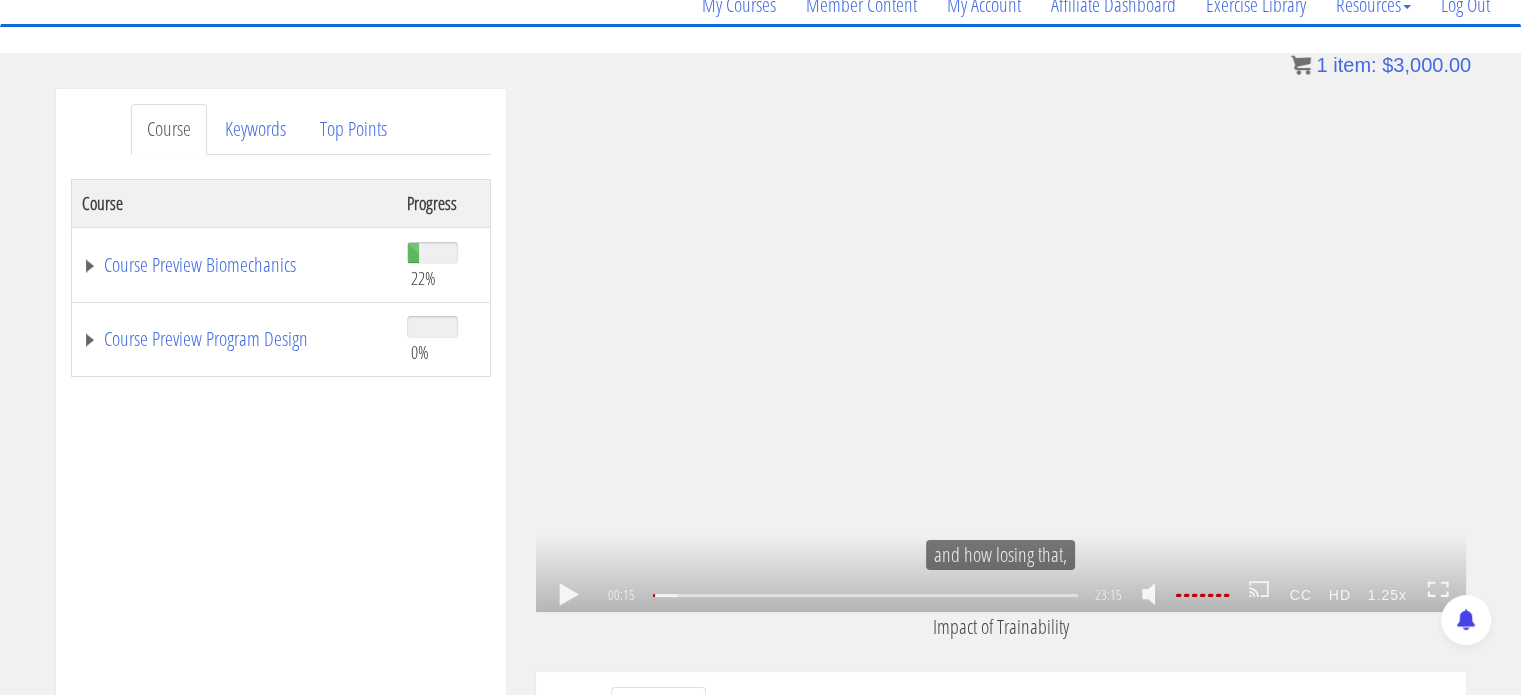 click on ".a{fill:#000;opacity:0.65;}.b{fill:#fff;opacity:1.0;}
.fp-color-play{opacity:0.65;}.controlbutton{fill:#fff;}
.fp-color-play{opacity:0.65;}.controlbutton{fill:#fff;}
.controlbuttonbg{opacity:0.65;}.controlbutton{fill:#fff;}
.fp-color-play{opacity:0.65;}.rect{fill:#fff;}
.fp-color-play{opacity:0.65;}.rect{fill:#fff;}
.fp-color-play{opacity:0.65;}.rect{fill:#fff;}
.fp-color-play{opacity:0.65;}.rect{fill:#fff;}
00:15                              19:08                                           23:15              23:01" at bounding box center [1001, 350] 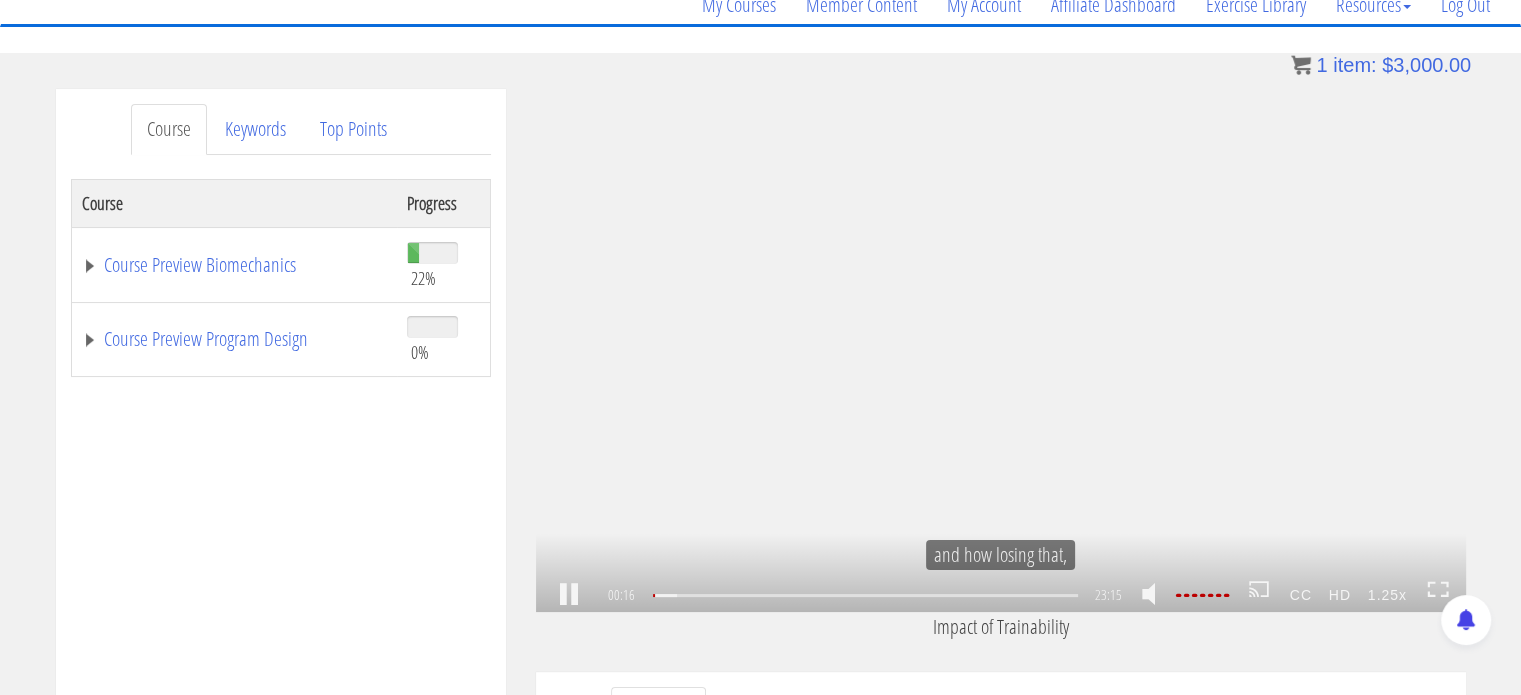 click on ".a{fill:#000;opacity:0.65;}.b{fill:#fff;opacity:1.0;}
.fp-color-play{opacity:0.65;}.controlbutton{fill:#fff;}
.fp-color-play{opacity:0.65;}.controlbutton{fill:#fff;}
.controlbuttonbg{opacity:0.65;}.controlbutton{fill:#fff;}
.fp-color-play{opacity:0.65;}.rect{fill:#fff;}
.fp-color-play{opacity:0.65;}.rect{fill:#fff;}
.fp-color-play{opacity:0.65;}.rect{fill:#fff;}
.fp-color-play{opacity:0.65;}.rect{fill:#fff;}
00:16                              19:08                                           23:15              23:00" at bounding box center [1001, 350] 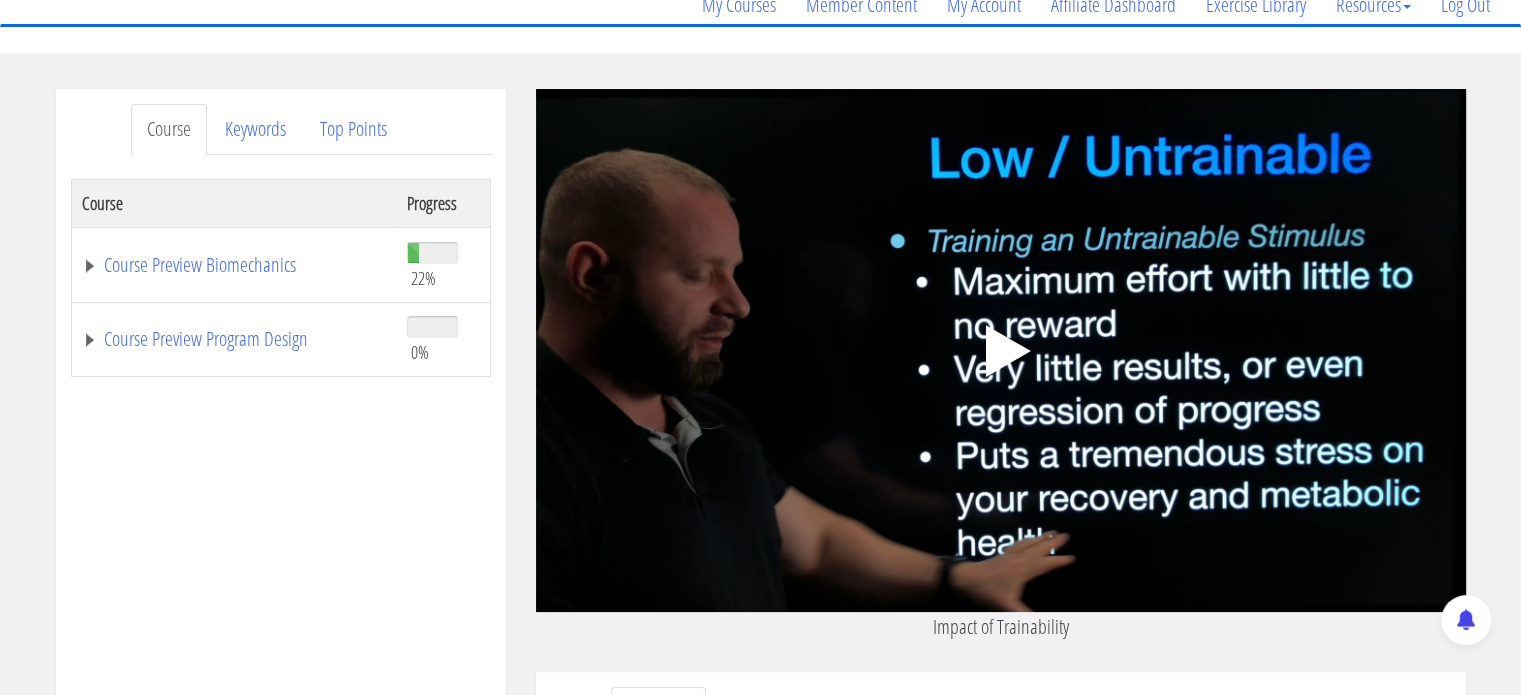 scroll, scrollTop: 0, scrollLeft: 0, axis: both 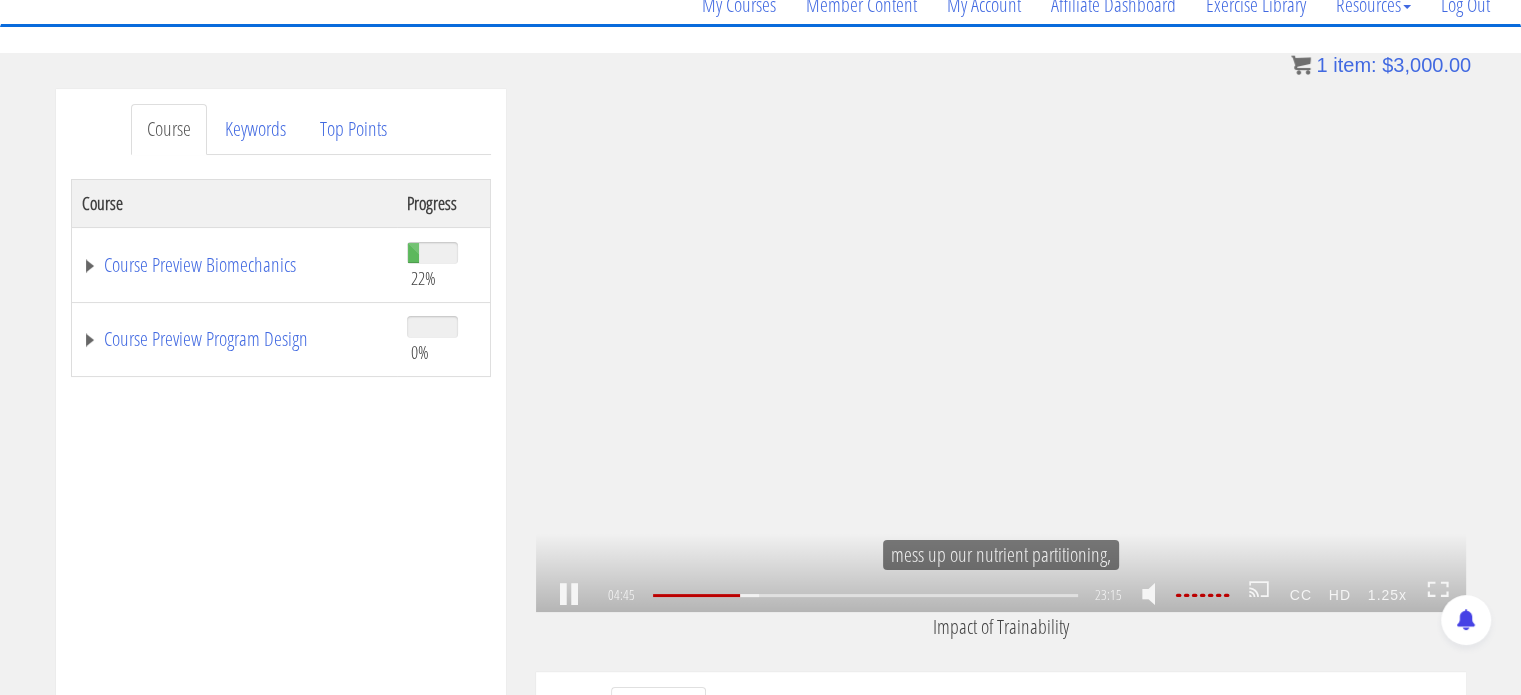 click on ".a{fill:#000;opacity:0.65;}.b{fill:#fff;opacity:1.0;}
.fp-color-play{opacity:0.65;}.controlbutton{fill:#fff;}
.fp-color-play{opacity:0.65;}.controlbutton{fill:#fff;}
.controlbuttonbg{opacity:0.65;}.controlbutton{fill:#fff;}
.fp-color-play{opacity:0.65;}.rect{fill:#fff;}
.fp-color-play{opacity:0.65;}.rect{fill:#fff;}
.fp-color-play{opacity:0.65;}.rect{fill:#fff;}
.fp-color-play{opacity:0.65;}.rect{fill:#fff;}
04:45                              20:38                                           23:15              18:31" at bounding box center [1001, 350] 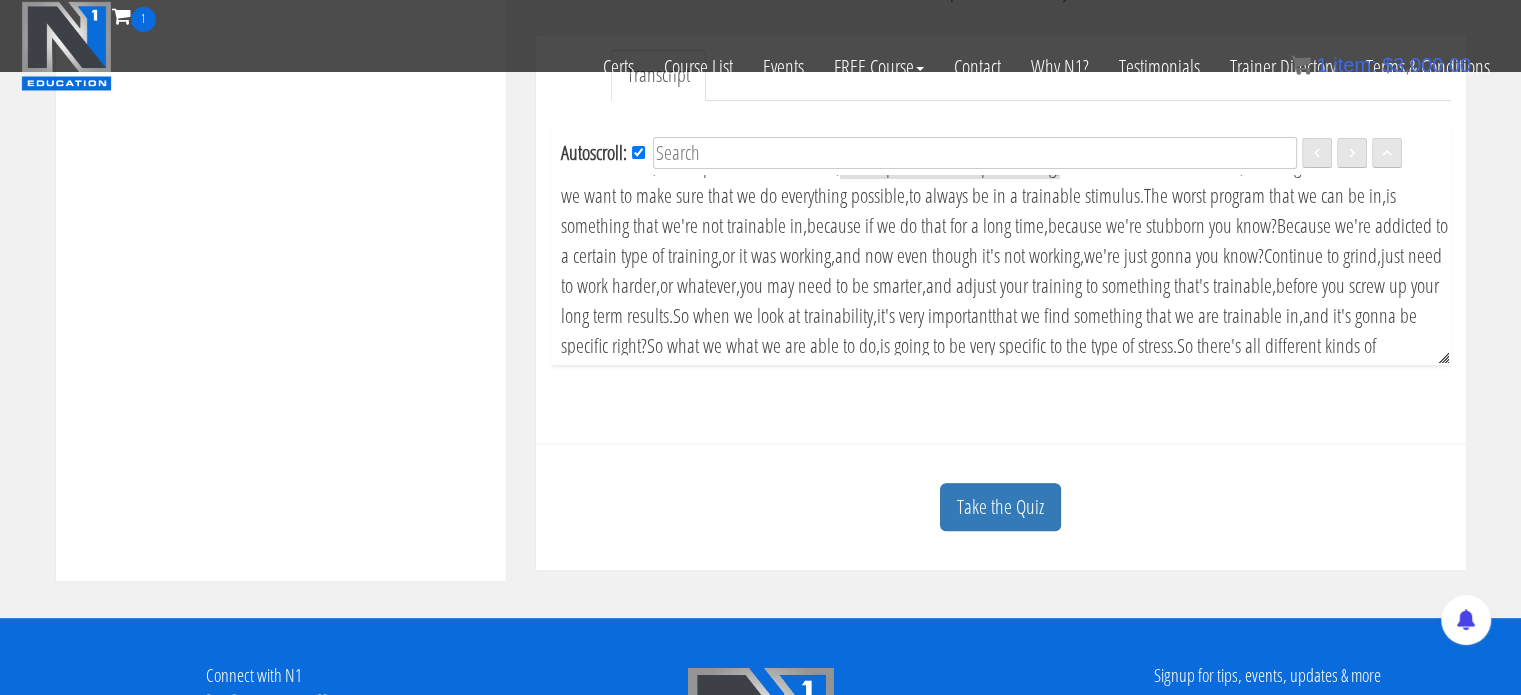 scroll, scrollTop: 684, scrollLeft: 0, axis: vertical 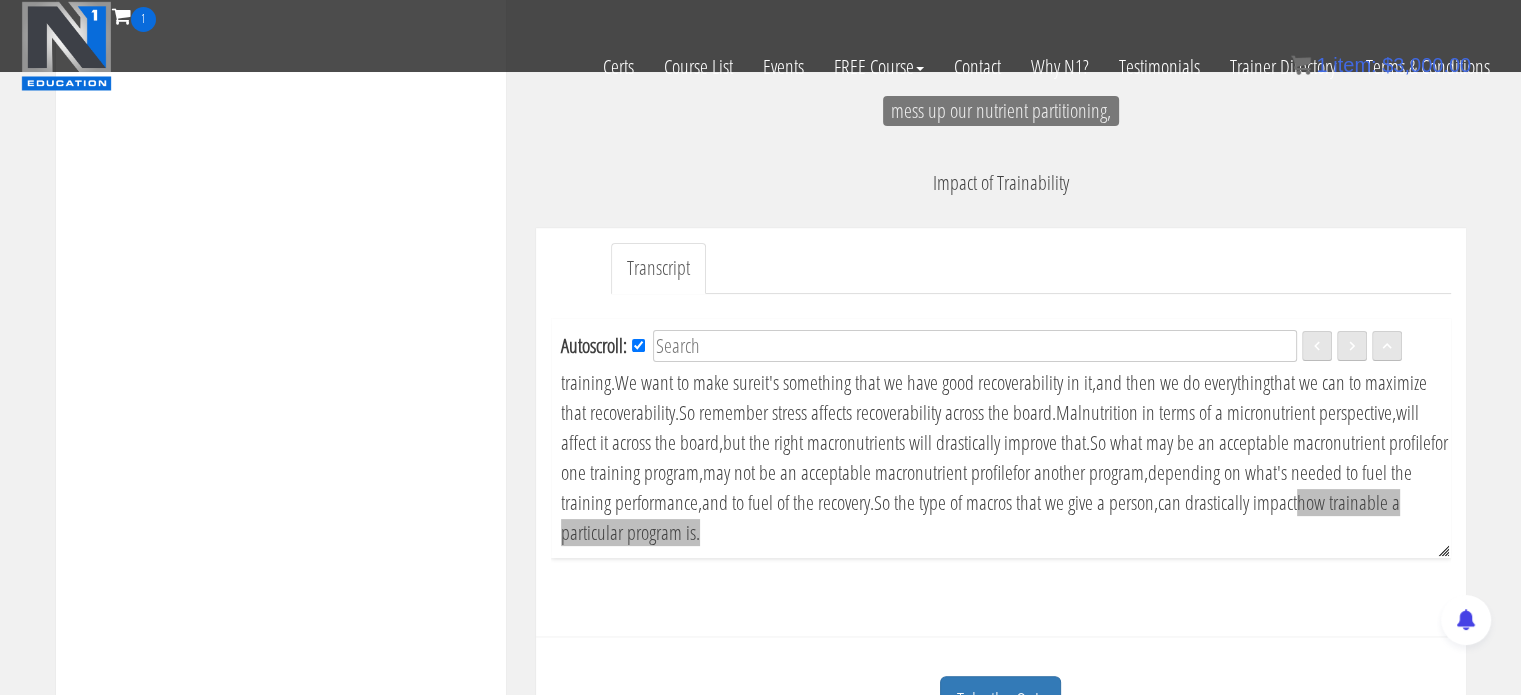 drag, startPoint x: 553, startPoint y: 380, endPoint x: 996, endPoint y: 537, distance: 469.99786 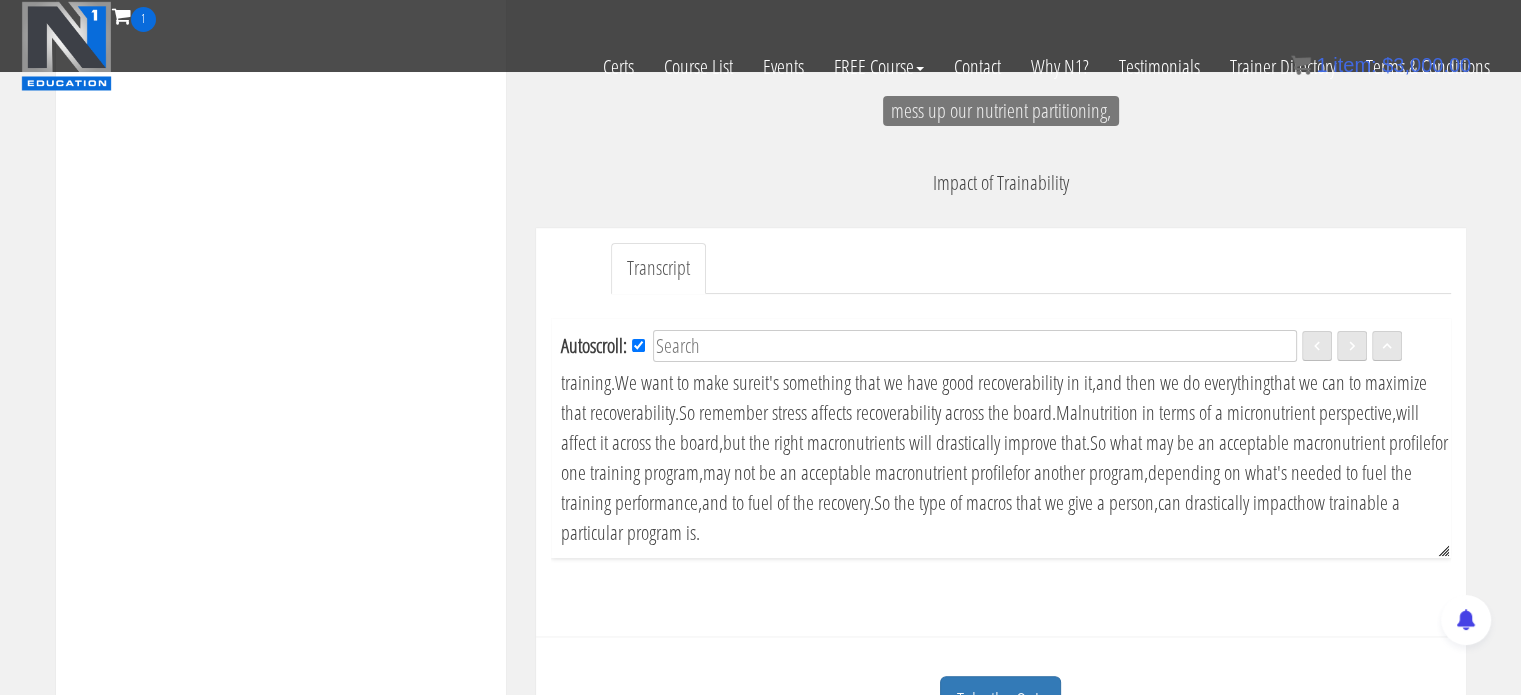 scroll, scrollTop: 384, scrollLeft: 0, axis: vertical 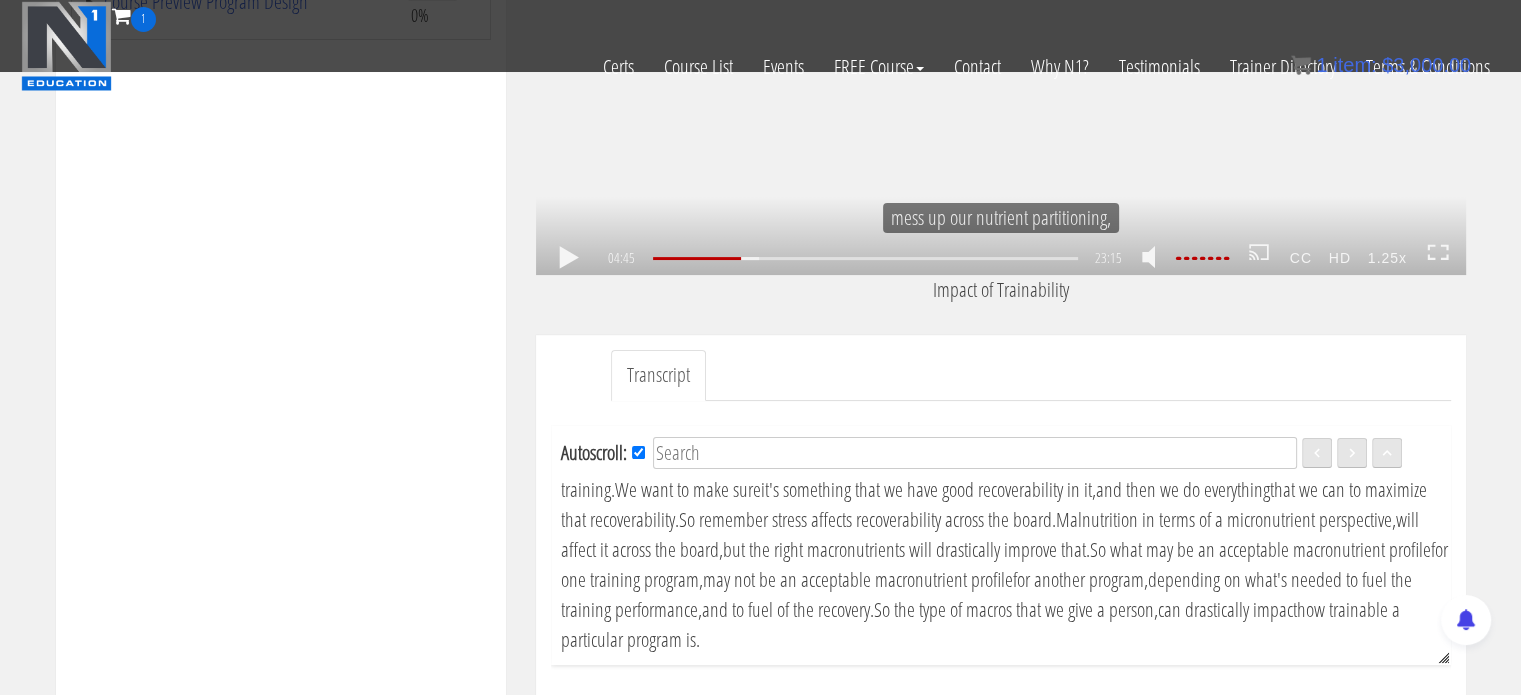 click on ".a{fill:#000;opacity:0.65;}.b{fill:#fff;opacity:1.0;}
.fp-color-play{opacity:0.65;}.controlbutton{fill:#fff;}
.fp-color-play{opacity:0.65;}.controlbutton{fill:#fff;}
.controlbuttonbg{opacity:0.65;}.controlbutton{fill:#fff;}
.fp-color-play{opacity:0.65;}.rect{fill:#fff;}
.fp-color-play{opacity:0.65;}.rect{fill:#fff;}
.fp-color-play{opacity:0.65;}.rect{fill:#fff;}
.fp-color-play{opacity:0.65;}.rect{fill:#fff;}
04:45                              23:10                                           23:15              18:30" at bounding box center (1001, 13) 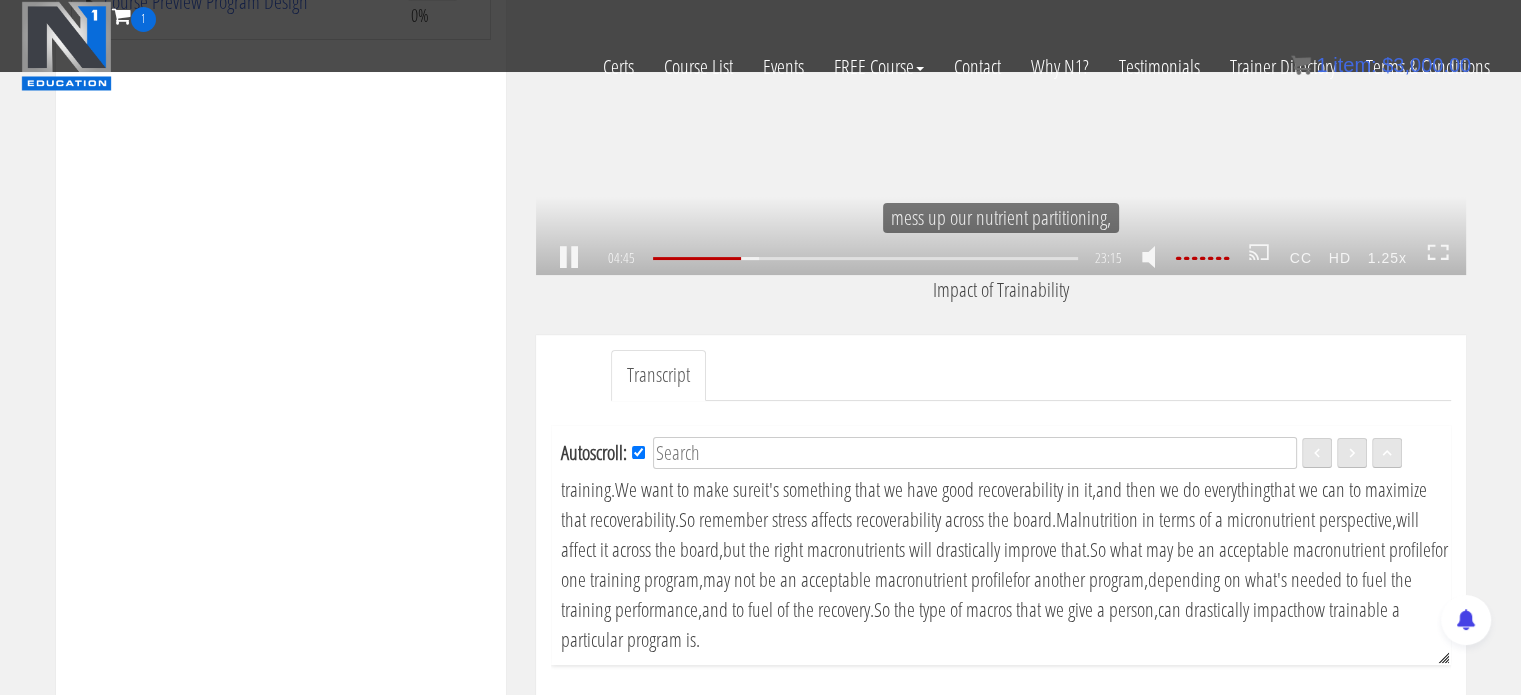 scroll, scrollTop: 1074, scrollLeft: 0, axis: vertical 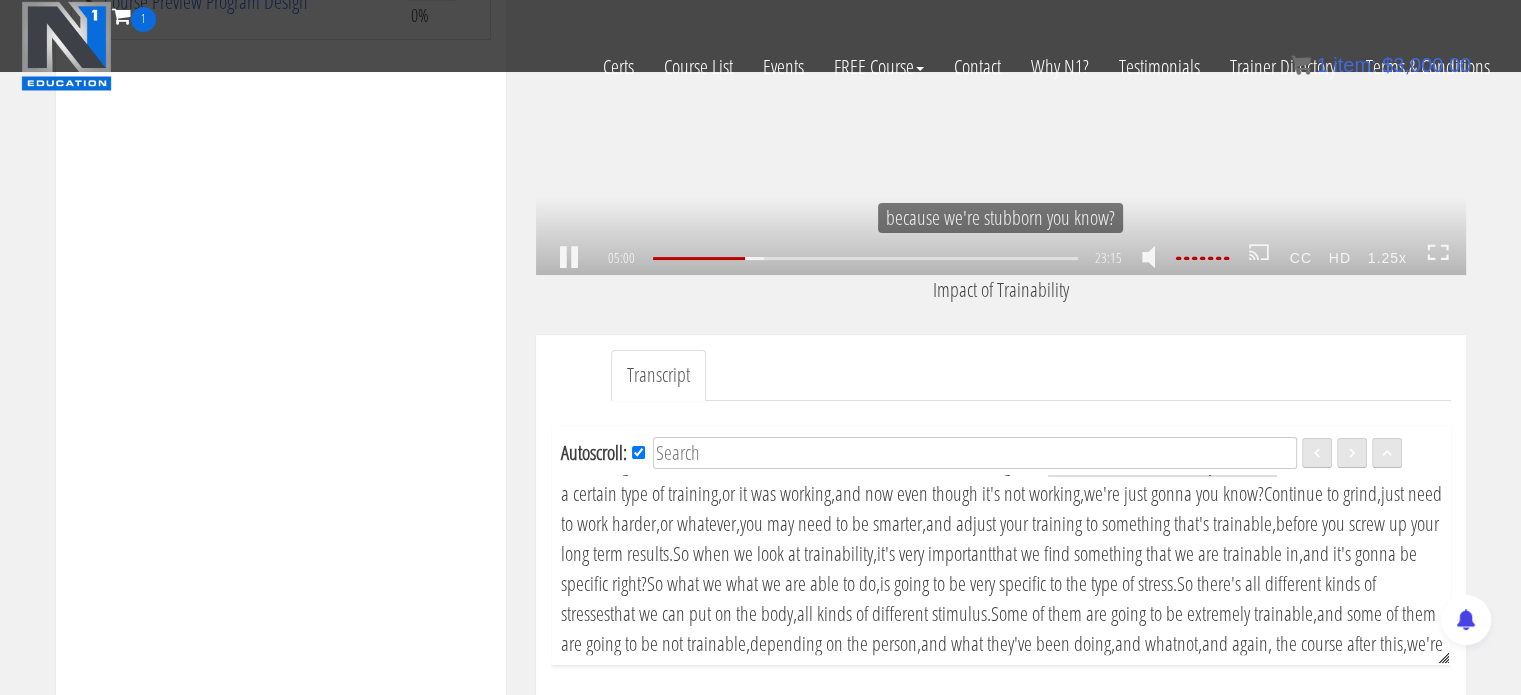 click on ".a{fill:#000;opacity:0.65;}.b{fill:#fff;opacity:1.0;}
.fp-color-play{opacity:0.65;}.controlbutton{fill:#fff;}
.fp-color-play{opacity:0.65;}.controlbutton{fill:#fff;}
.controlbuttonbg{opacity:0.65;}.controlbutton{fill:#fff;}
.fp-color-play{opacity:0.65;}.rect{fill:#fff;}
.fp-color-play{opacity:0.65;}.rect{fill:#fff;}
.fp-color-play{opacity:0.65;}.rect{fill:#fff;}
.fp-color-play{opacity:0.65;}.rect{fill:#fff;}
05:00                              23:10                                           23:15              18:15" at bounding box center (1001, 13) 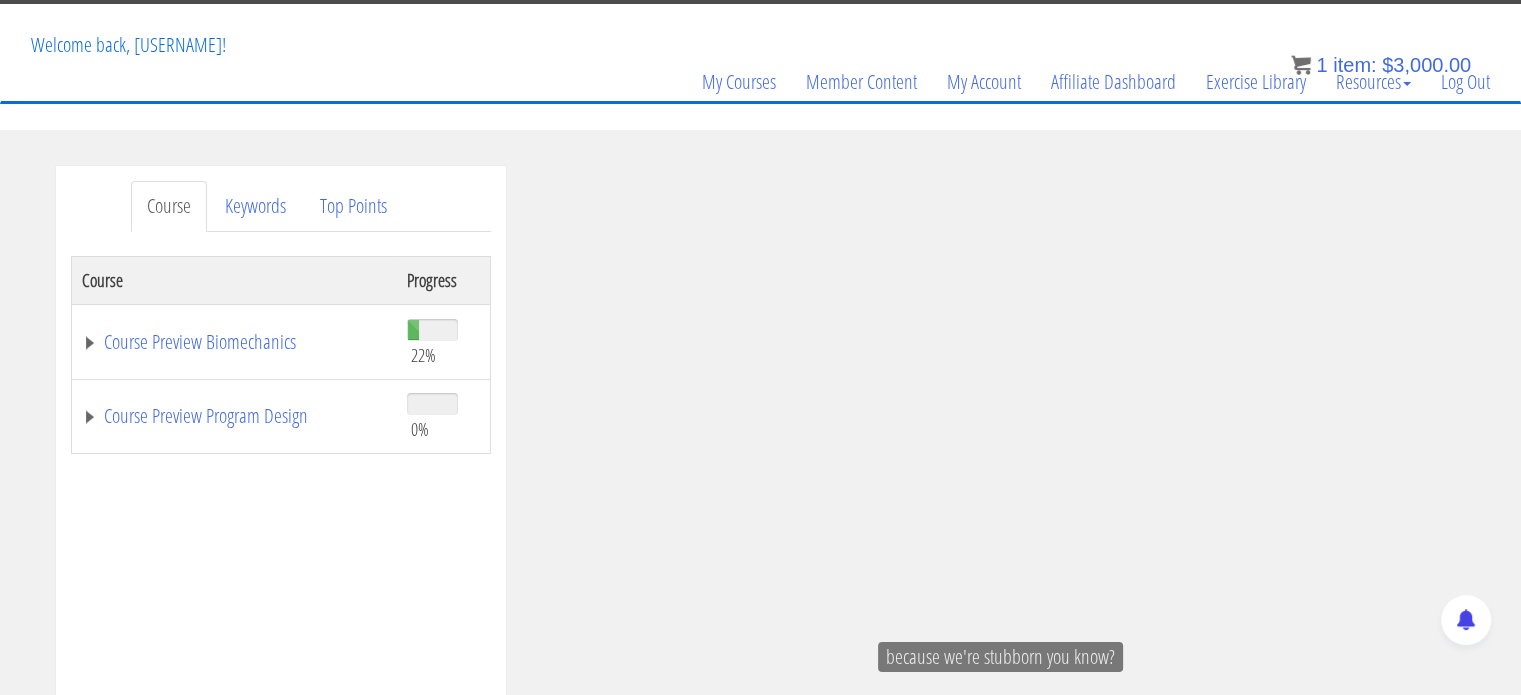 scroll, scrollTop: 87, scrollLeft: 0, axis: vertical 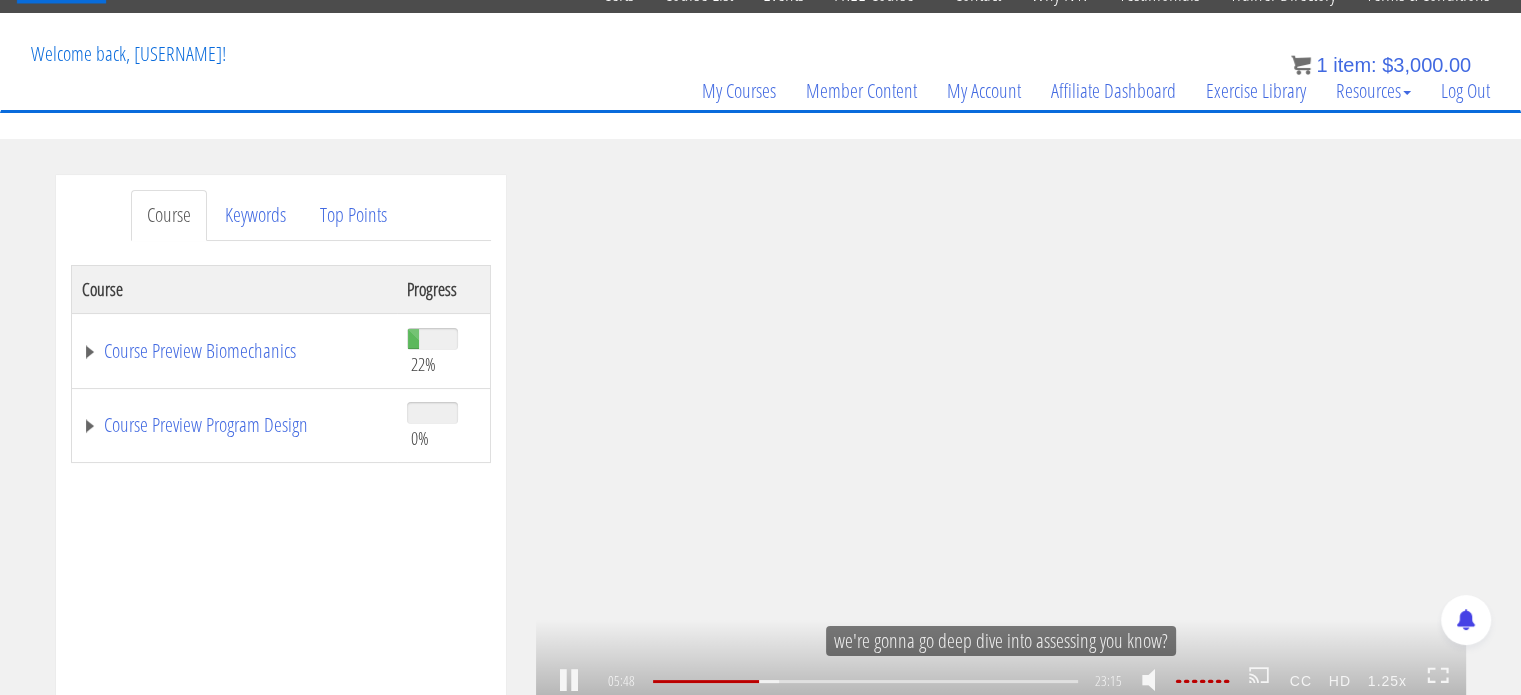 click on ".a{fill:#000;opacity:0.65;}.b{fill:#fff;opacity:1.0;}
.fp-color-play{opacity:0.65;}.controlbutton{fill:#fff;}
.fp-color-play{opacity:0.65;}.controlbutton{fill:#fff;}
.controlbuttonbg{opacity:0.65;}.controlbutton{fill:#fff;}
.fp-color-play{opacity:0.65;}.rect{fill:#fff;}
.fp-color-play{opacity:0.65;}.rect{fill:#fff;}
.fp-color-play{opacity:0.65;}.rect{fill:#fff;}
.fp-color-play{opacity:0.65;}.rect{fill:#fff;}
05:48                              23:10                                           23:15              17:28" at bounding box center (1001, 436) 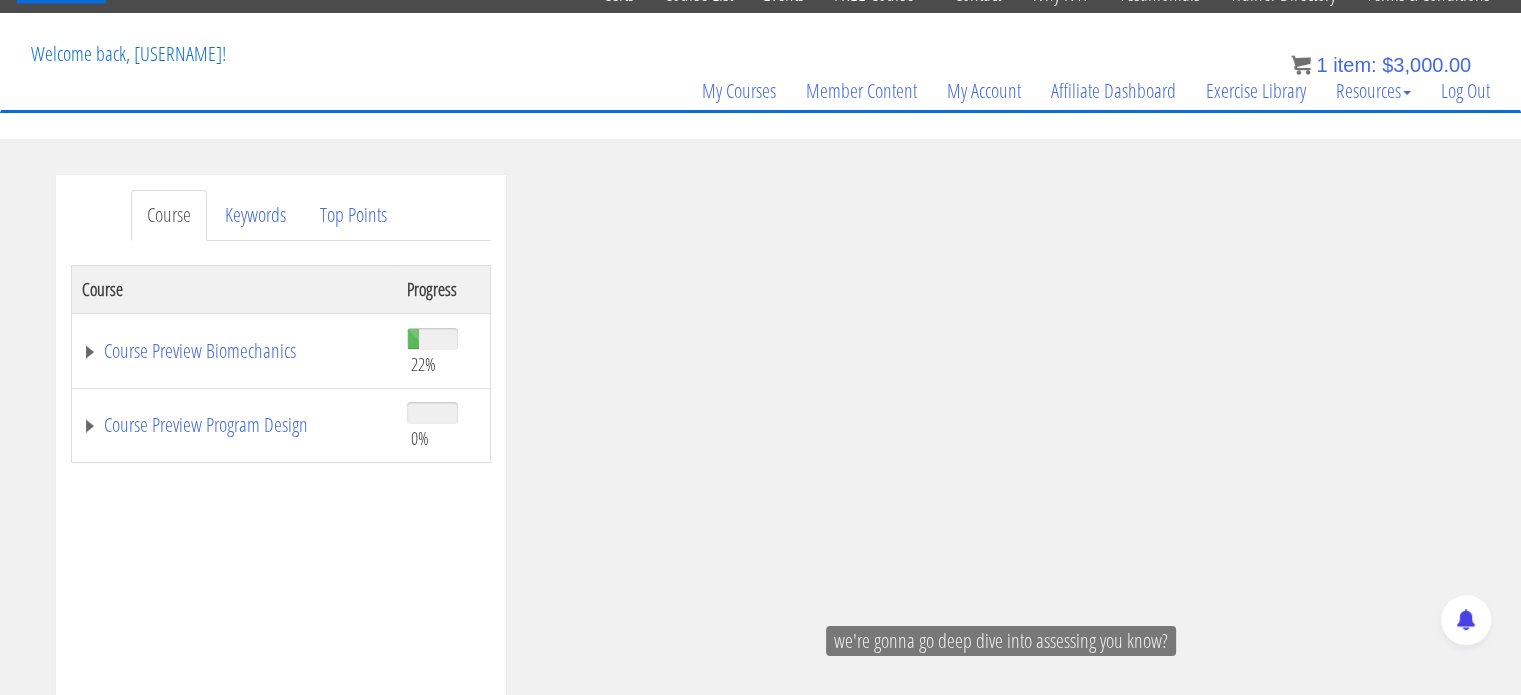 click on ".a{fill:#000;opacity:0.65;}.b{fill:#fff;opacity:1.0;}
.fp-color-play{opacity:0.65;}.controlbutton{fill:#fff;}
.fp-color-play{opacity:0.65;}.controlbutton{fill:#fff;}
.controlbuttonbg{opacity:0.65;}.controlbutton{fill:#fff;}
.fp-color-play{opacity:0.65;}.rect{fill:#fff;}
.fp-color-play{opacity:0.65;}.rect{fill:#fff;}
.fp-color-play{opacity:0.65;}.rect{fill:#fff;}
.fp-color-play{opacity:0.65;}.rect{fill:#fff;}
05:48                              23:10                                           23:15              17:28" at bounding box center [1001, 436] 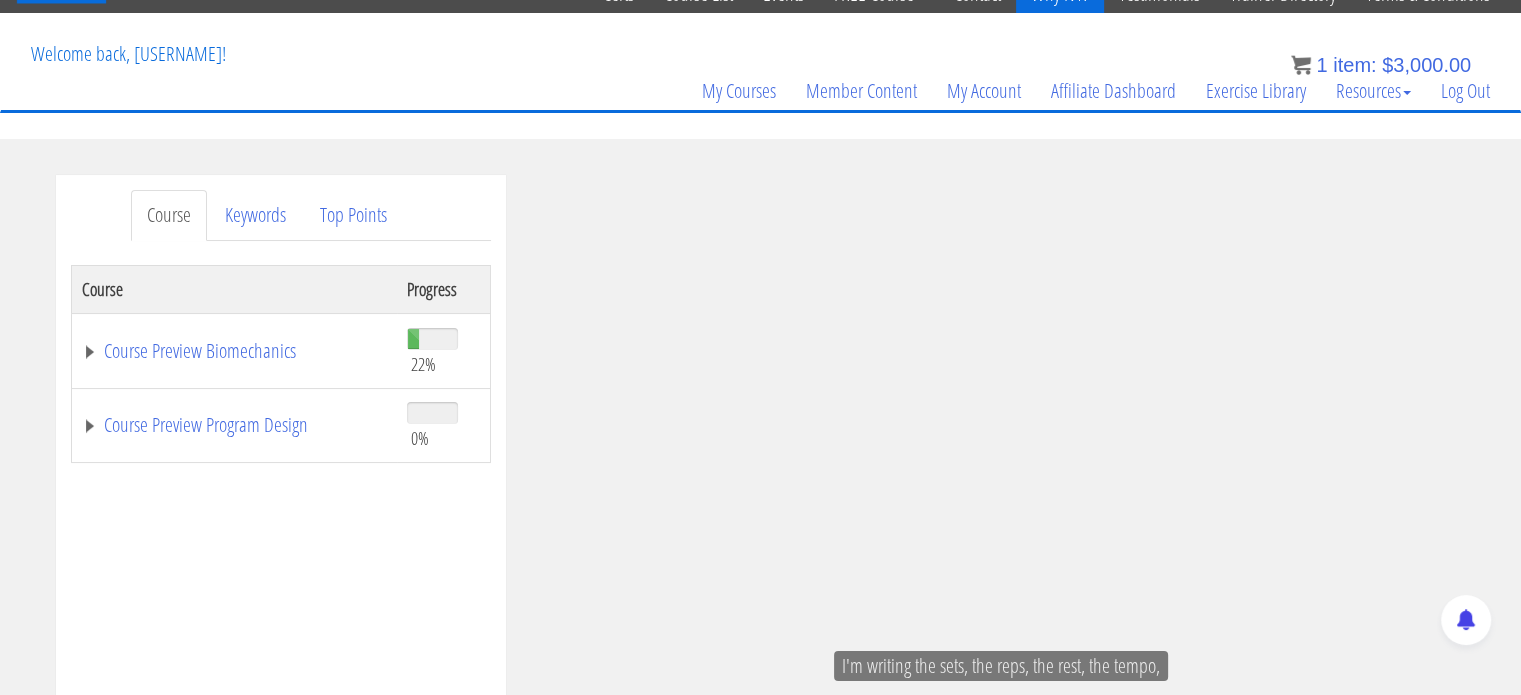 scroll, scrollTop: 1475, scrollLeft: 0, axis: vertical 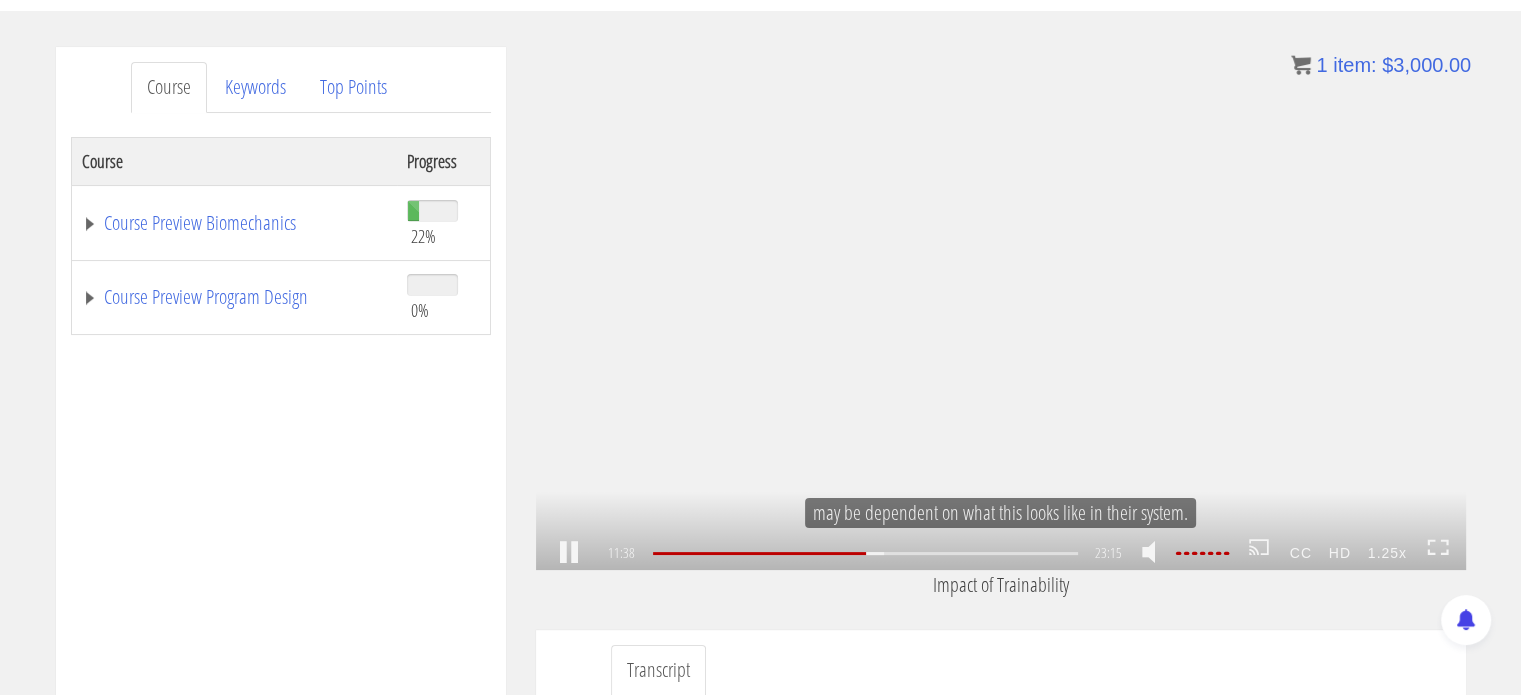 click on ".a{fill:#000;opacity:0.65;}.b{fill:#fff;opacity:1.0;}
.fp-color-play{opacity:0.65;}.controlbutton{fill:#fff;}
.fp-color-play{opacity:0.65;}.controlbutton{fill:#fff;}
.controlbuttonbg{opacity:0.65;}.controlbutton{fill:#fff;}
.fp-color-play{opacity:0.65;}.rect{fill:#fff;}
.fp-color-play{opacity:0.65;}.rect{fill:#fff;}
.fp-color-play{opacity:0.65;}.rect{fill:#fff;}
.fp-color-play{opacity:0.65;}.rect{fill:#fff;}
11:38                              23:10                                           23:15              11:38" at bounding box center (1001, 308) 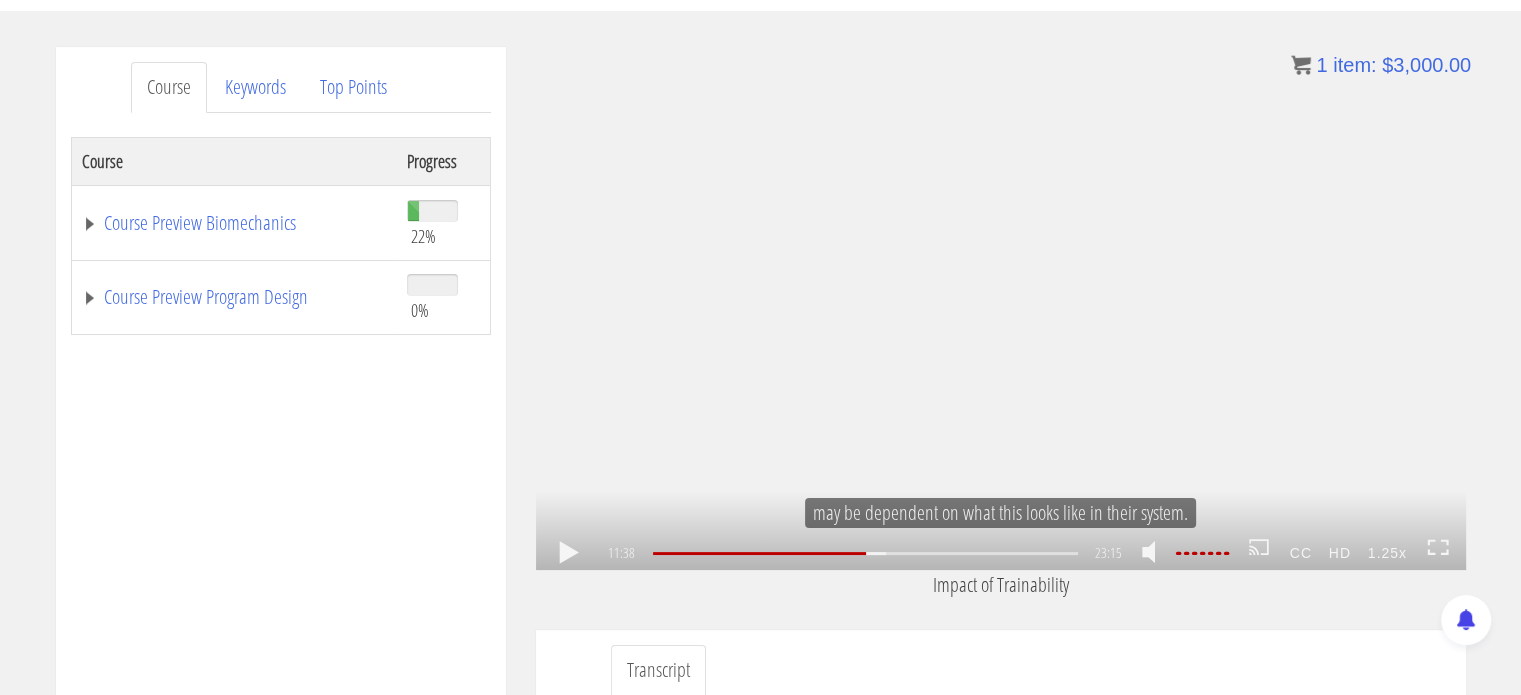 click on ".a{fill:#000;opacity:0.65;}.b{fill:#fff;opacity:1.0;}
.fp-color-play{opacity:0.65;}.controlbutton{fill:#fff;}
.fp-color-play{opacity:0.65;}.controlbutton{fill:#fff;}
.controlbuttonbg{opacity:0.65;}.controlbutton{fill:#fff;}
.fp-color-play{opacity:0.65;}.rect{fill:#fff;}
.fp-color-play{opacity:0.65;}.rect{fill:#fff;}
.fp-color-play{opacity:0.65;}.rect{fill:#fff;}
.fp-color-play{opacity:0.65;}.rect{fill:#fff;}
11:38                              23:10                                           23:15              11:37" at bounding box center (1001, 308) 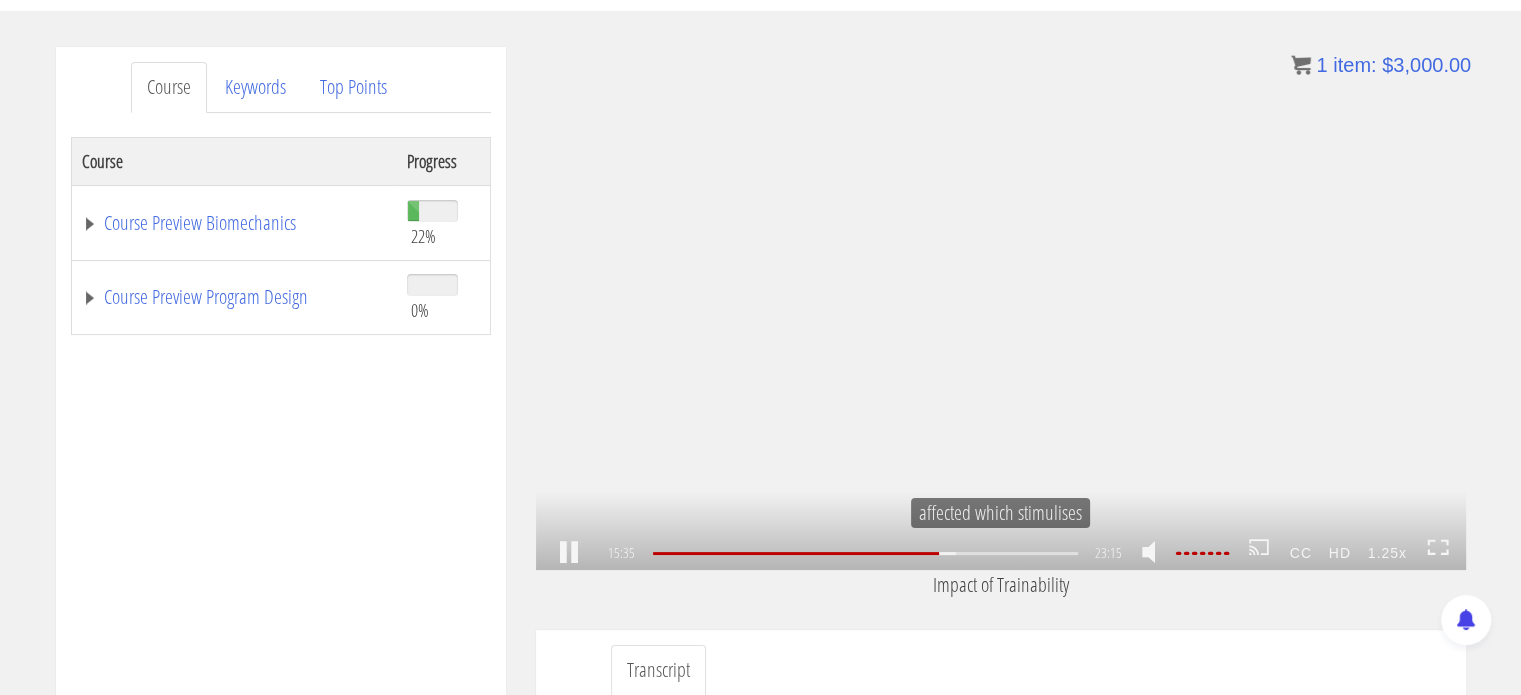 scroll, scrollTop: 3754, scrollLeft: 0, axis: vertical 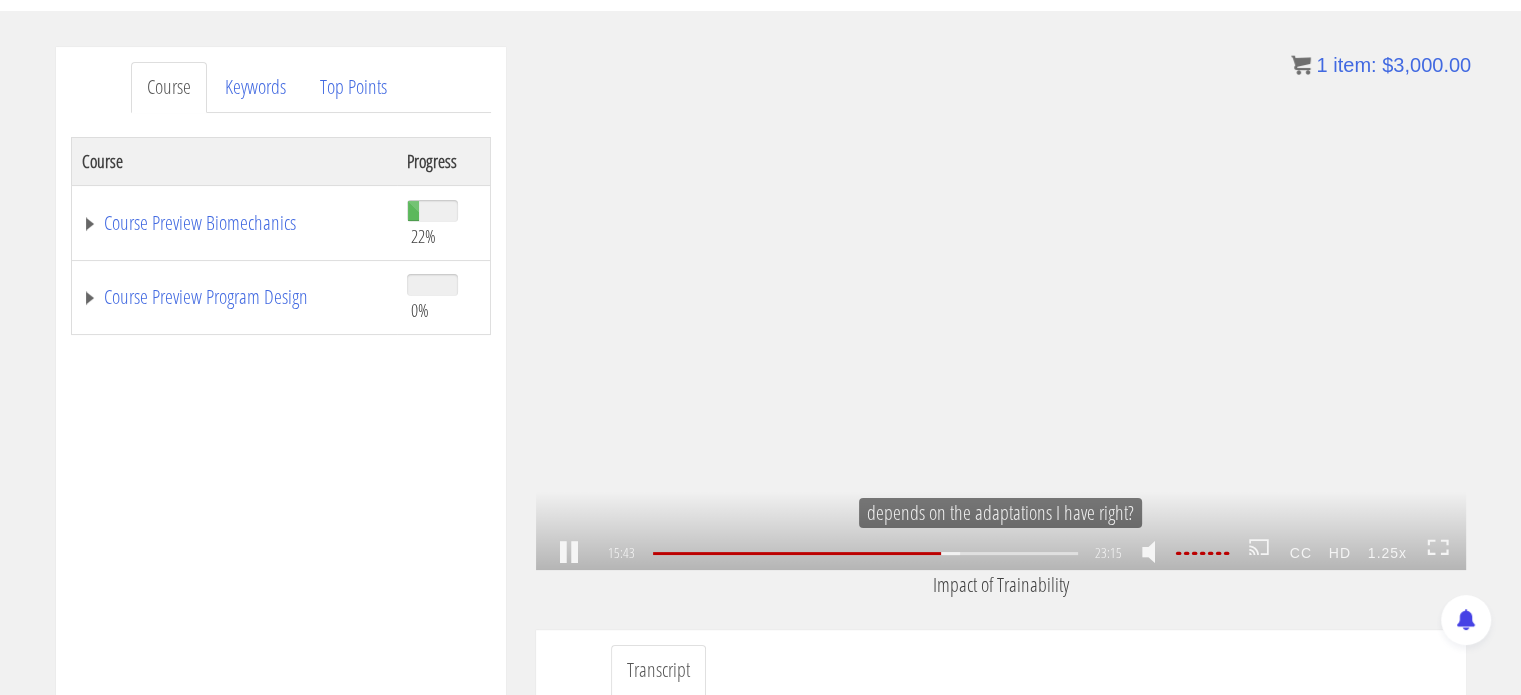 click on "15:43                              23:10                                           23:15              07:32                                                                                                                                                                                           CC HD 1.25x" at bounding box center (1001, 554) 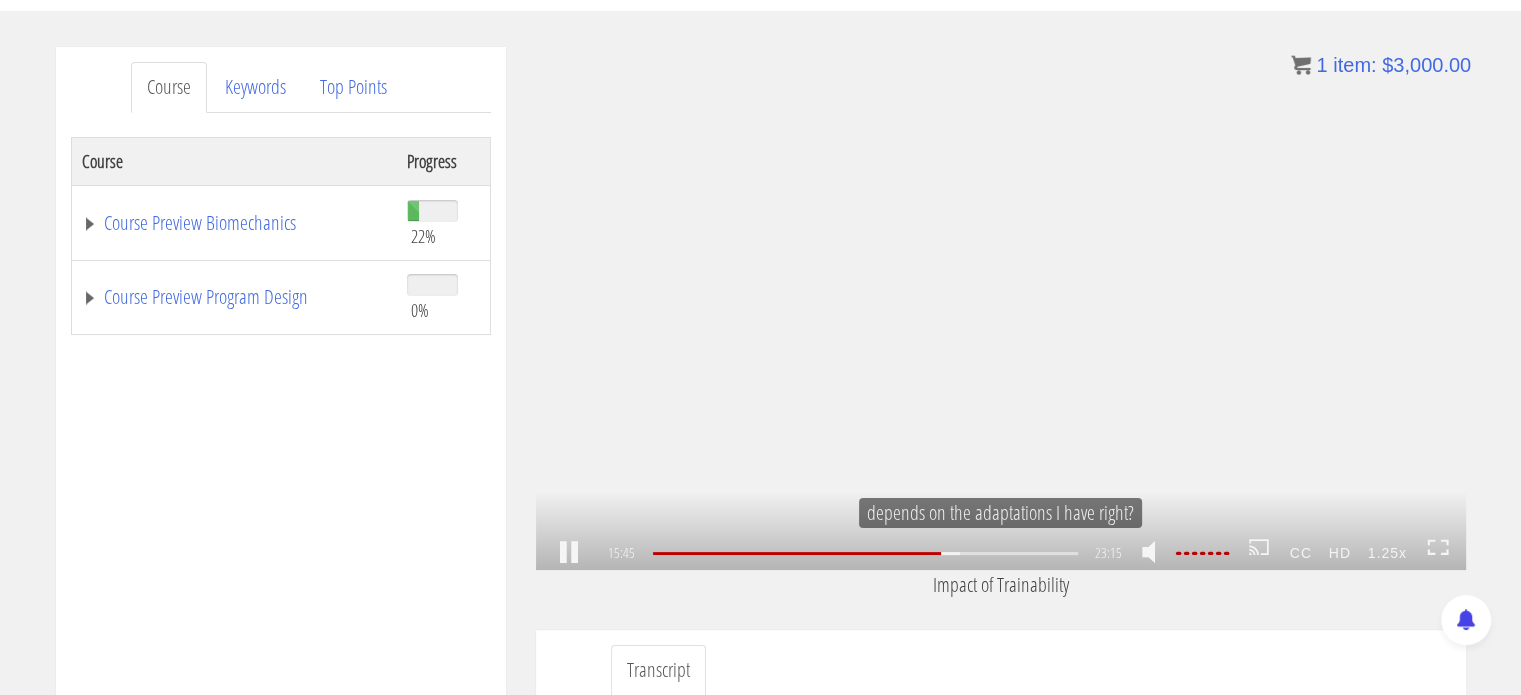 click on "15:45                              23:10                                           23:15              07:30                                                                                                                                                                                           CC HD 1.25x" at bounding box center [1001, 554] 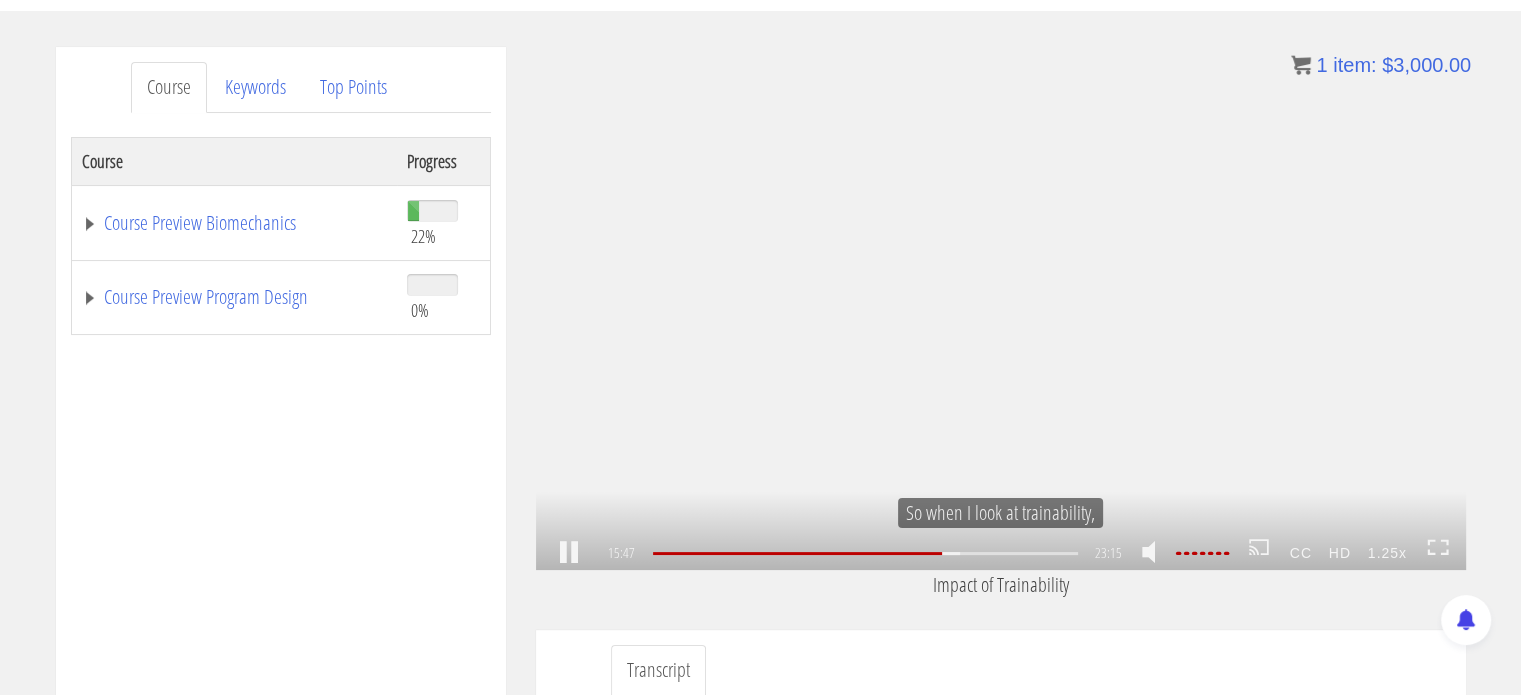click 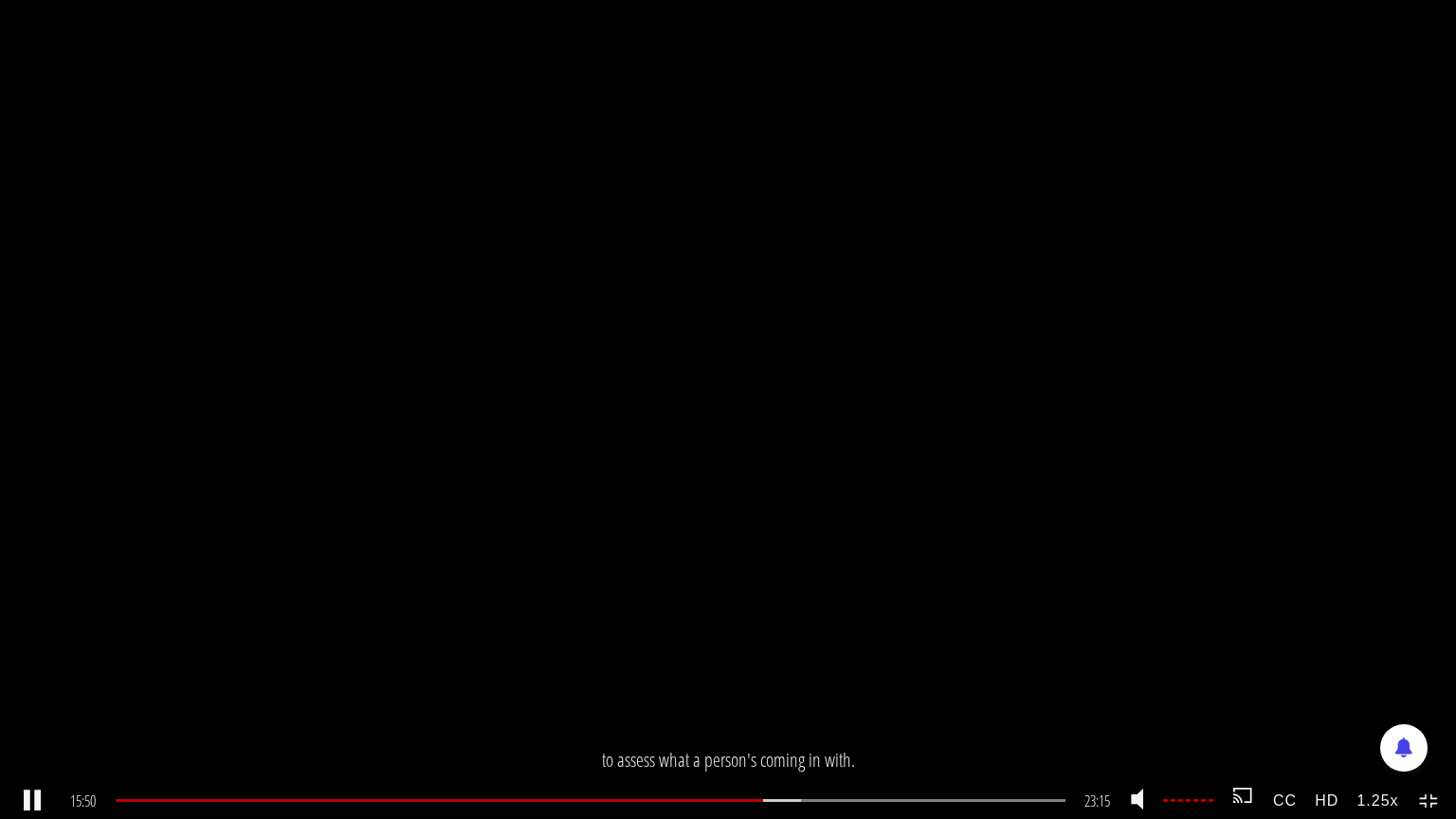 click on "1.25x" at bounding box center [1377, 800] 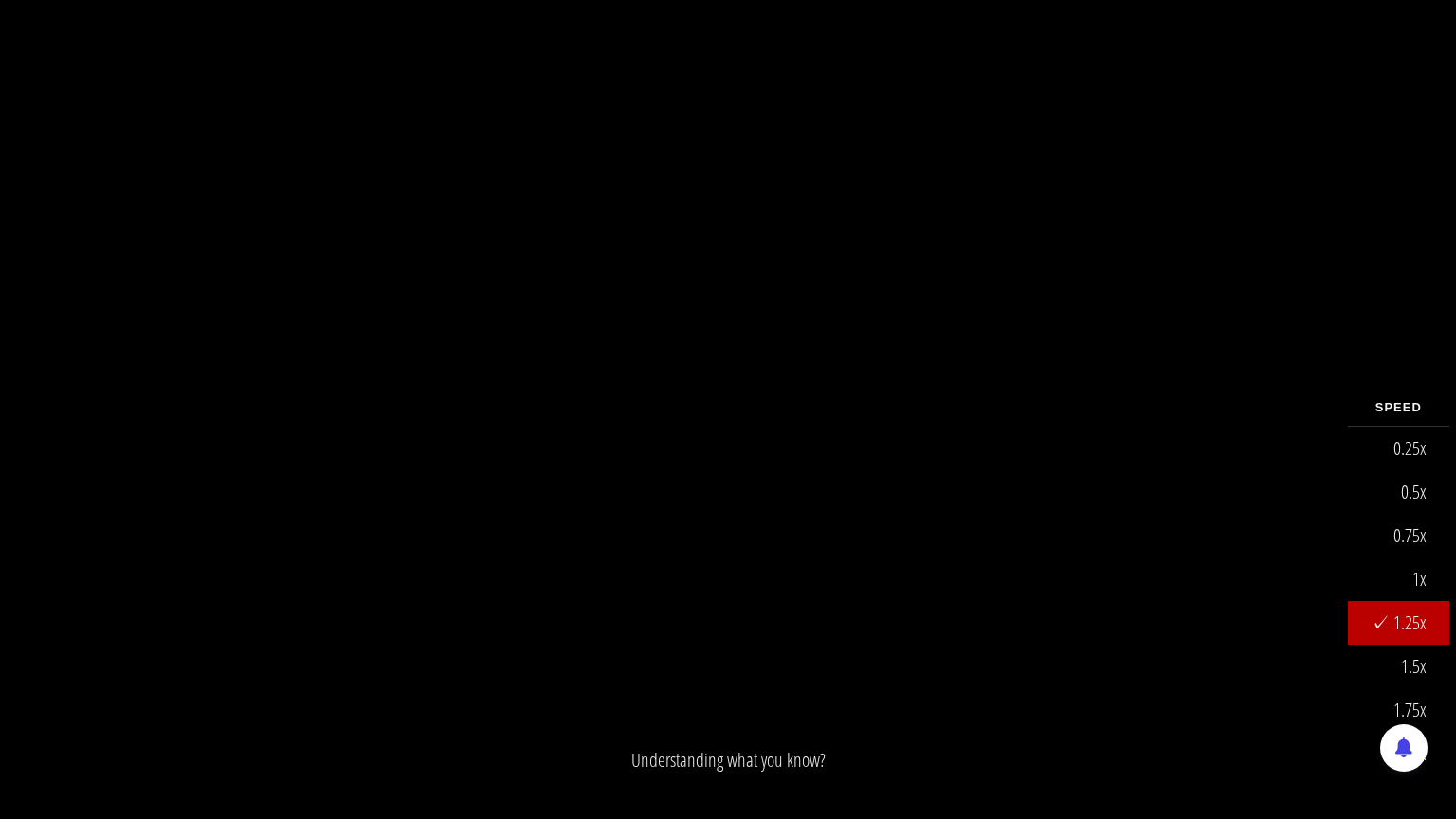 click on "1x" at bounding box center (1398, 579) 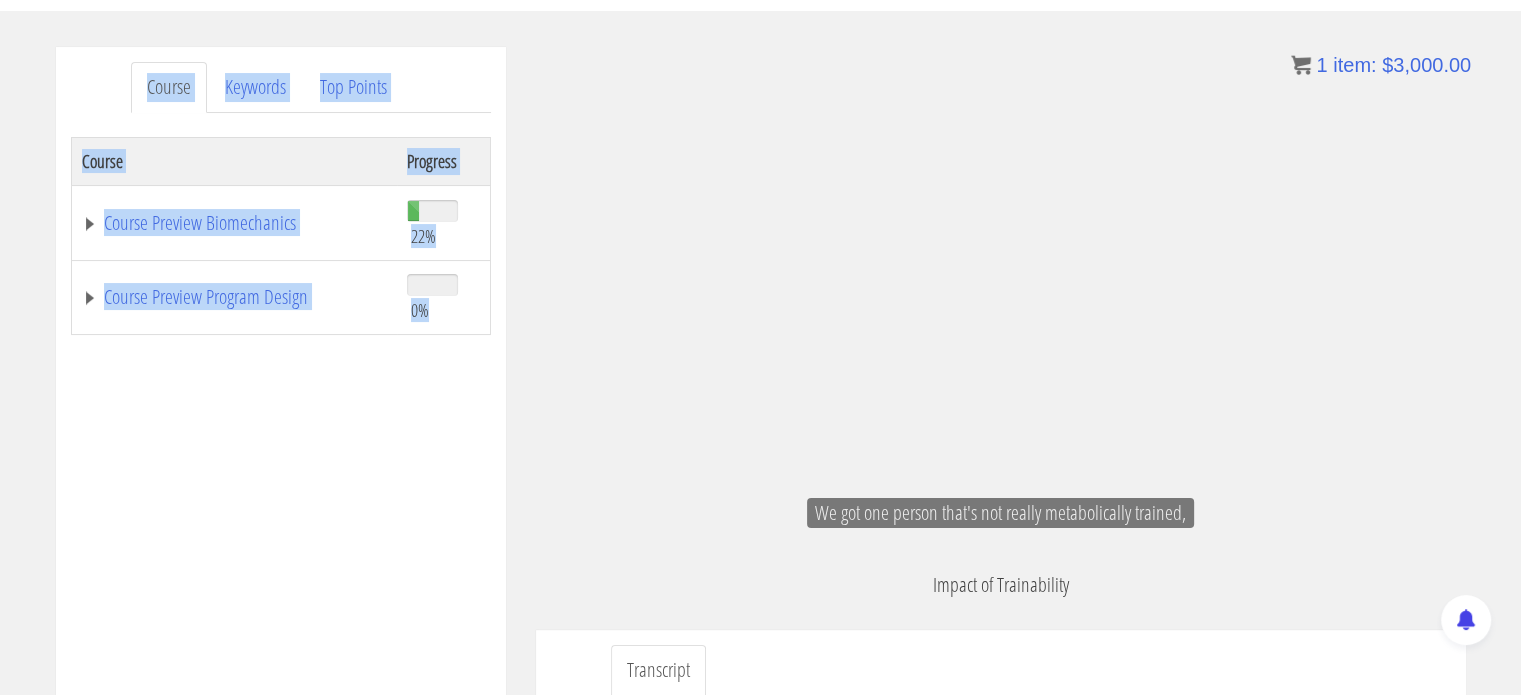 scroll, scrollTop: 0, scrollLeft: 0, axis: both 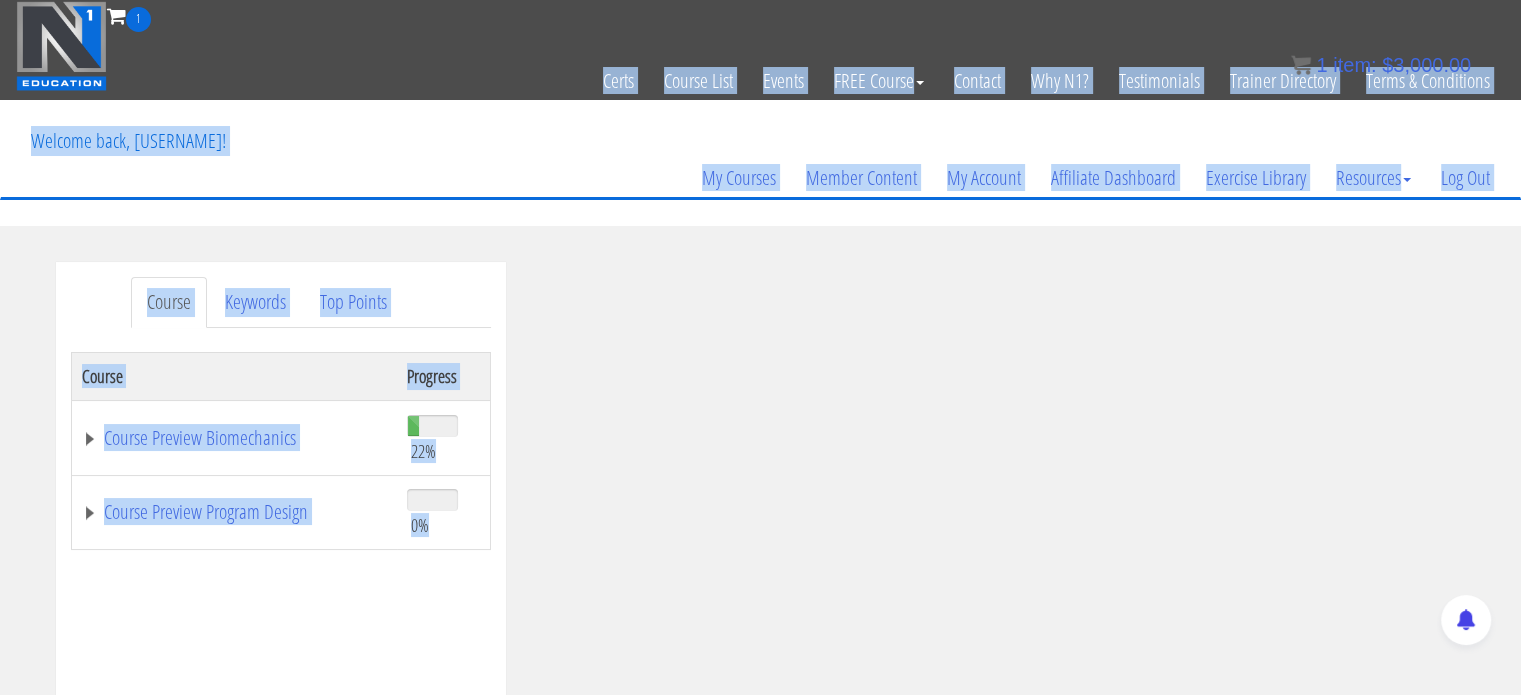 drag, startPoint x: 798, startPoint y: 13, endPoint x: 495, endPoint y: -93, distance: 321.00623 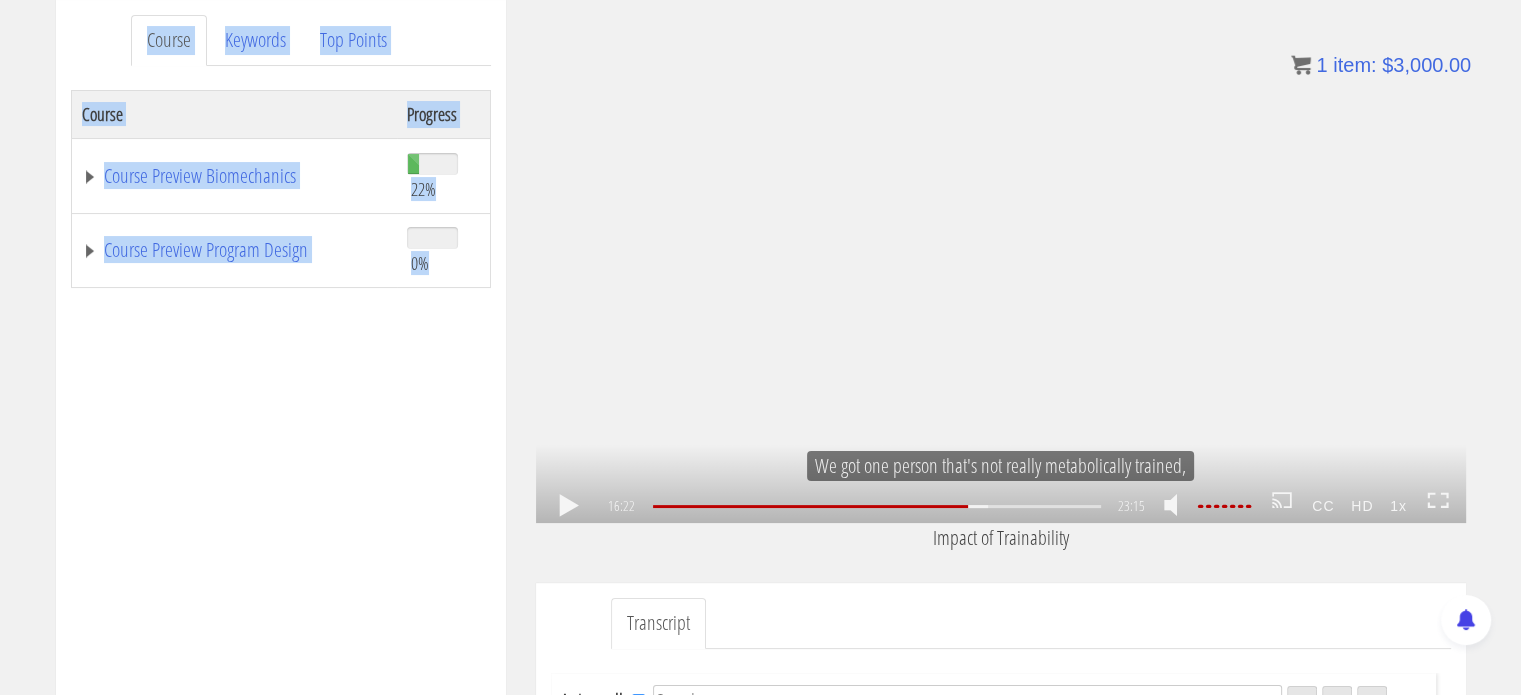 scroll, scrollTop: 373, scrollLeft: 0, axis: vertical 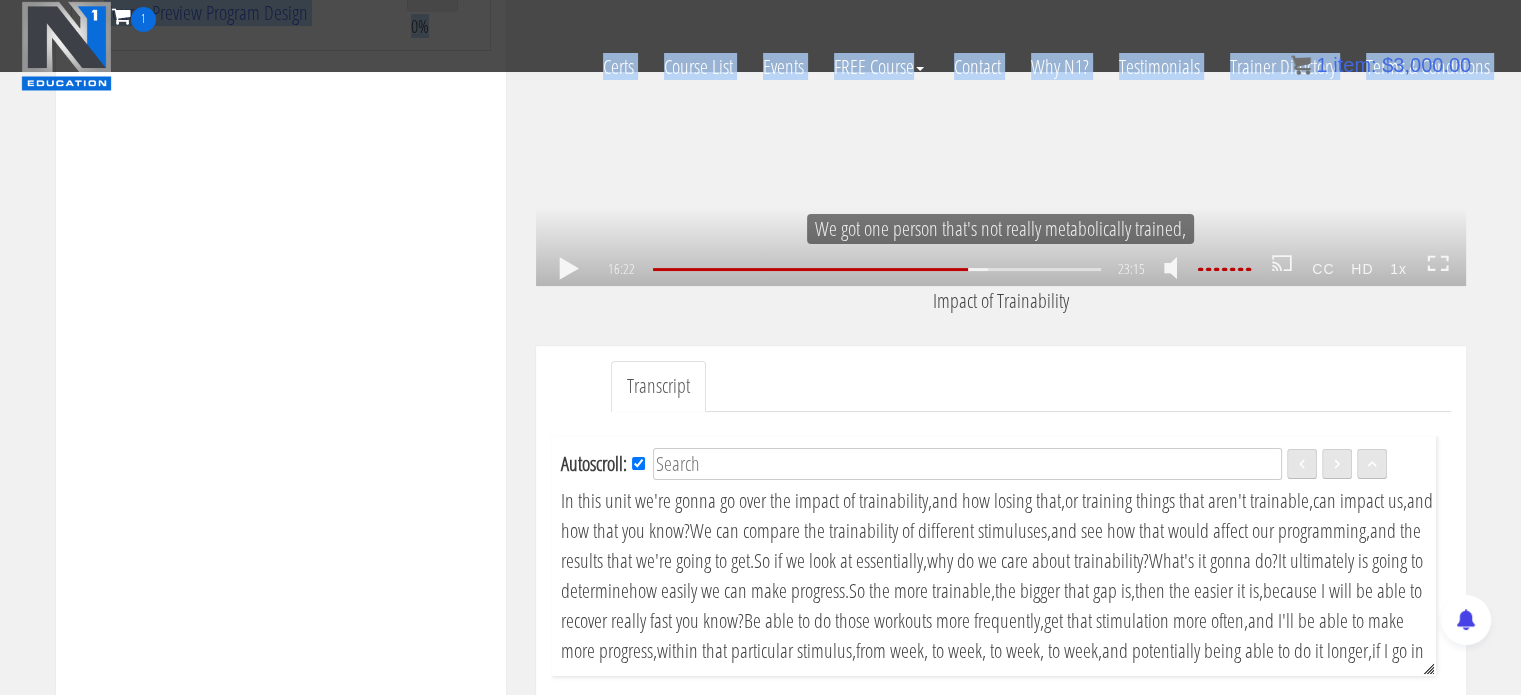 click on "1x
.a{fill:#000;opacity:0.65;}.b{fill:#fff;opacity:1.0;}
.fp-color-play{opacity:0.65;}.controlbutton{fill:#fff;}
.fp-color-play{opacity:0.65;}.controlbutton{fill:#fff;}
.controlbuttonbg{opacity:0.65;}.controlbutton{fill:#fff;}
.fp-color-play{opacity:0.65;}.rect{fill:#fff;}
.fp-color-play{opacity:0.65;}.rect{fill:#fff;}
.fp-color-play{opacity:0.65;}.rect{fill:#fff;}
.fp-color-play{opacity:0.65;}.rect{fill:#fff;}
16:22                              23:10                                           23:15              06:54" at bounding box center (1001, 24) 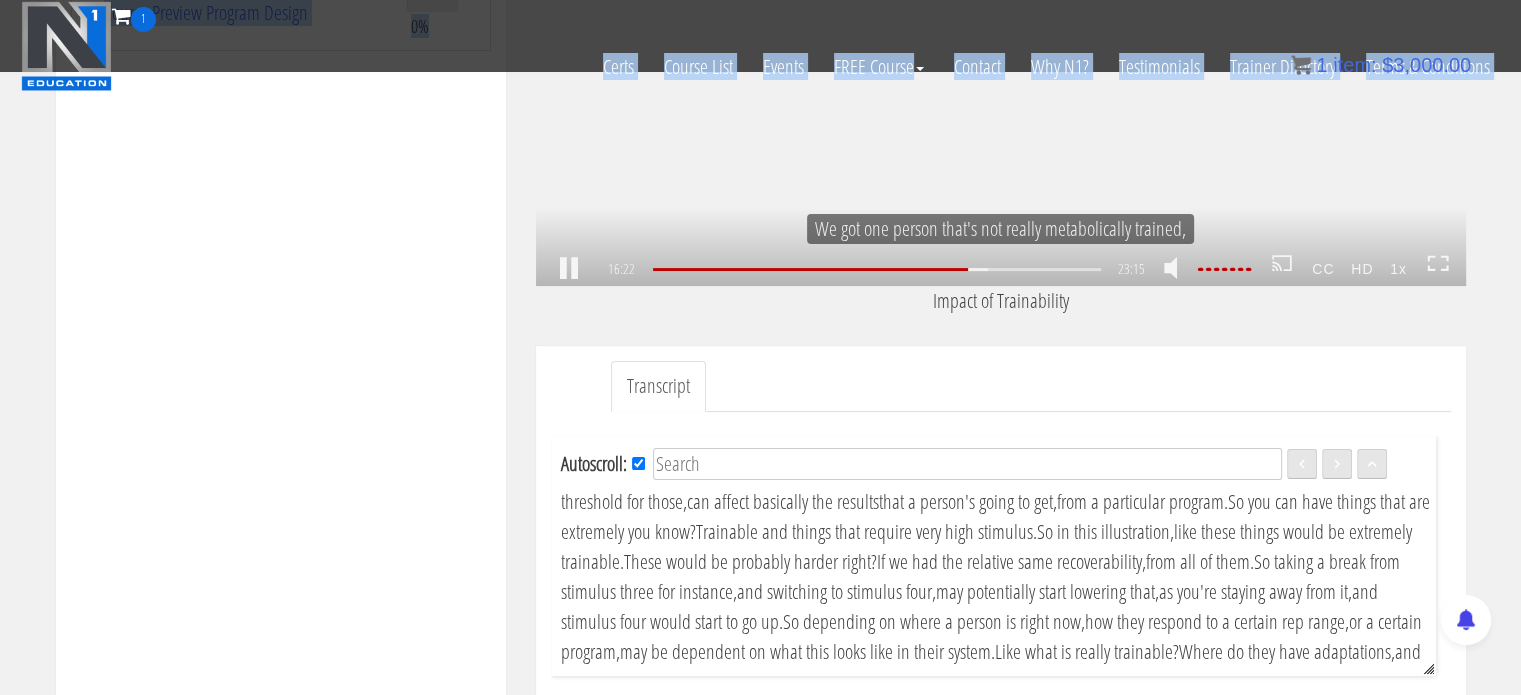 scroll, scrollTop: 3939, scrollLeft: 0, axis: vertical 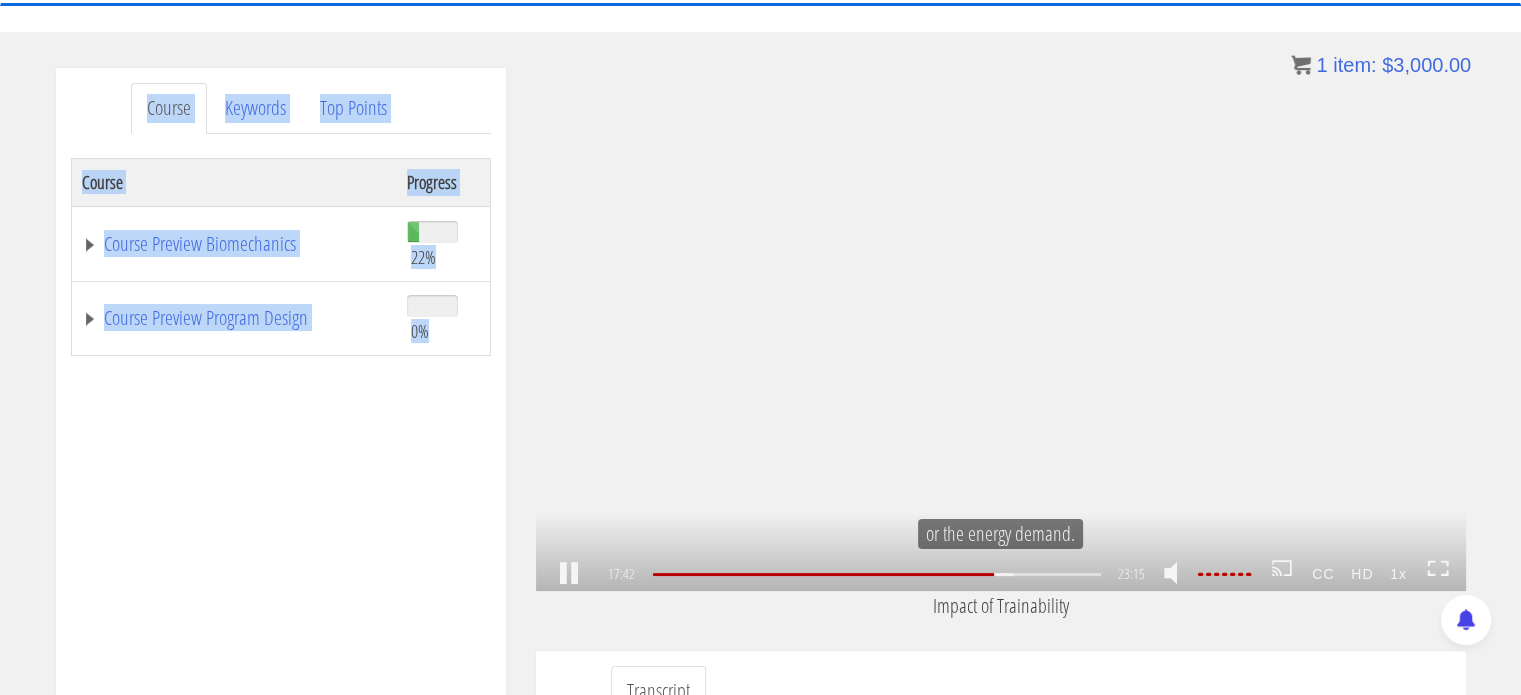 click on "1x
.a{fill:#000;opacity:0.65;}.b{fill:#fff;opacity:1.0;}
.fp-color-play{opacity:0.65;}.controlbutton{fill:#fff;}
.fp-color-play{opacity:0.65;}.controlbutton{fill:#fff;}
.controlbuttonbg{opacity:0.65;}.controlbutton{fill:#fff;}
.fp-color-play{opacity:0.65;}.rect{fill:#fff;}
.fp-color-play{opacity:0.65;}.rect{fill:#fff;}
.fp-color-play{opacity:0.65;}.rect{fill:#fff;}
.fp-color-play{opacity:0.65;}.rect{fill:#fff;}
17:42                              23:10                                           23:15              05:33" at bounding box center [1001, 329] 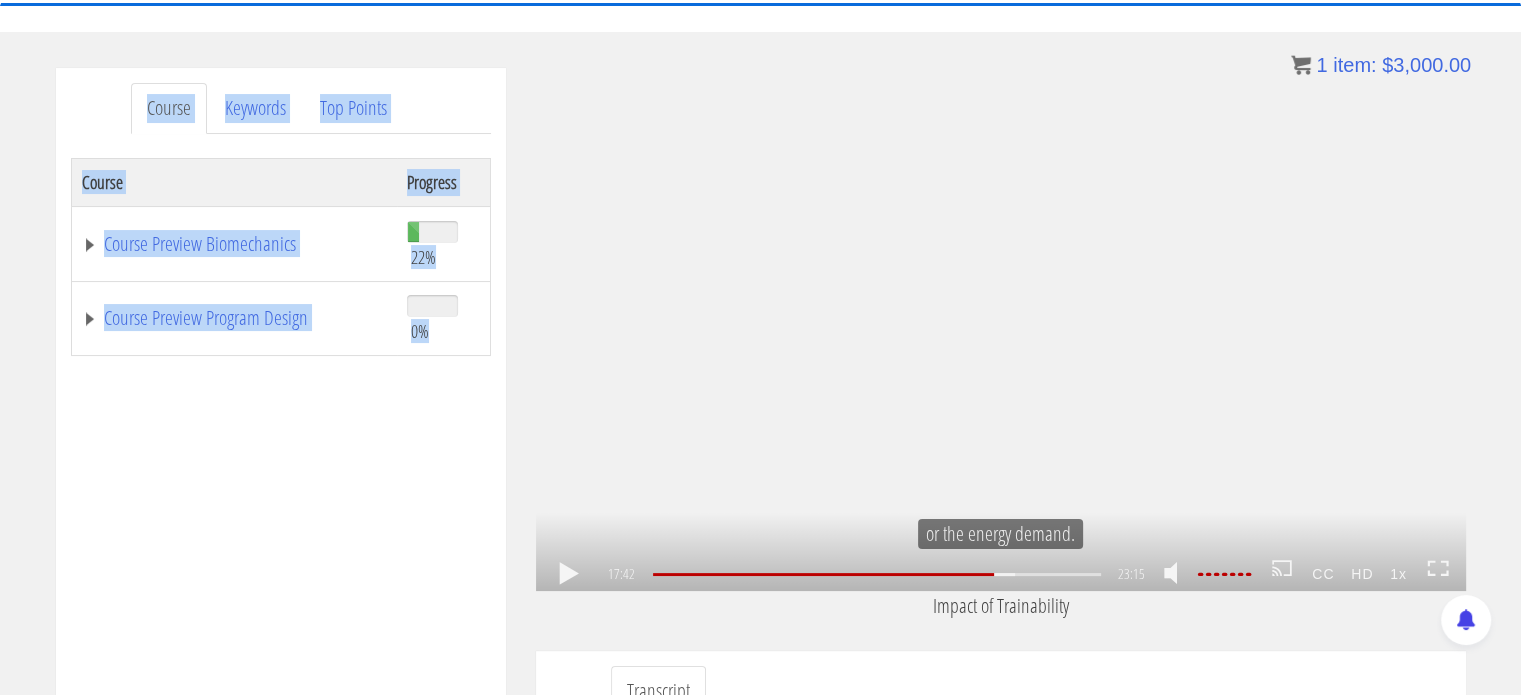 click on "1x
.a{fill:#000;opacity:0.65;}.b{fill:#fff;opacity:1.0;}
.fp-color-play{opacity:0.65;}.controlbutton{fill:#fff;}
.fp-color-play{opacity:0.65;}.controlbutton{fill:#fff;}
.controlbuttonbg{opacity:0.65;}.controlbutton{fill:#fff;}
.fp-color-play{opacity:0.65;}.rect{fill:#fff;}
.fp-color-play{opacity:0.65;}.rect{fill:#fff;}
.fp-color-play{opacity:0.65;}.rect{fill:#fff;}
.fp-color-play{opacity:0.65;}.rect{fill:#fff;}
17:42                              23:10                                           23:15              05:33" at bounding box center (1001, 329) 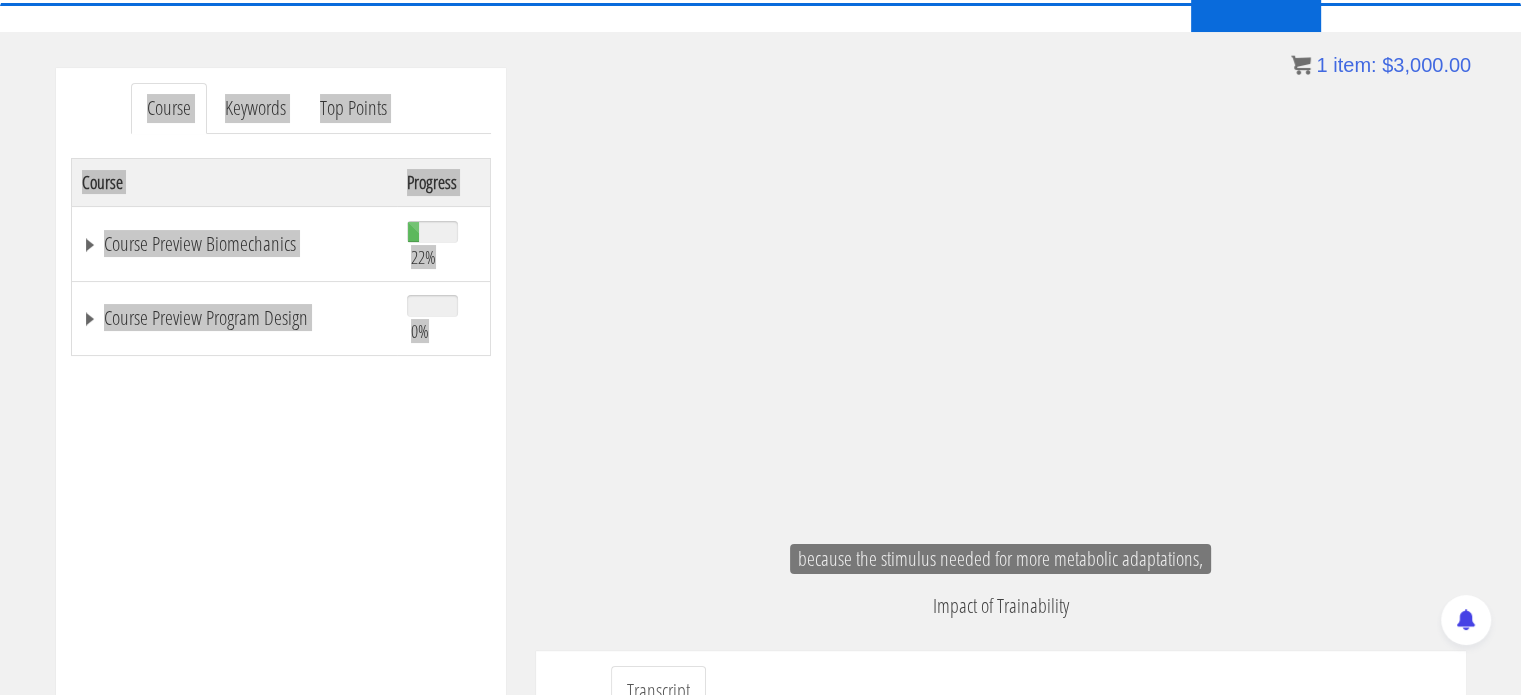 scroll, scrollTop: 4493, scrollLeft: 0, axis: vertical 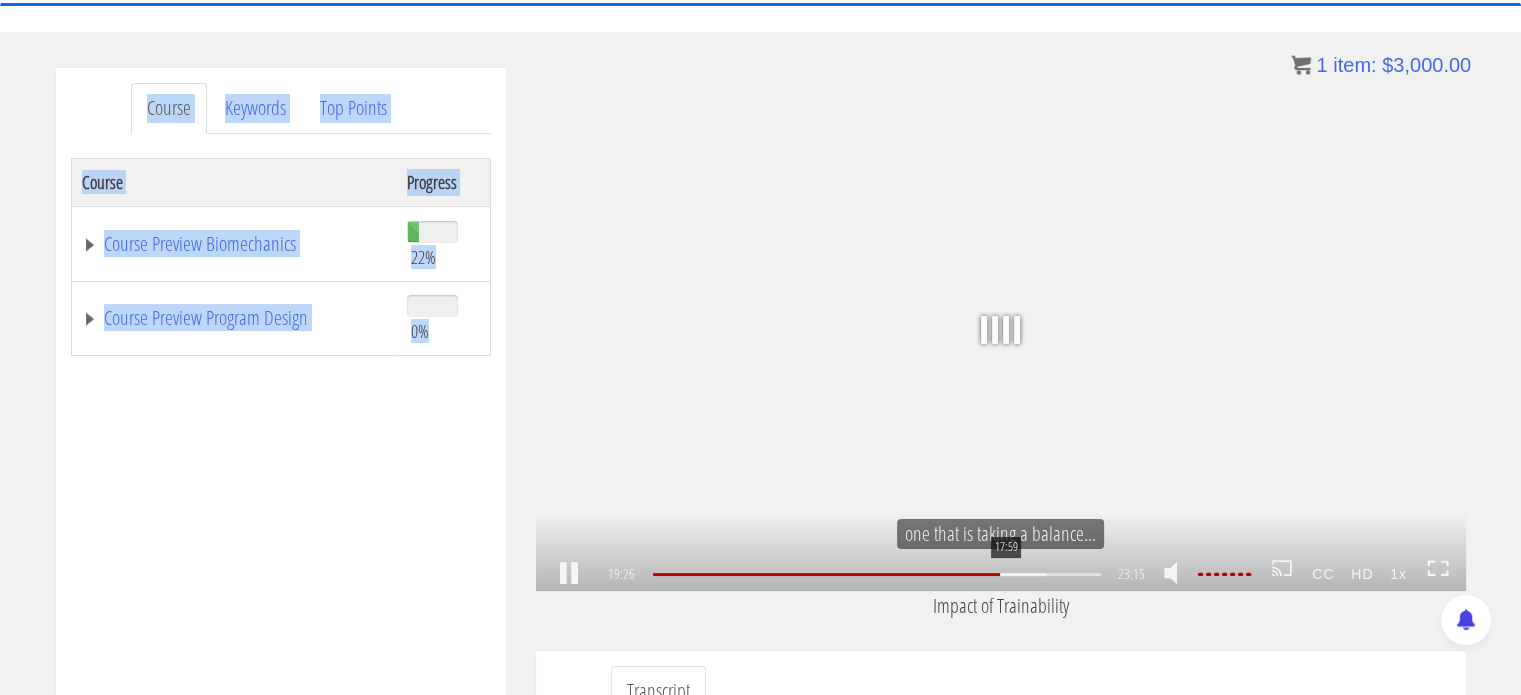 click on "17:59" at bounding box center (876, 574) 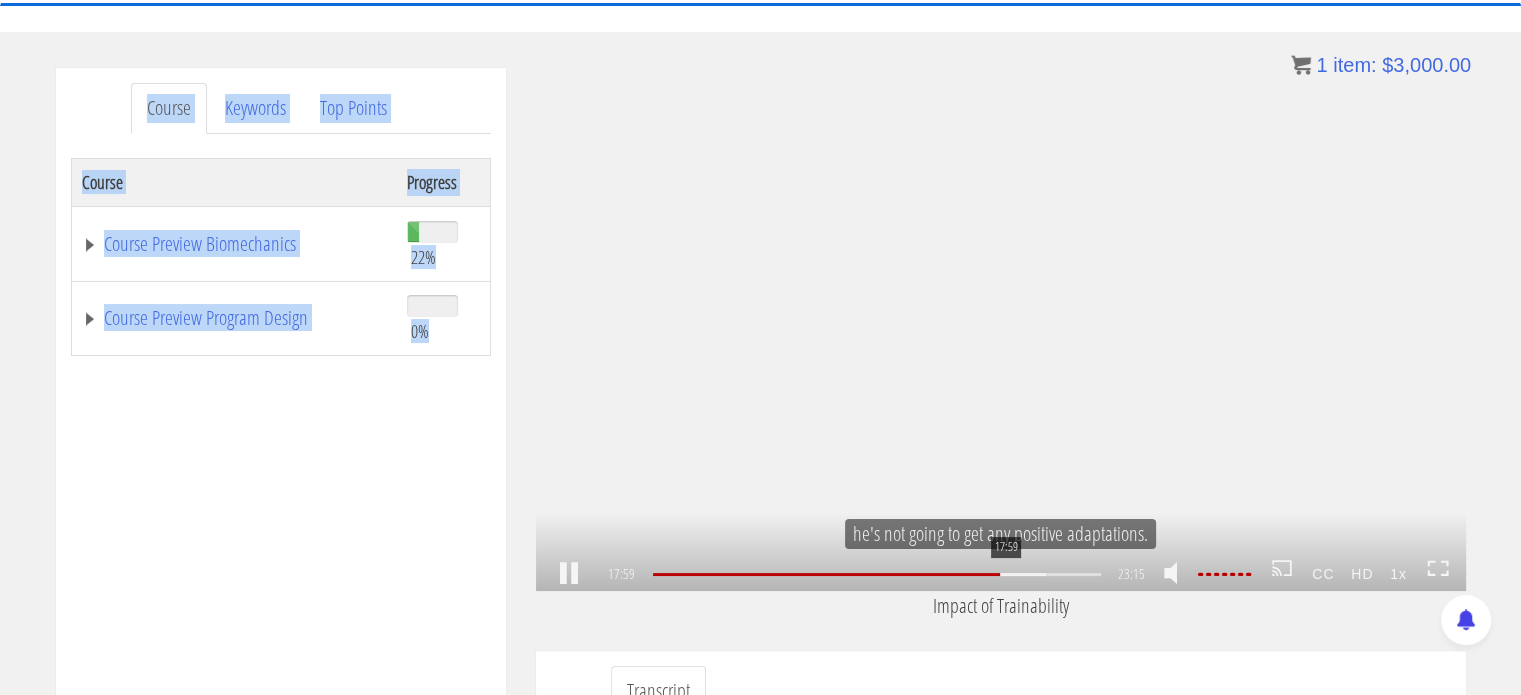 scroll, scrollTop: 4370, scrollLeft: 0, axis: vertical 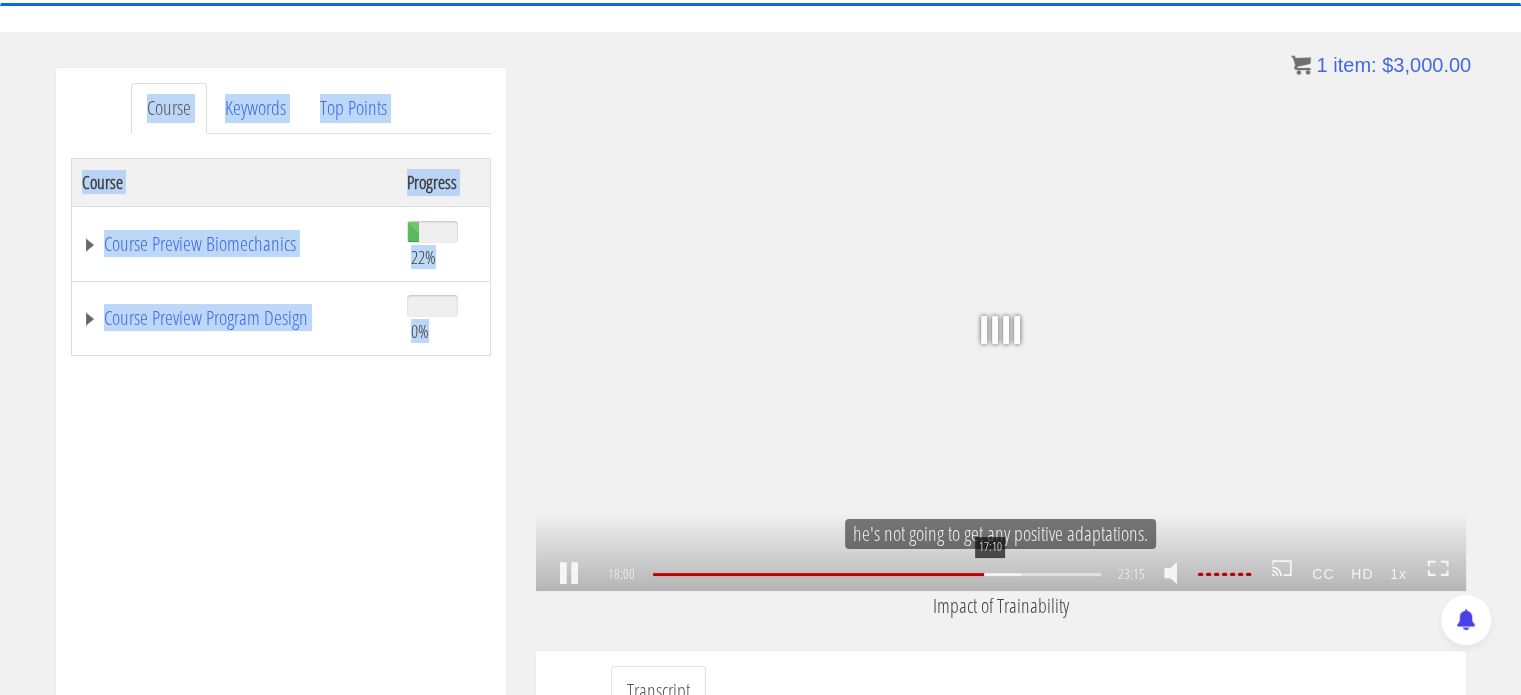 click on "17:10" at bounding box center (876, 574) 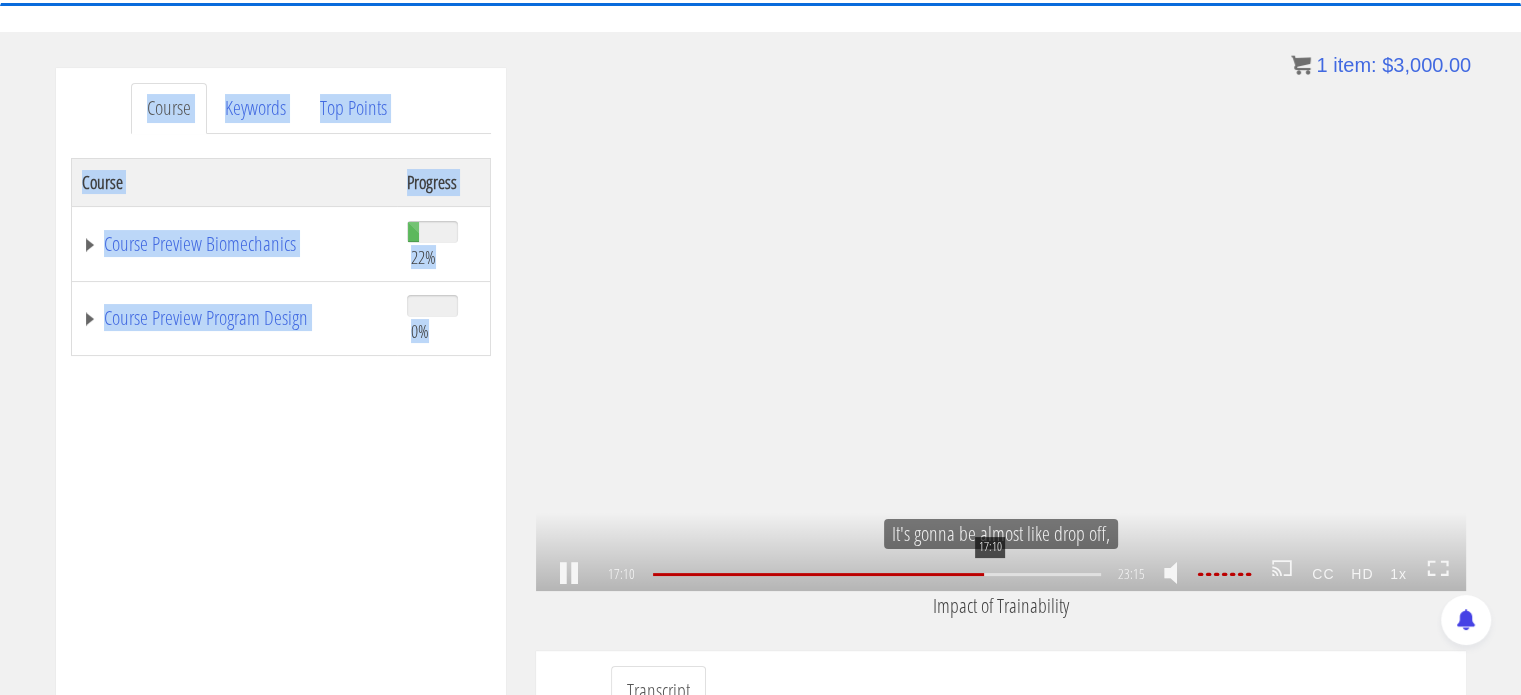 scroll, scrollTop: 4154, scrollLeft: 0, axis: vertical 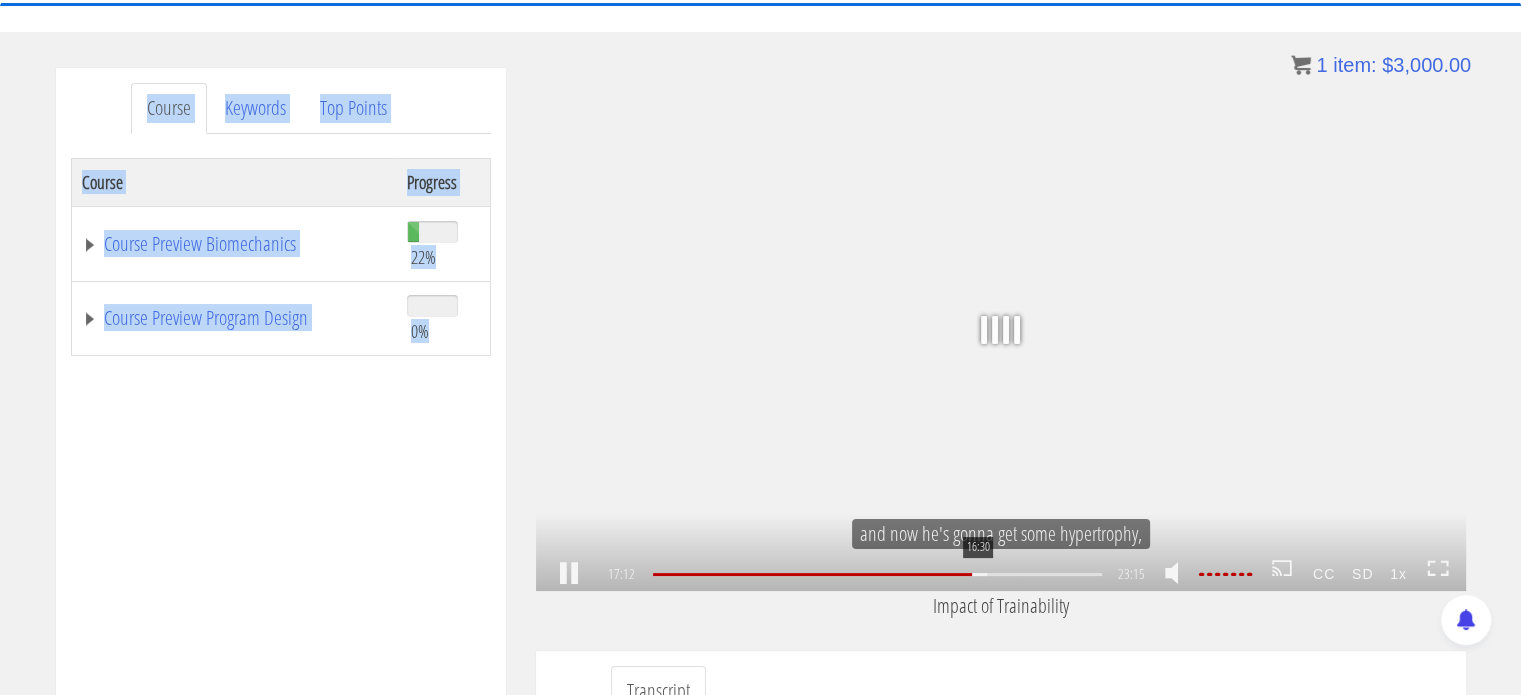 click on "16:30" at bounding box center [877, 574] 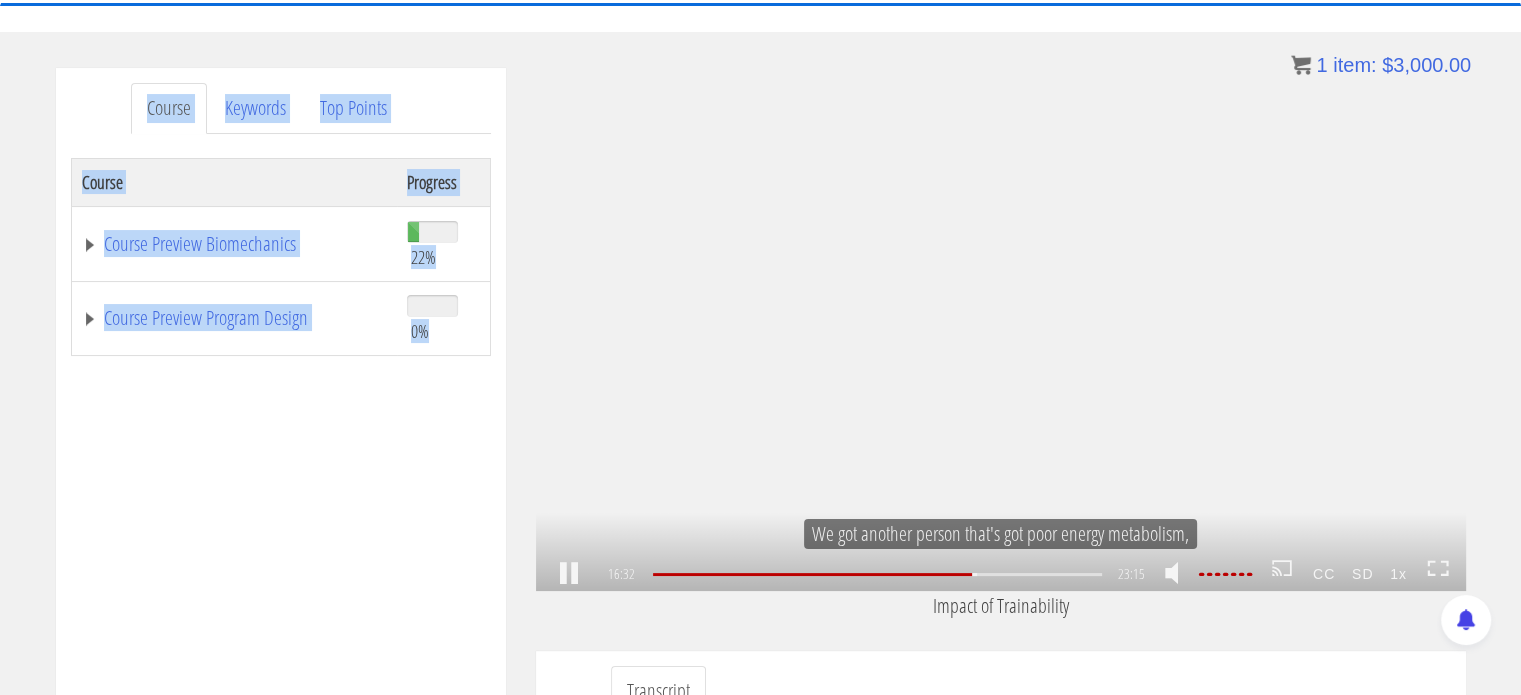 scroll, scrollTop: 4000, scrollLeft: 0, axis: vertical 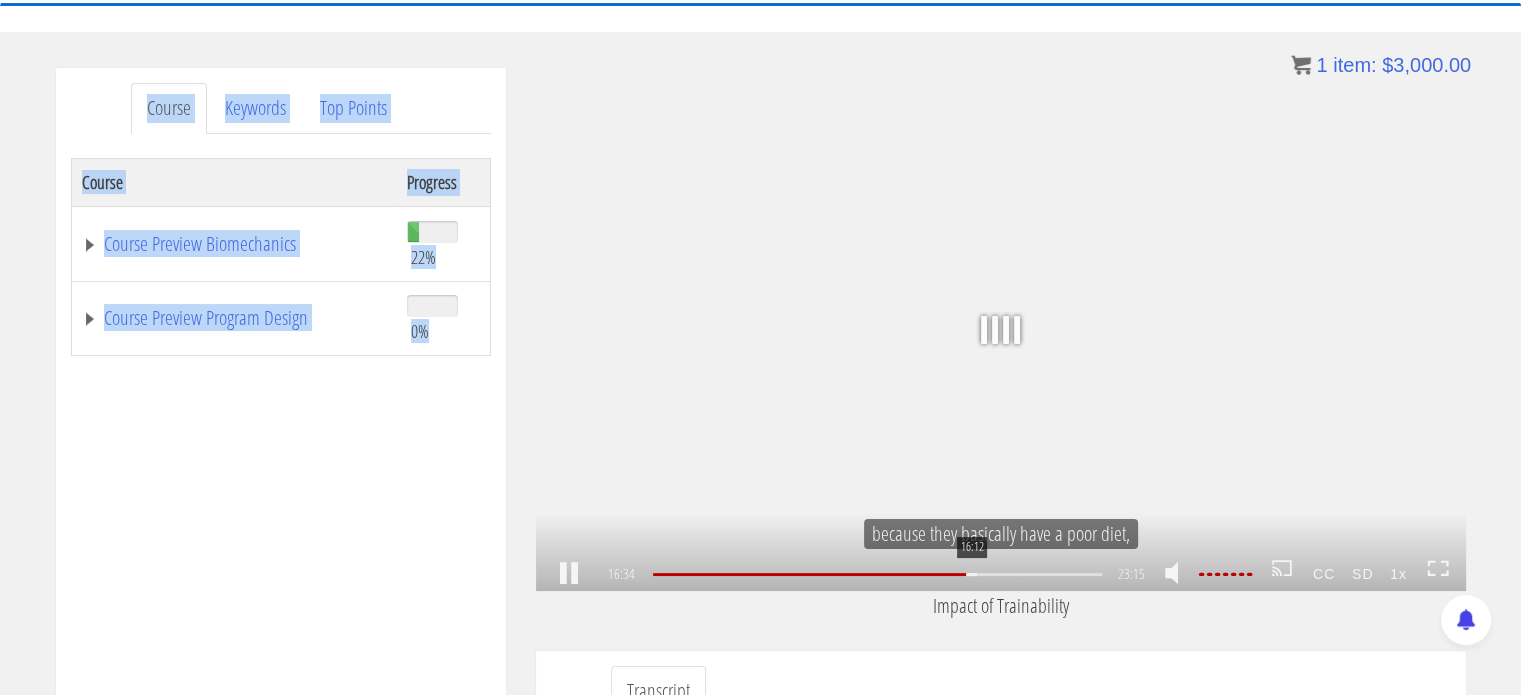 click on "16:12" at bounding box center [877, 574] 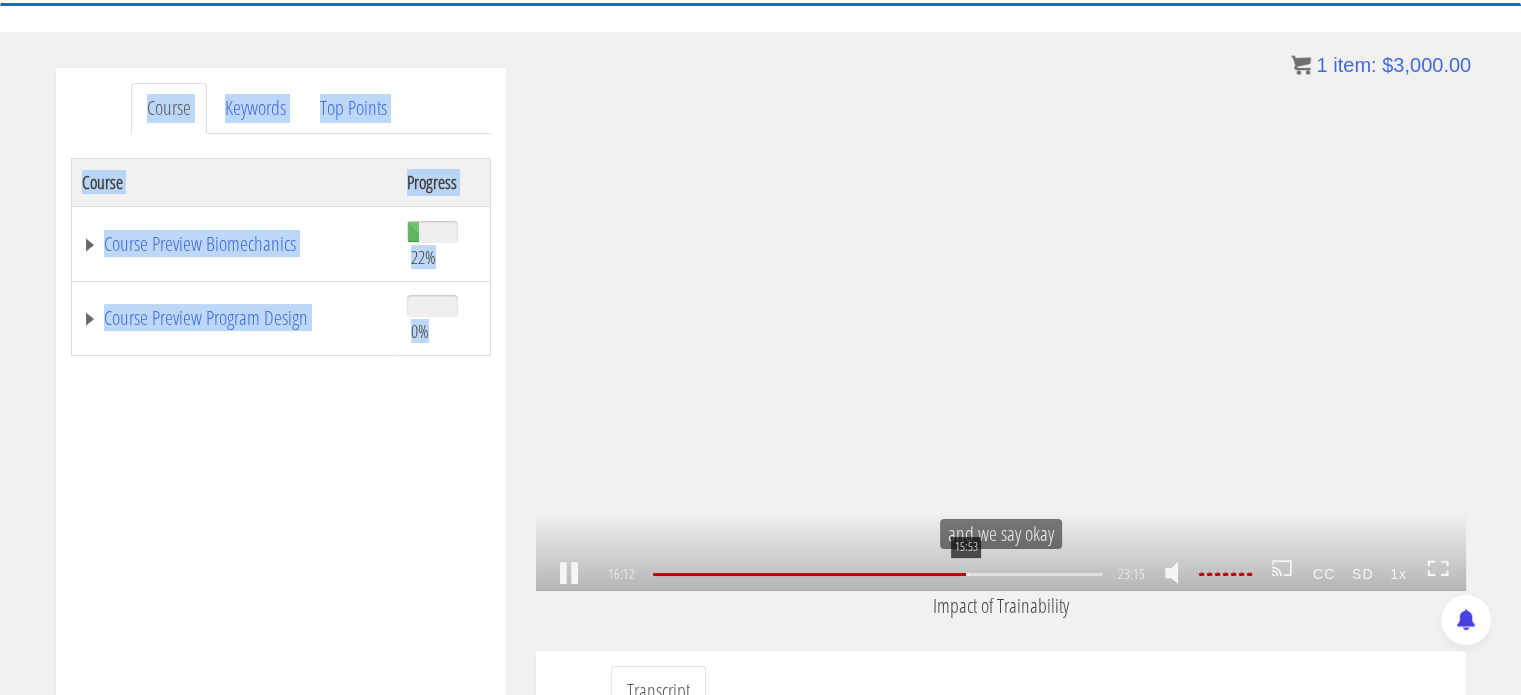 scroll, scrollTop: 3908, scrollLeft: 0, axis: vertical 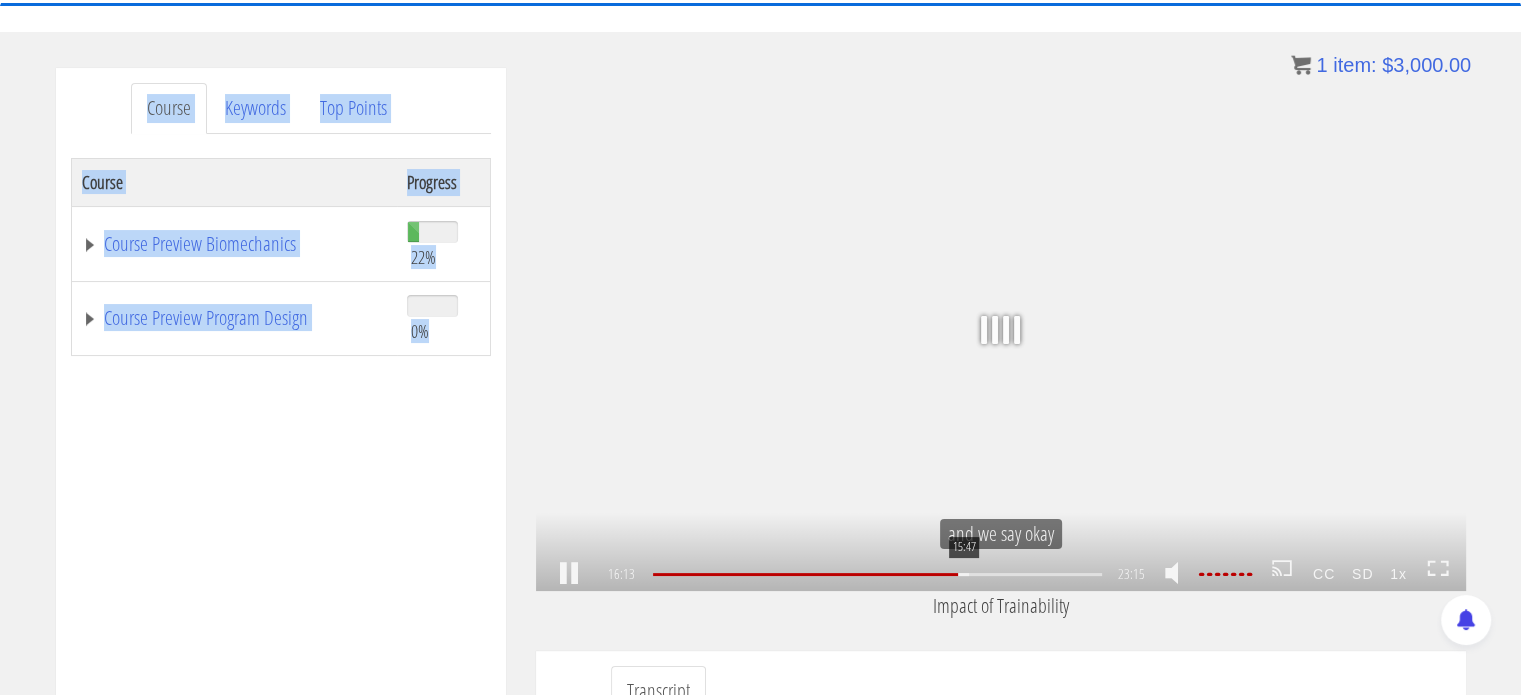 click on "15:47" at bounding box center (877, 574) 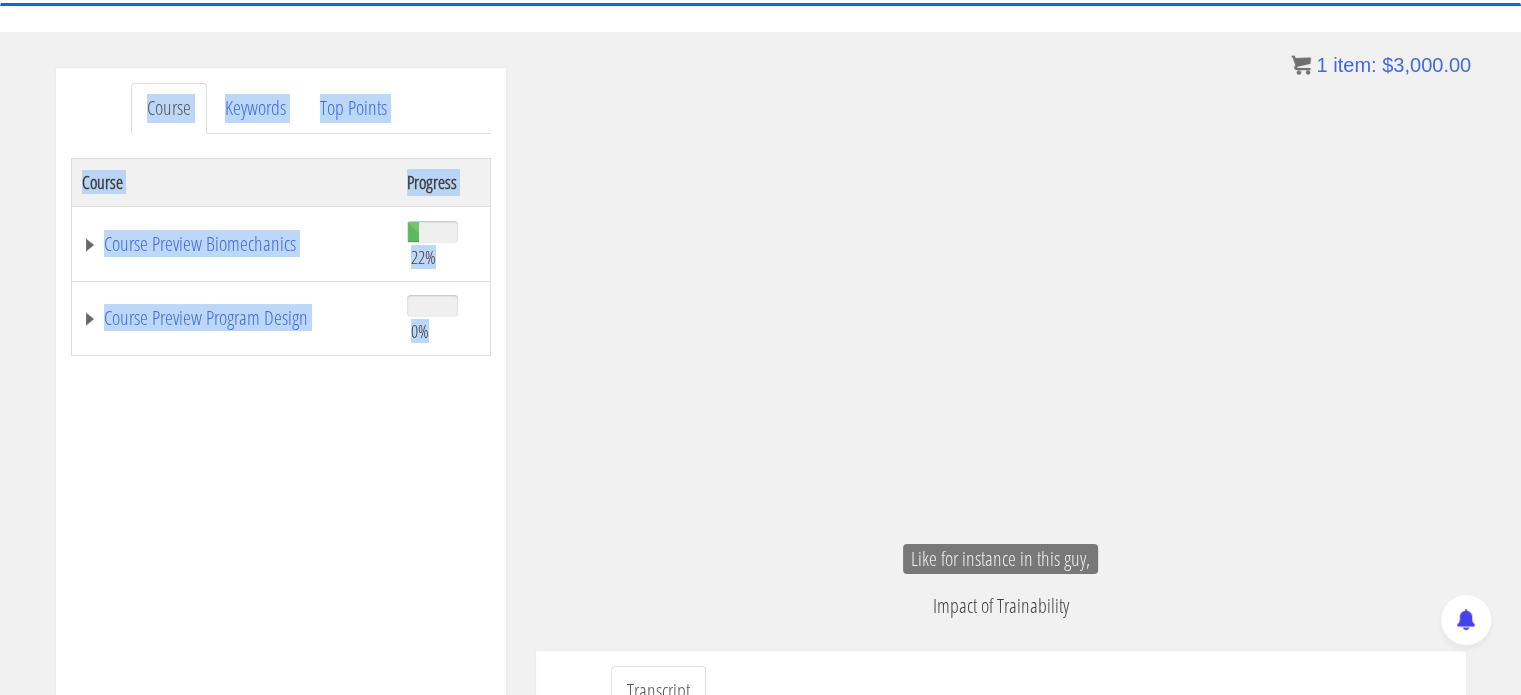 scroll, scrollTop: 3846, scrollLeft: 0, axis: vertical 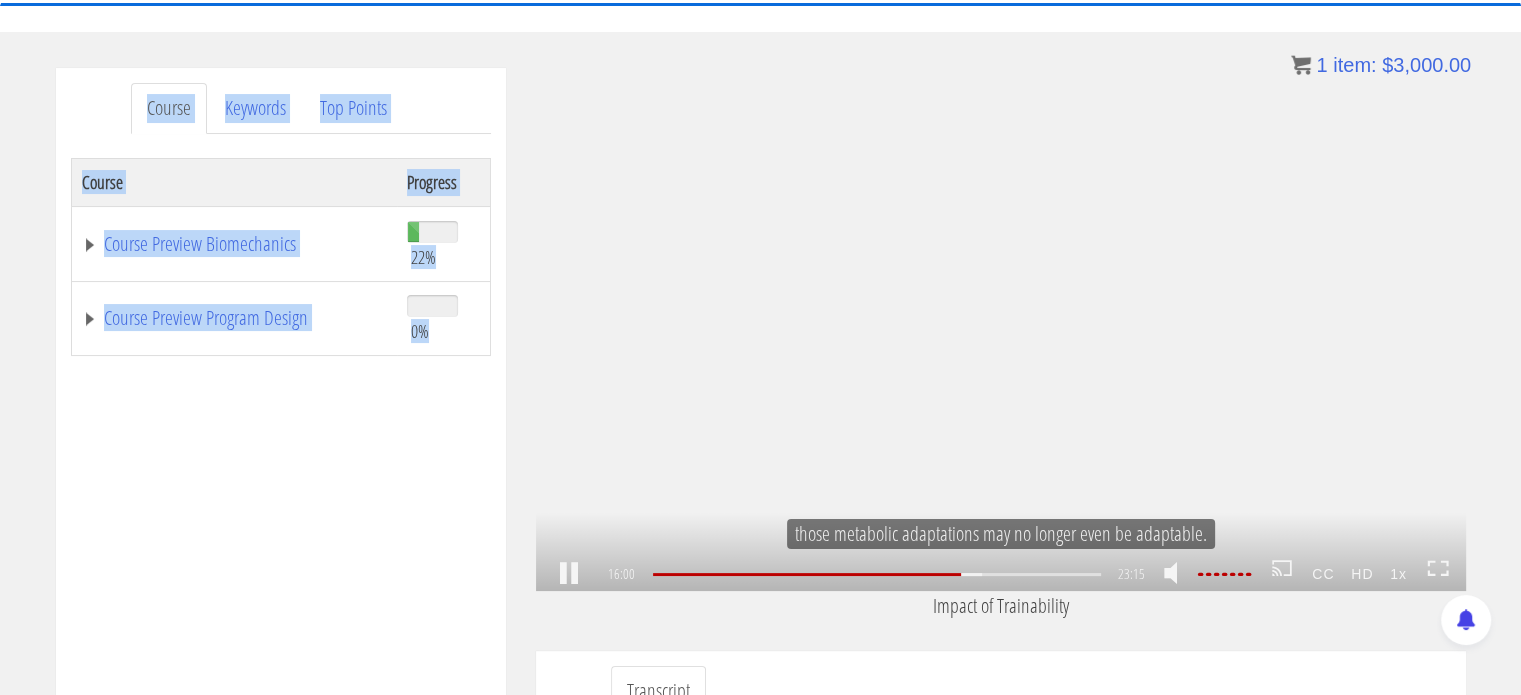 click on "1x" at bounding box center (1399, 574) 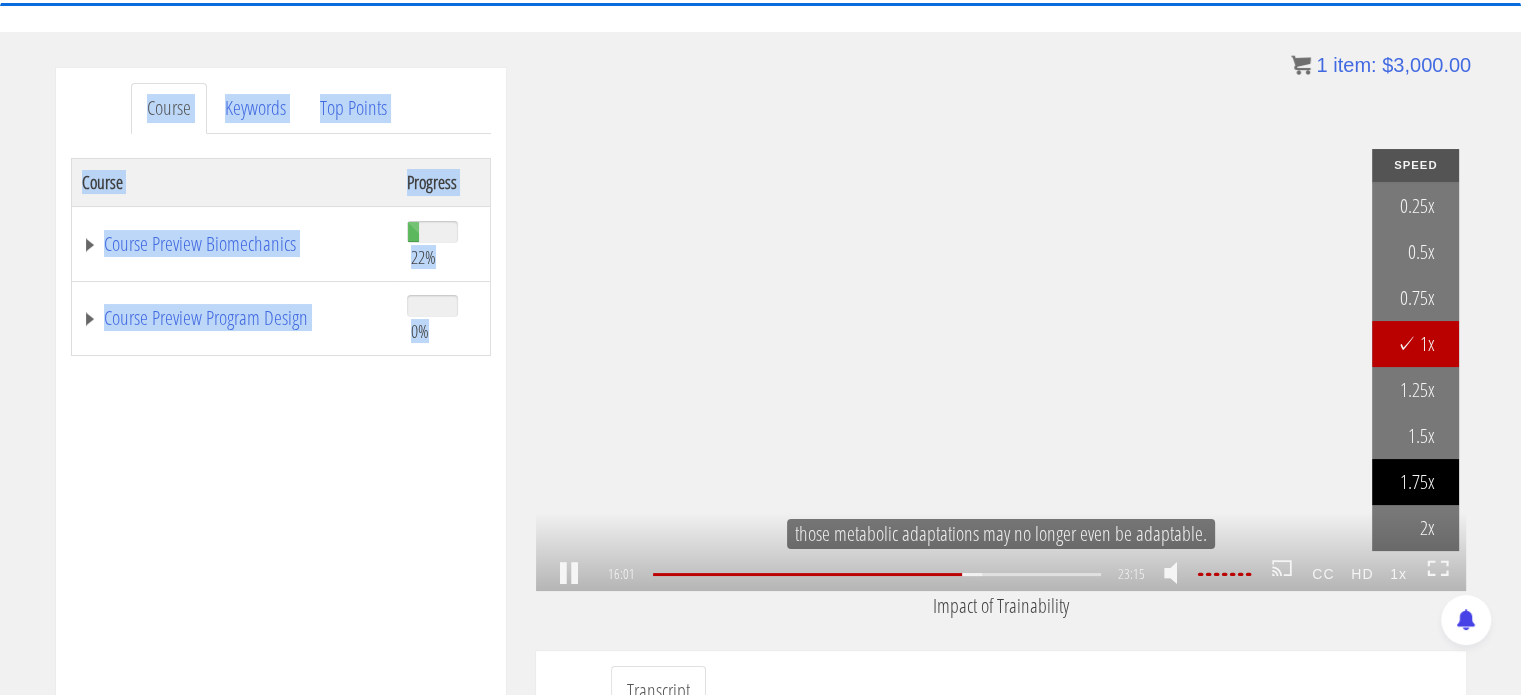 click on "1.75x" at bounding box center [1415, 482] 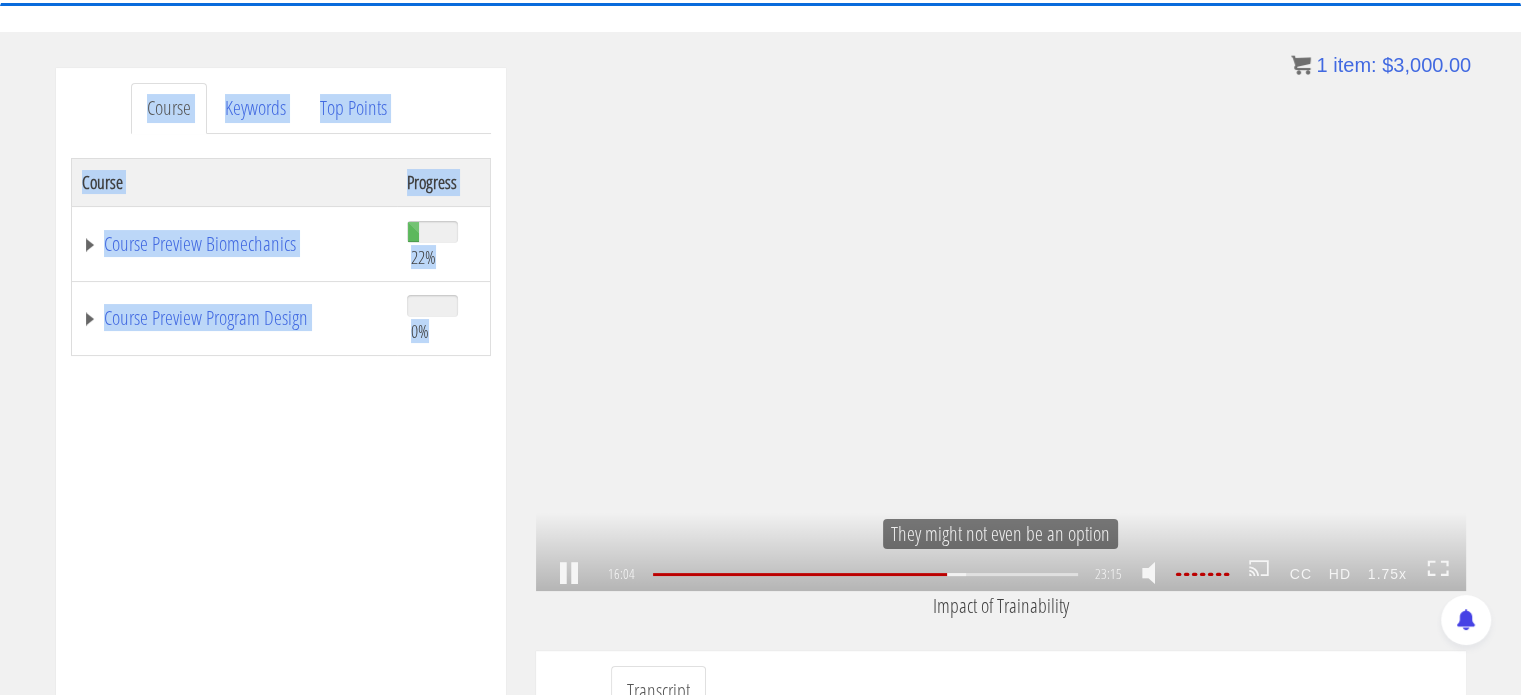 scroll, scrollTop: 3877, scrollLeft: 0, axis: vertical 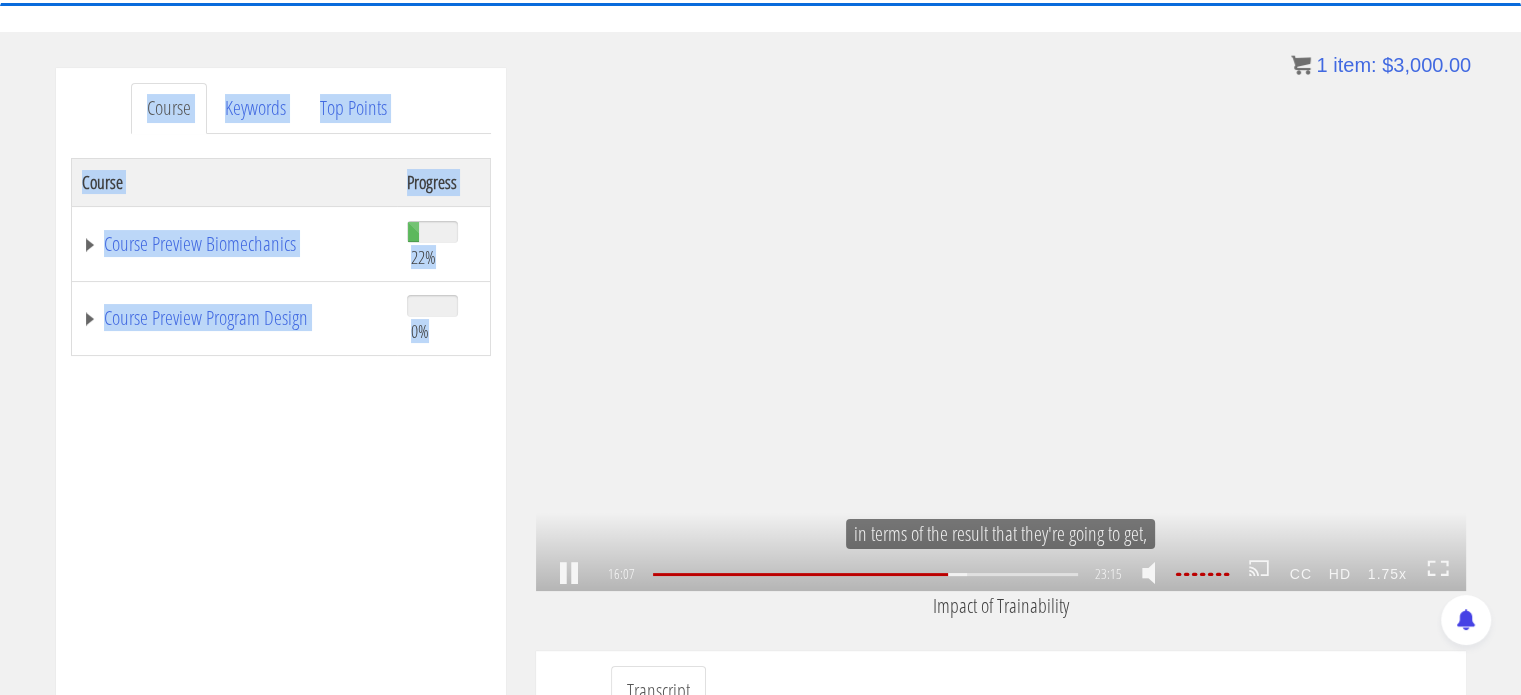 click on "1.75x" at bounding box center (1387, 574) 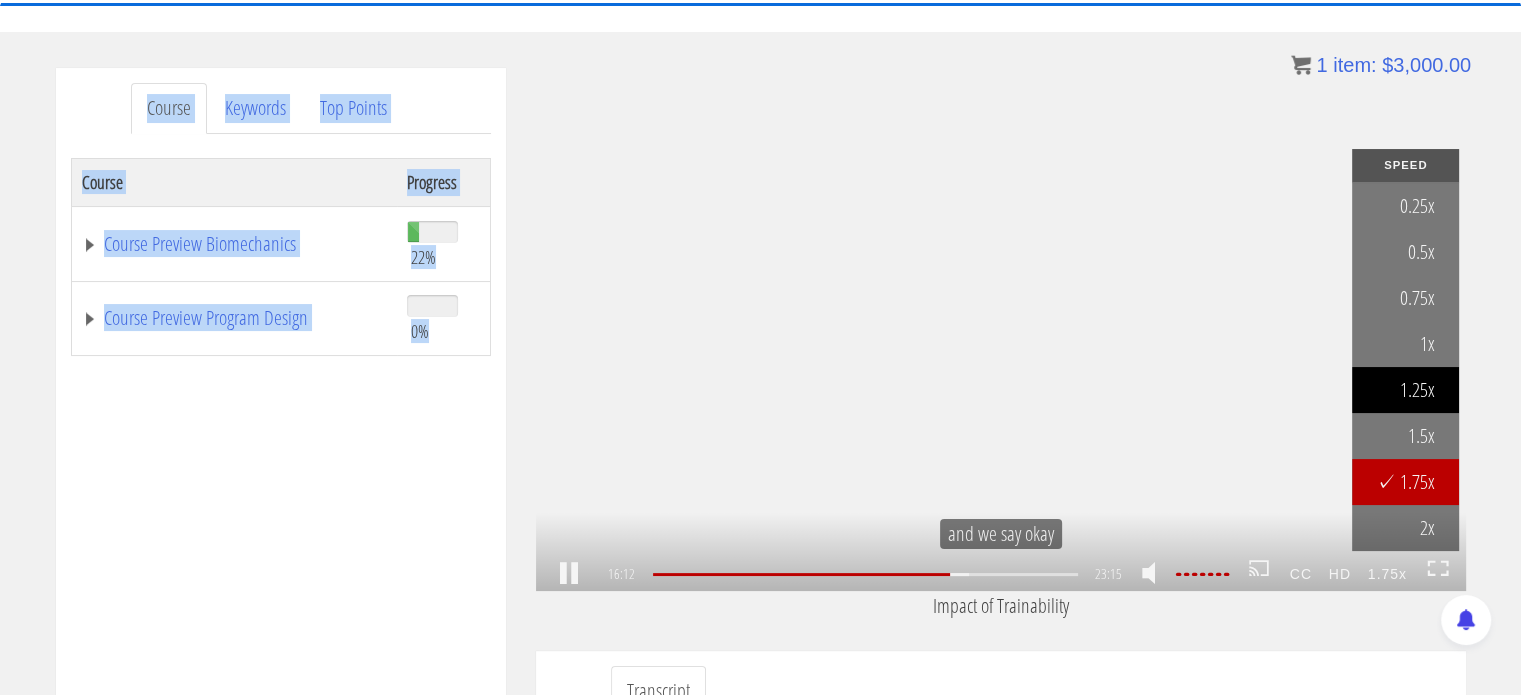 scroll, scrollTop: 3908, scrollLeft: 0, axis: vertical 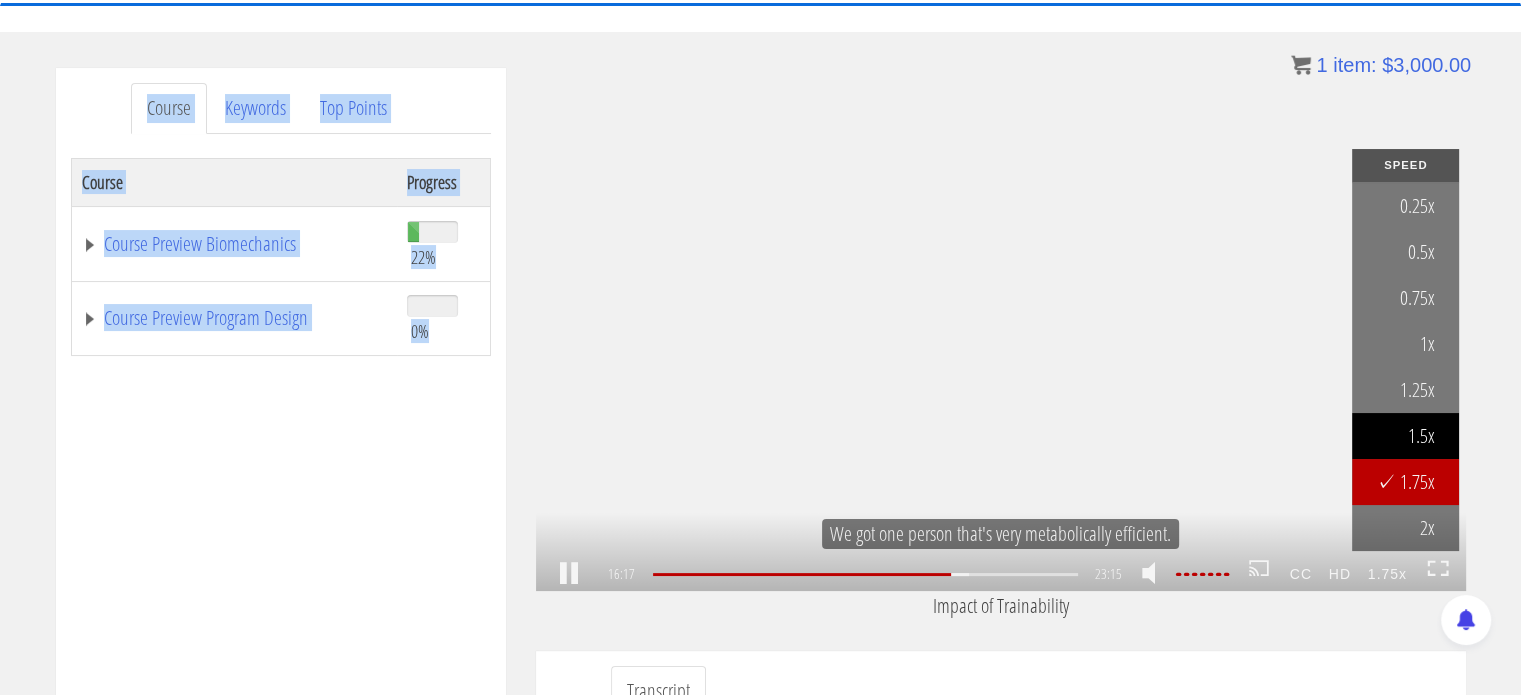 click on "1.5x" at bounding box center [1405, 436] 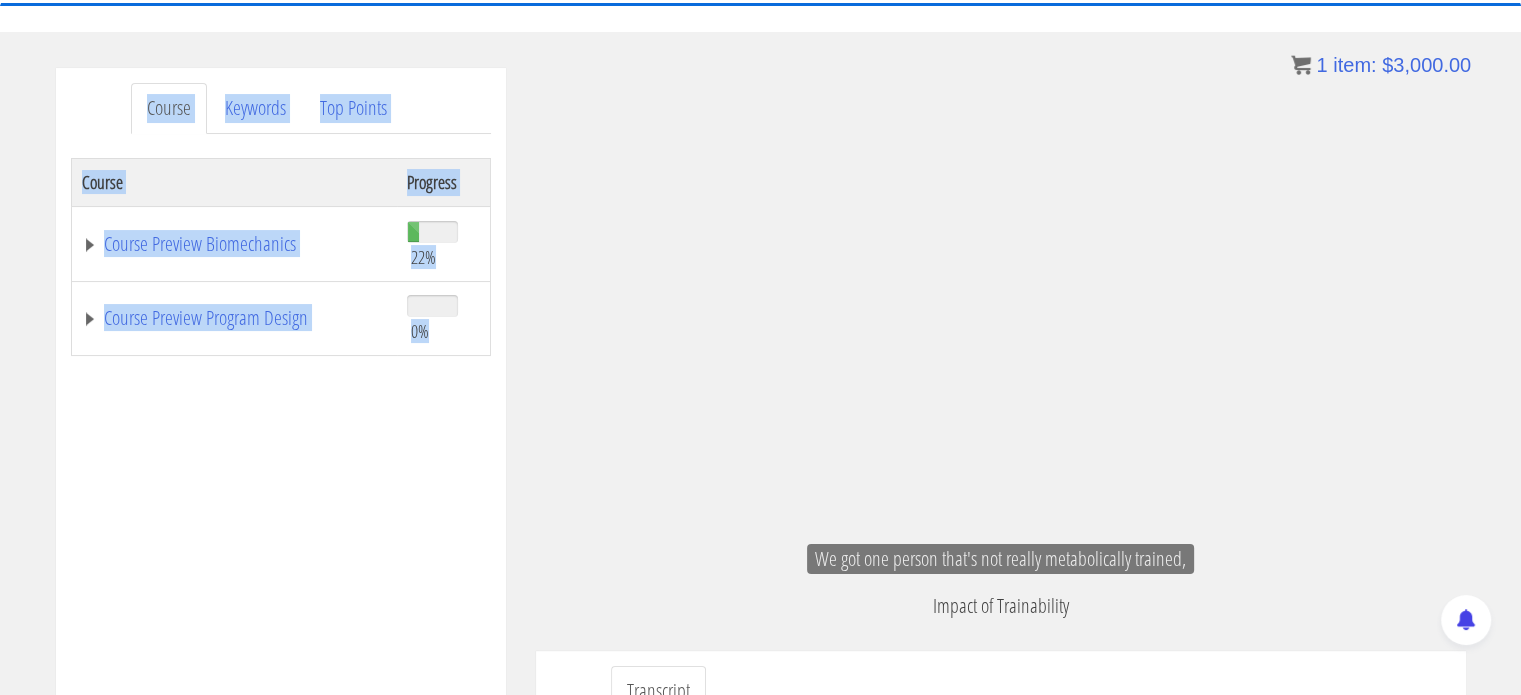 scroll, scrollTop: 3939, scrollLeft: 0, axis: vertical 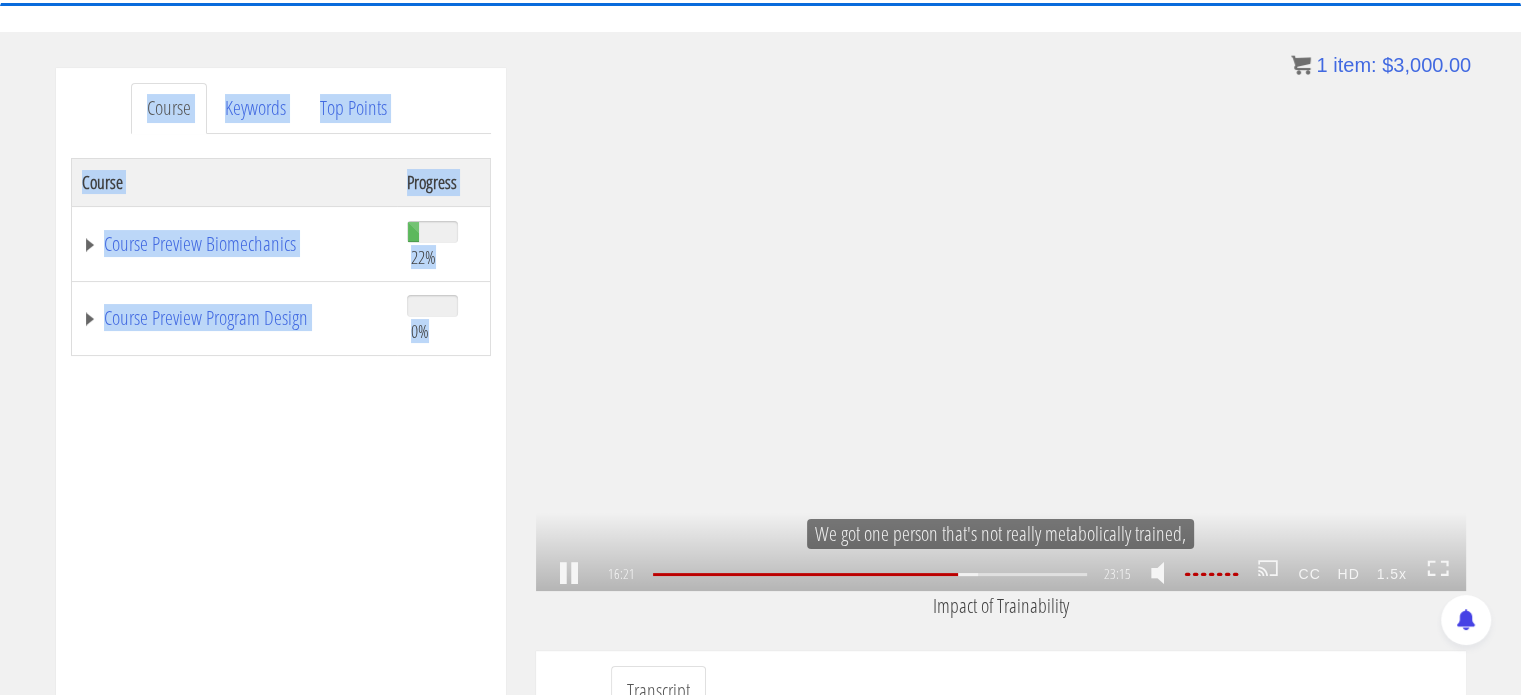 click on "1.5x
.a{fill:#000;opacity:0.65;}.b{fill:#fff;opacity:1.0;}
.fp-color-play{opacity:0.65;}.controlbutton{fill:#fff;}
.fp-color-play{opacity:0.65;}.controlbutton{fill:#fff;}
.controlbuttonbg{opacity:0.65;}.controlbutton{fill:#fff;}
.fp-color-play{opacity:0.65;}.rect{fill:#fff;}
.fp-color-play{opacity:0.65;}.rect{fill:#fff;}
.fp-color-play{opacity:0.65;}.rect{fill:#fff;}
.fp-color-play{opacity:0.65;}.rect{fill:#fff;}
16:21                              23:05                                           23:15              06:55                                                                                                                                                                    CC HD" at bounding box center (1001, 329) 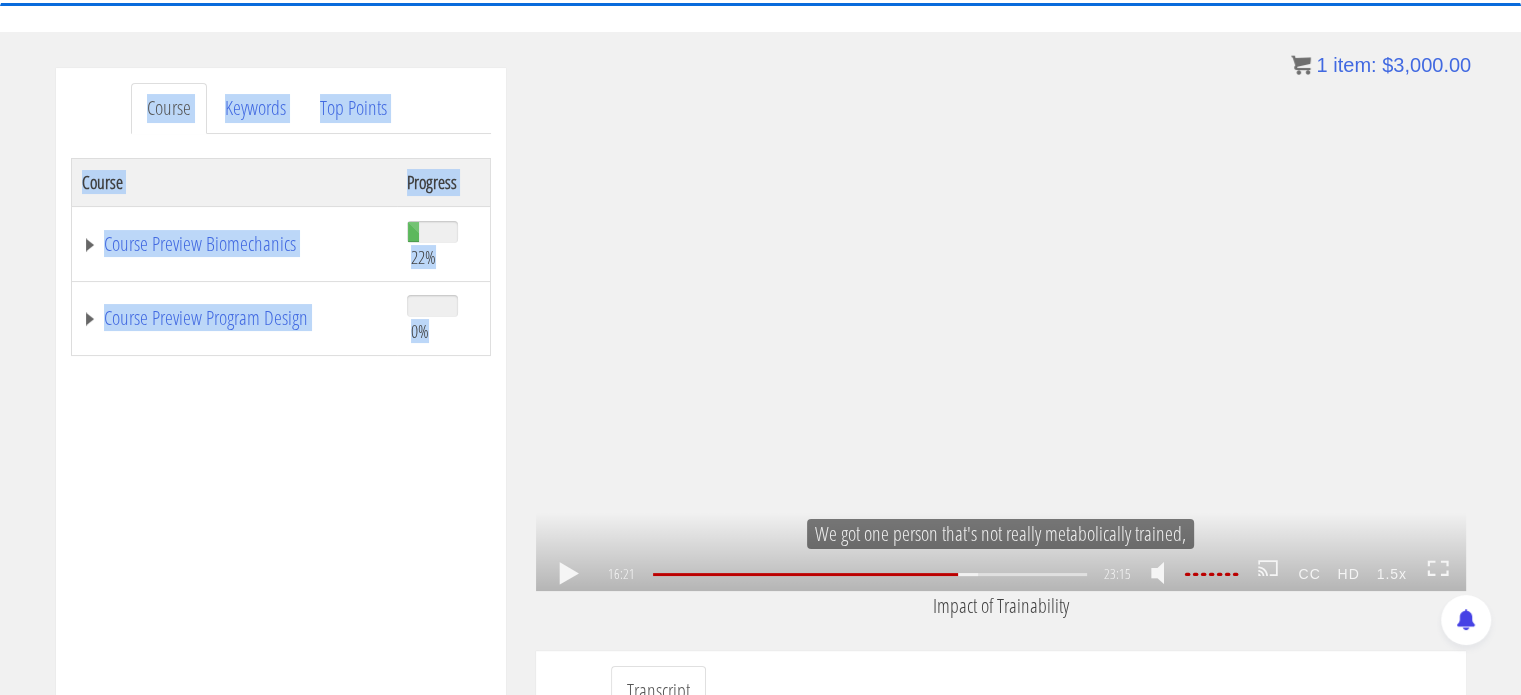 click on "1.5x
.a{fill:#000;opacity:0.65;}.b{fill:#fff;opacity:1.0;}
.fp-color-play{opacity:0.65;}.controlbutton{fill:#fff;}
.fp-color-play{opacity:0.65;}.controlbutton{fill:#fff;}
.controlbuttonbg{opacity:0.65;}.controlbutton{fill:#fff;}
.fp-color-play{opacity:0.65;}.rect{fill:#fff;}
.fp-color-play{opacity:0.65;}.rect{fill:#fff;}
.fp-color-play{opacity:0.65;}.rect{fill:#fff;}
.fp-color-play{opacity:0.65;}.rect{fill:#fff;}
16:21                              23:05                                           23:15              06:54                                                                                                                                                                    CC HD" at bounding box center [1001, 329] 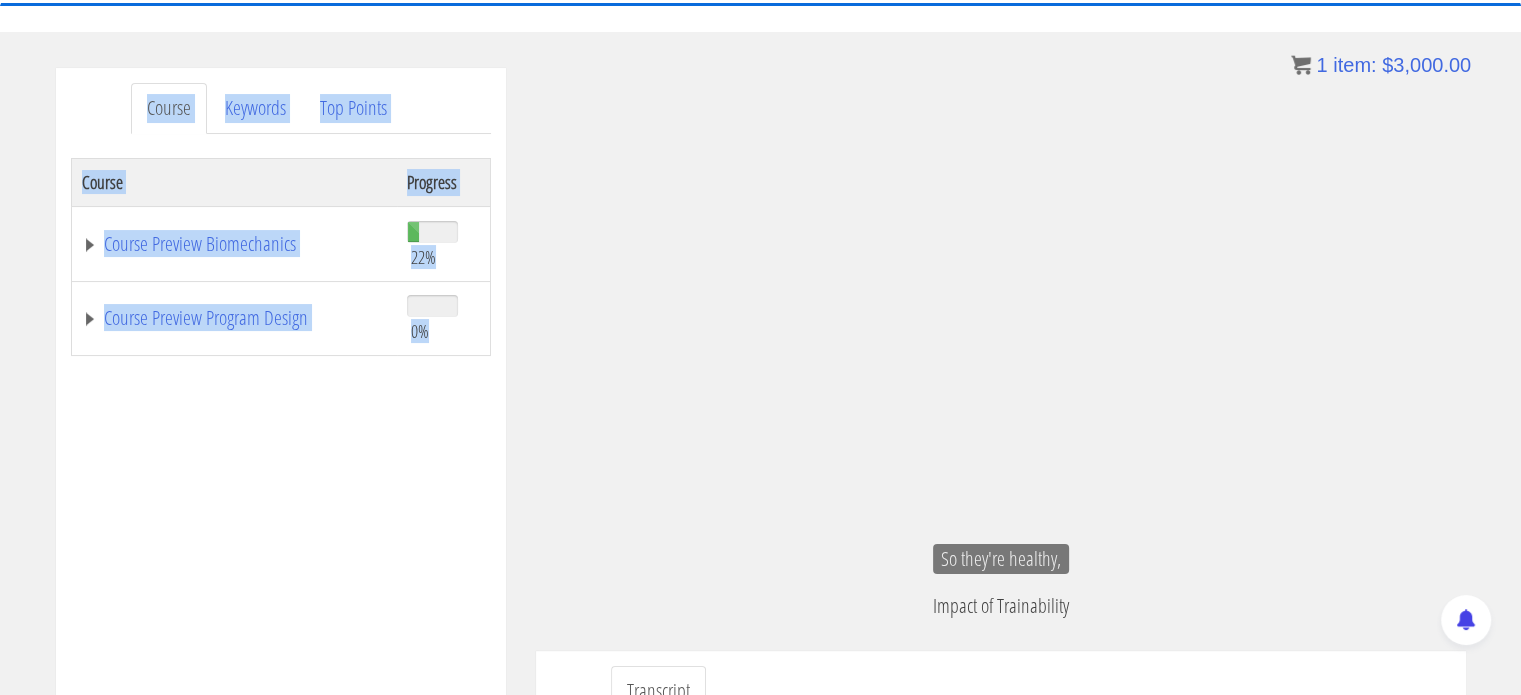 scroll, scrollTop: 3969, scrollLeft: 0, axis: vertical 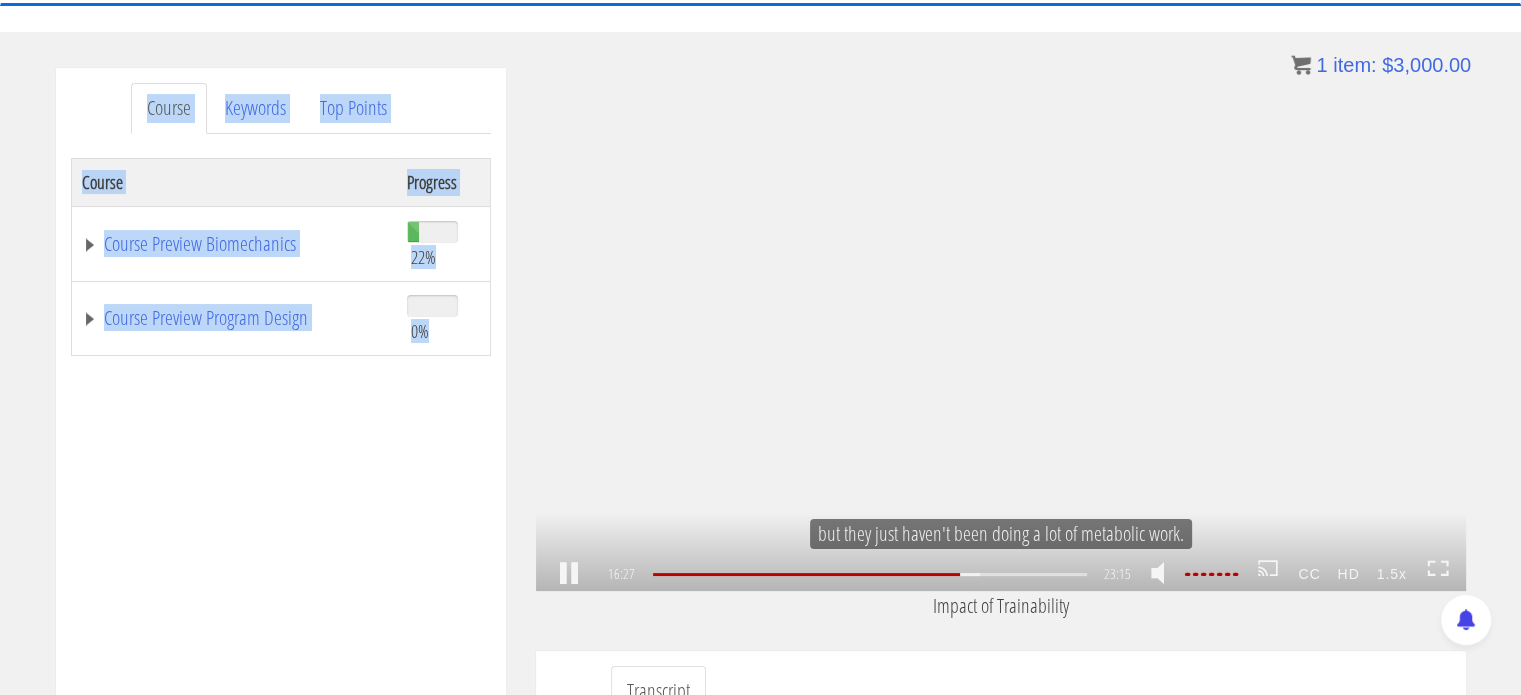 click on "1.5x
.a{fill:#000;opacity:0.65;}.b{fill:#fff;opacity:1.0;}
.fp-color-play{opacity:0.65;}.controlbutton{fill:#fff;}
.fp-color-play{opacity:0.65;}.controlbutton{fill:#fff;}
.controlbuttonbg{opacity:0.65;}.controlbutton{fill:#fff;}
.fp-color-play{opacity:0.65;}.rect{fill:#fff;}
.fp-color-play{opacity:0.65;}.rect{fill:#fff;}
.fp-color-play{opacity:0.65;}.rect{fill:#fff;}
.fp-color-play{opacity:0.65;}.rect{fill:#fff;}
16:27                              23:05                                           23:15              06:48                                                                                                                                                                    CC HD" at bounding box center (1001, 329) 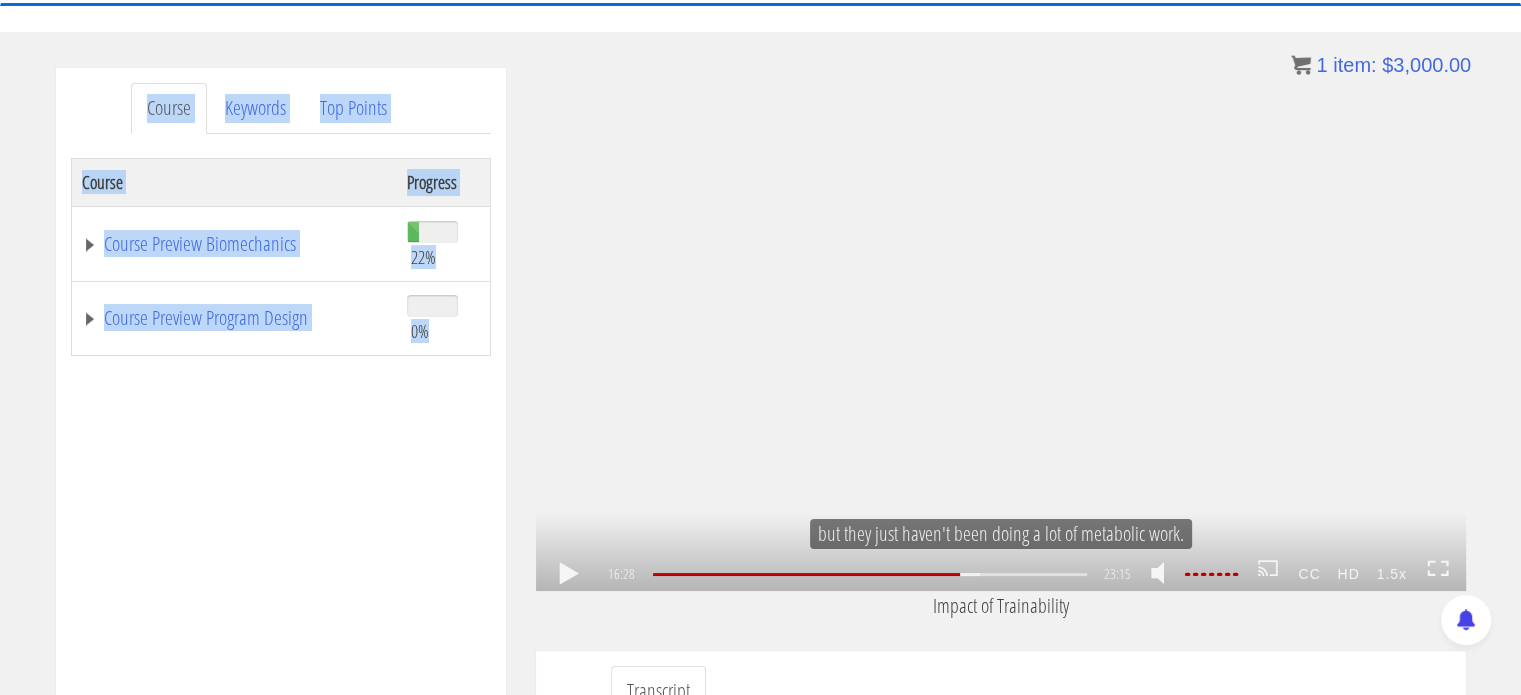 click on "1.5x
.a{fill:#000;opacity:0.65;}.b{fill:#fff;opacity:1.0;}
.fp-color-play{opacity:0.65;}.controlbutton{fill:#fff;}
.fp-color-play{opacity:0.65;}.controlbutton{fill:#fff;}
.controlbuttonbg{opacity:0.65;}.controlbutton{fill:#fff;}
.fp-color-play{opacity:0.65;}.rect{fill:#fff;}
.fp-color-play{opacity:0.65;}.rect{fill:#fff;}
.fp-color-play{opacity:0.65;}.rect{fill:#fff;}
.fp-color-play{opacity:0.65;}.rect{fill:#fff;}
16:28                              23:05                                           23:15              06:48                                                                                                                                                                    CC HD" at bounding box center [1001, 329] 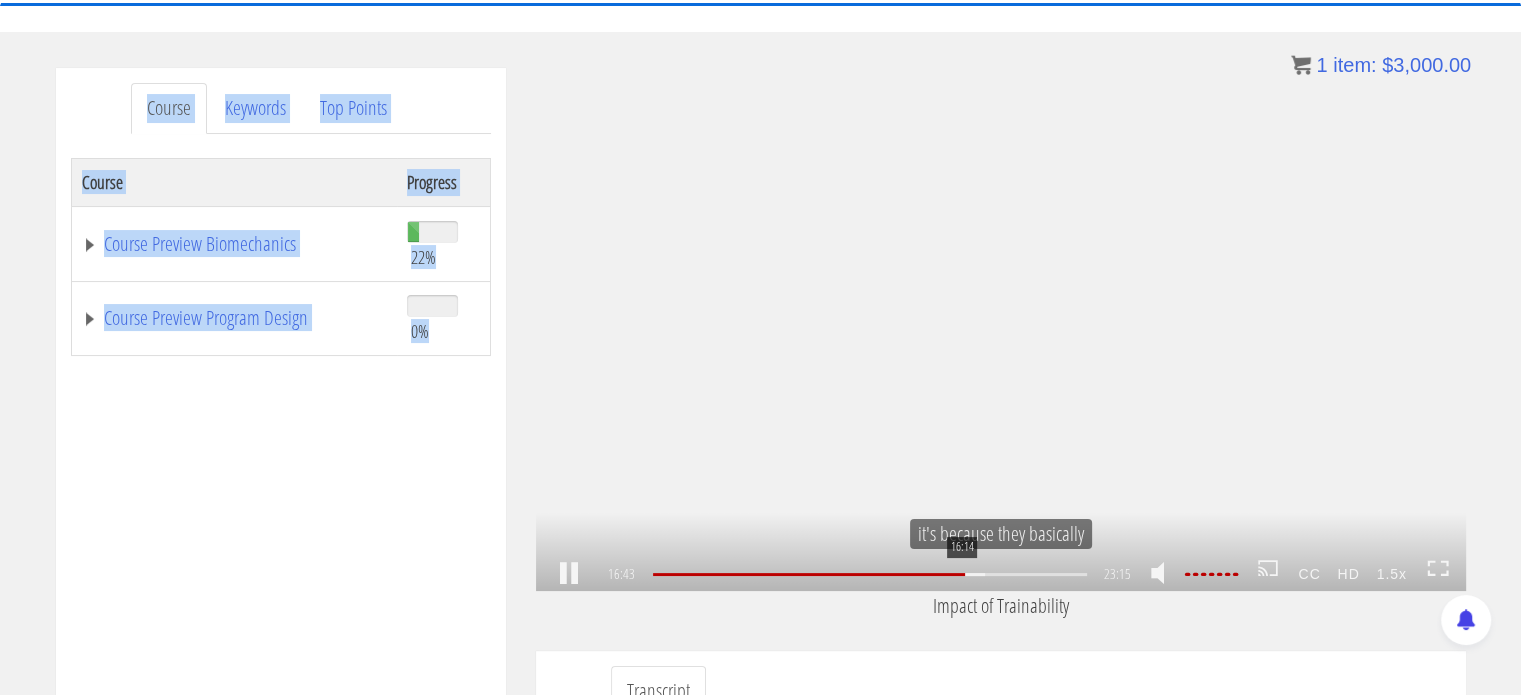 scroll, scrollTop: 4062, scrollLeft: 0, axis: vertical 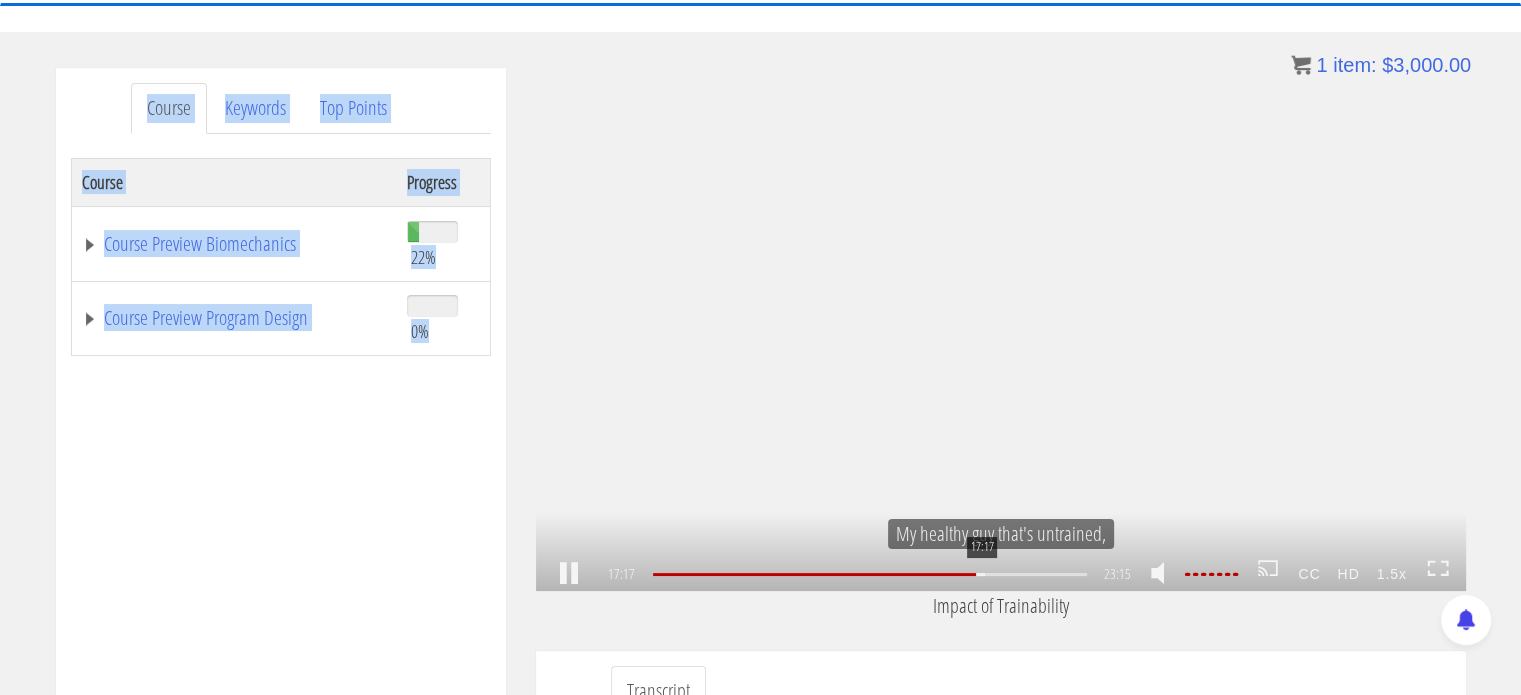 click on "17:17" at bounding box center [870, 574] 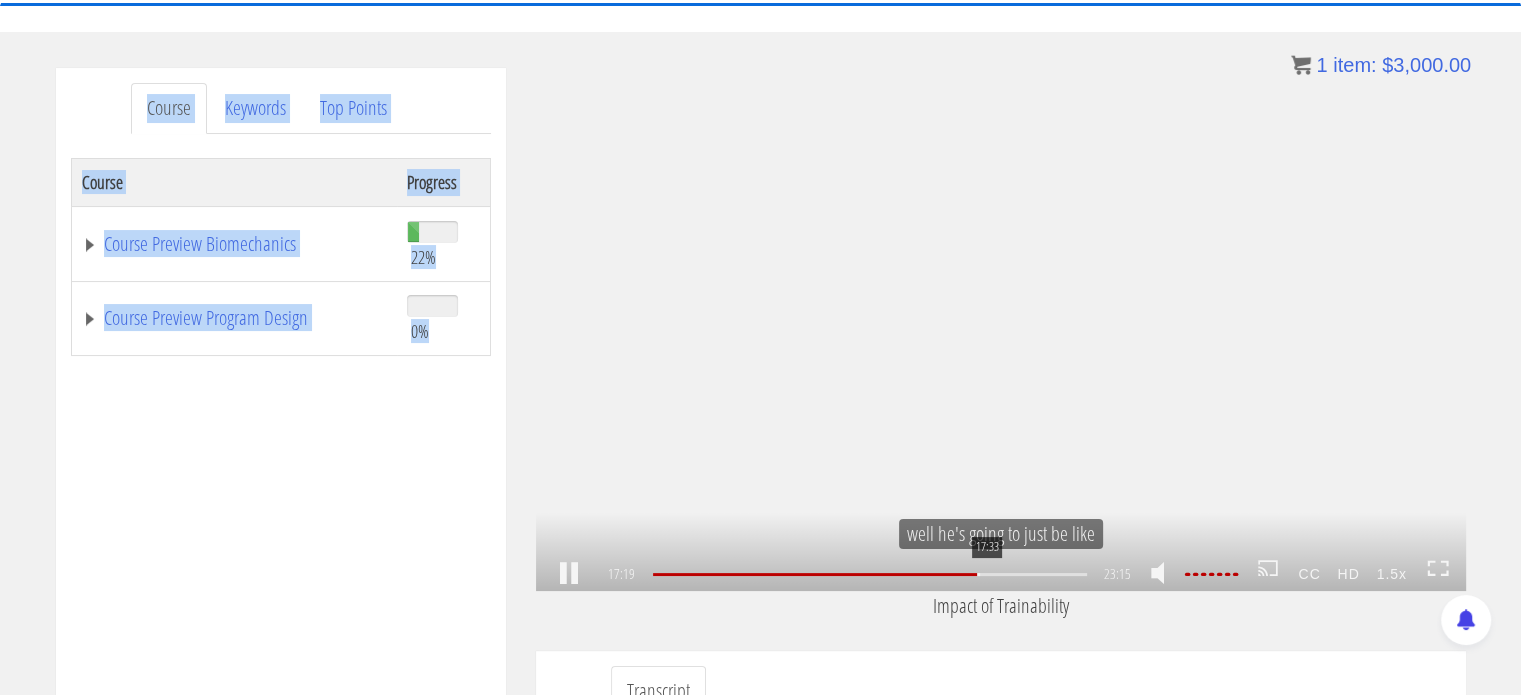 scroll, scrollTop: 4216, scrollLeft: 0, axis: vertical 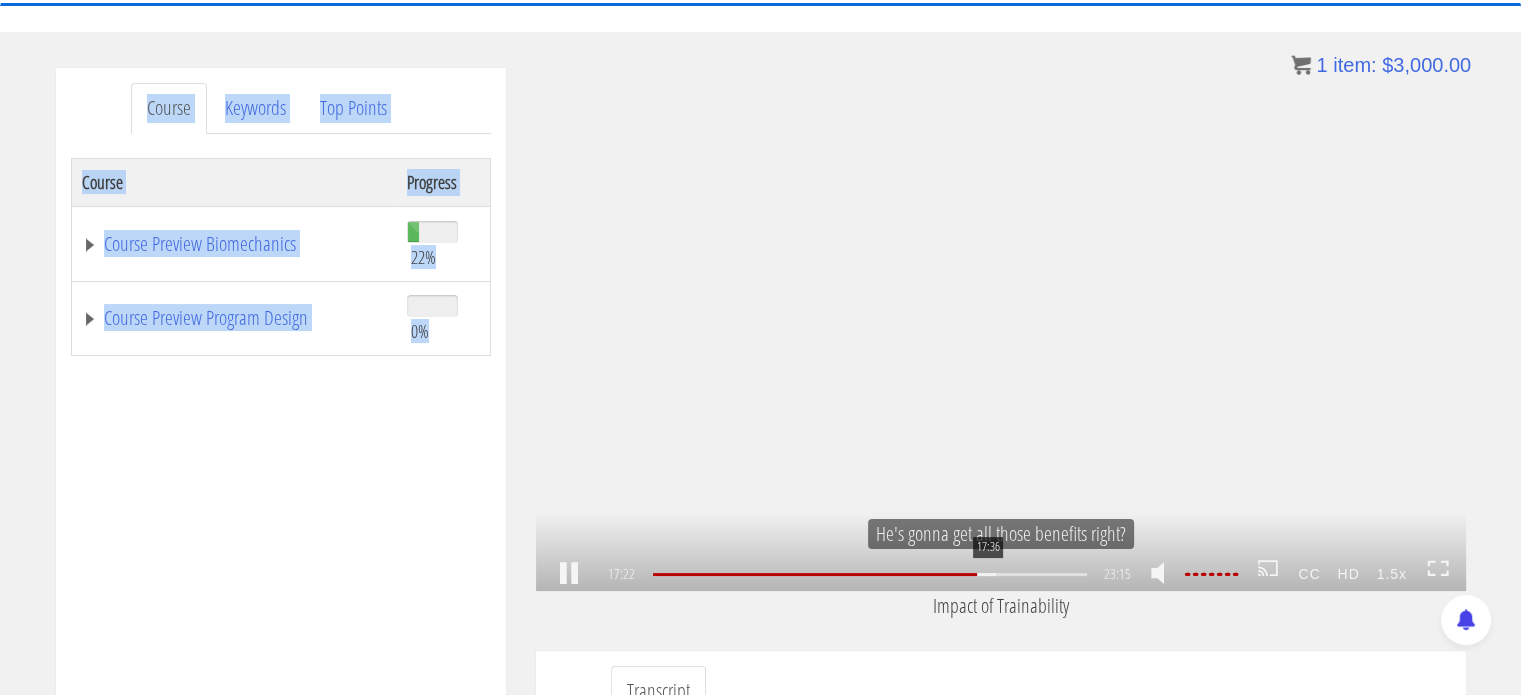 click on "17:36" at bounding box center [870, 574] 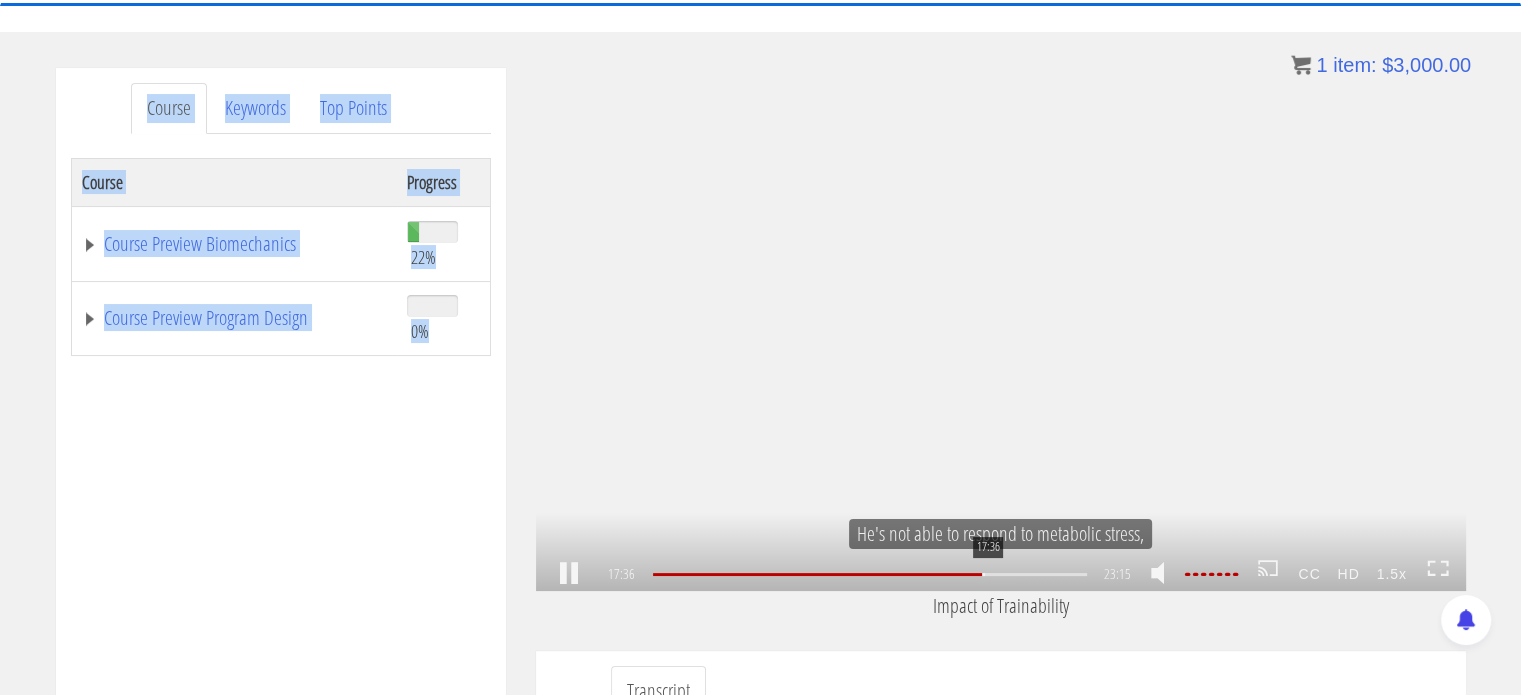 scroll, scrollTop: 4277, scrollLeft: 0, axis: vertical 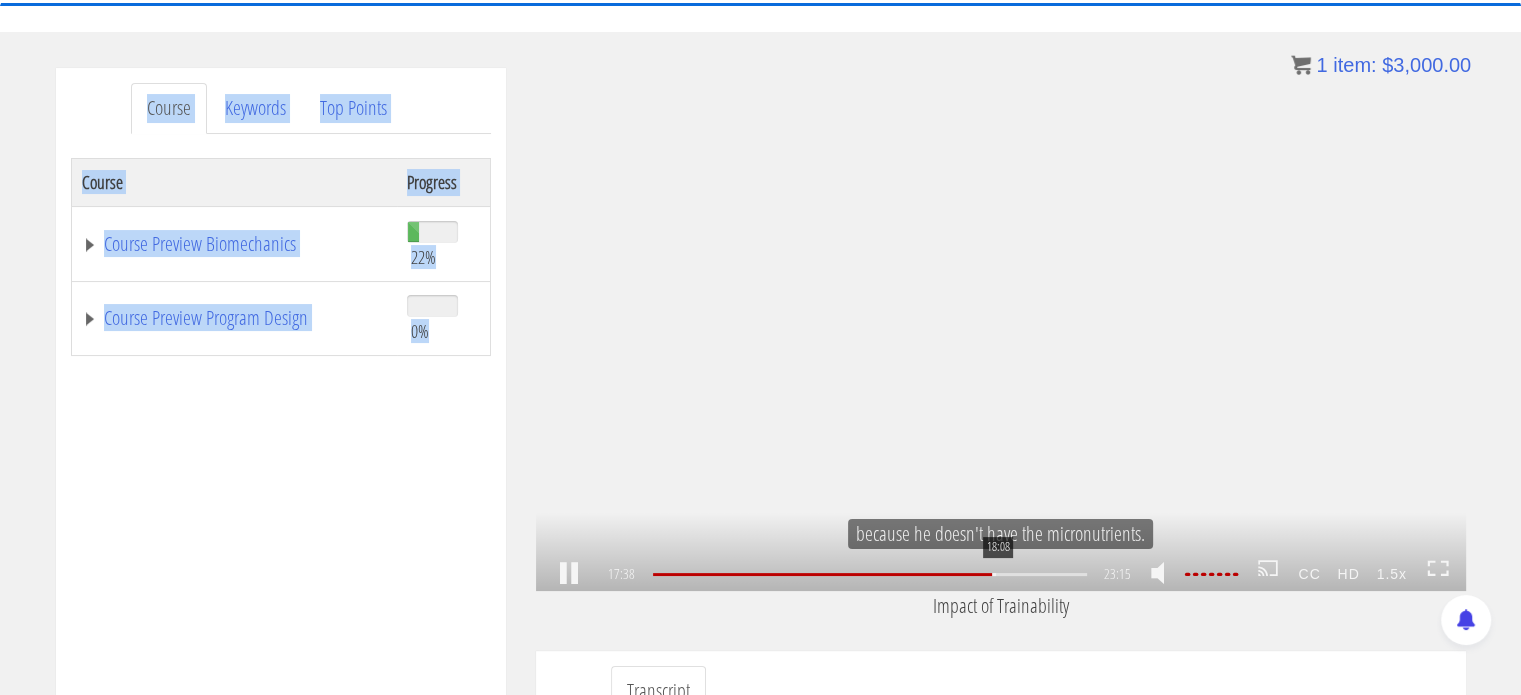 click on "18:08" at bounding box center (870, 574) 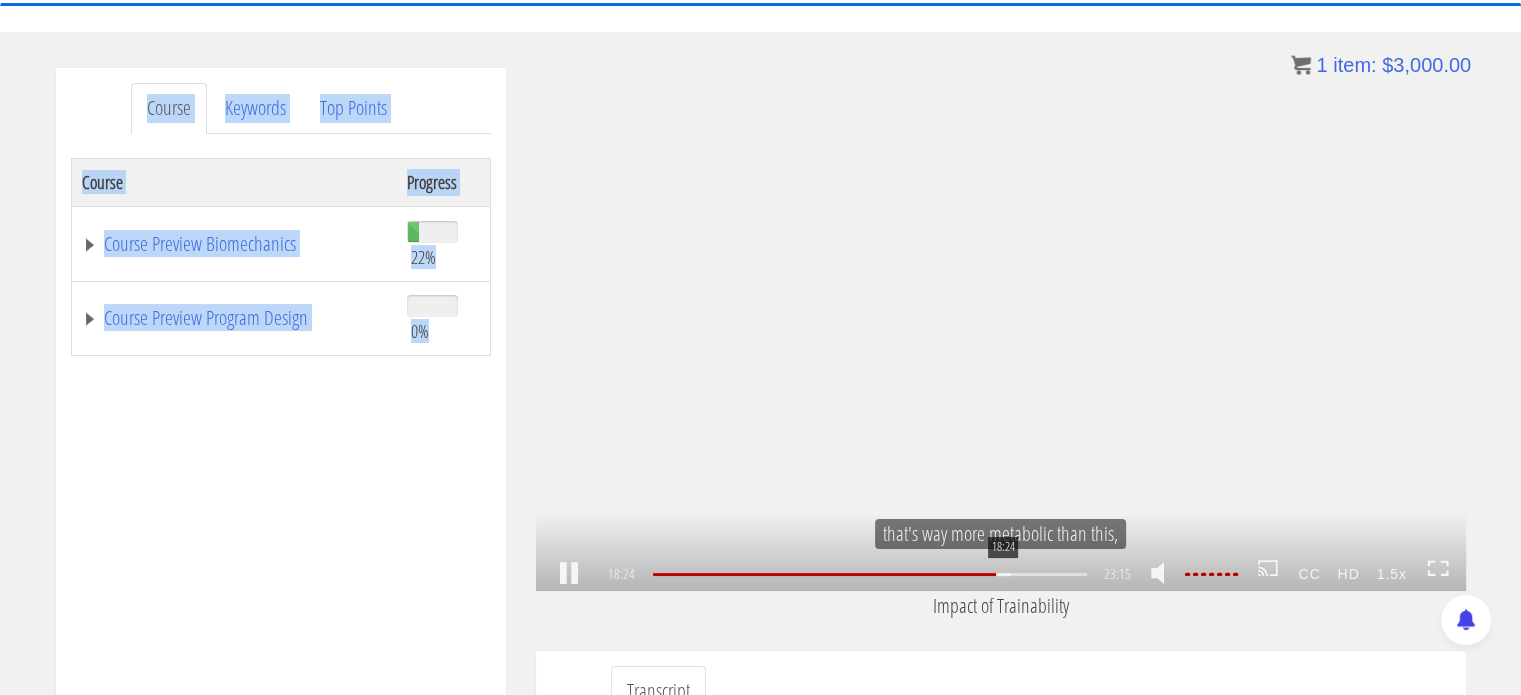 scroll, scrollTop: 4493, scrollLeft: 0, axis: vertical 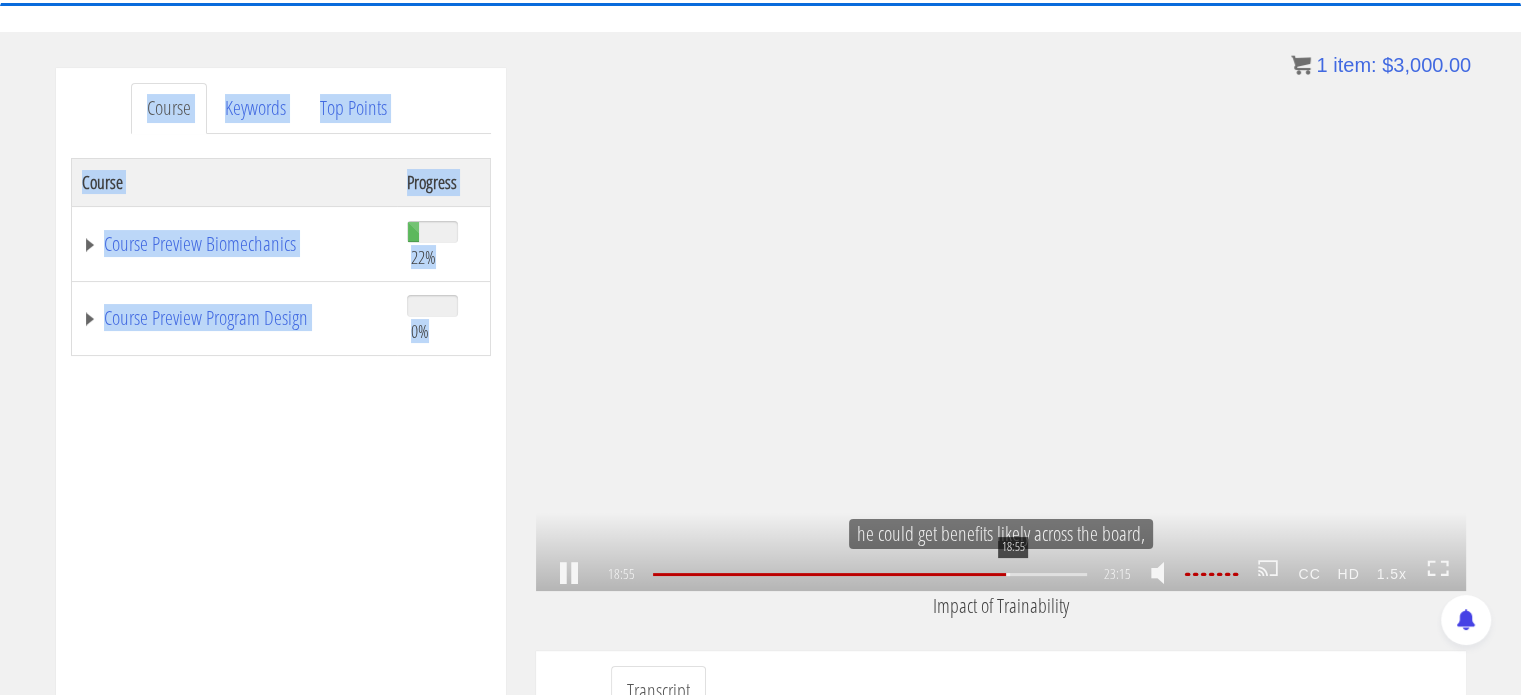 click on "18:55" at bounding box center (870, 574) 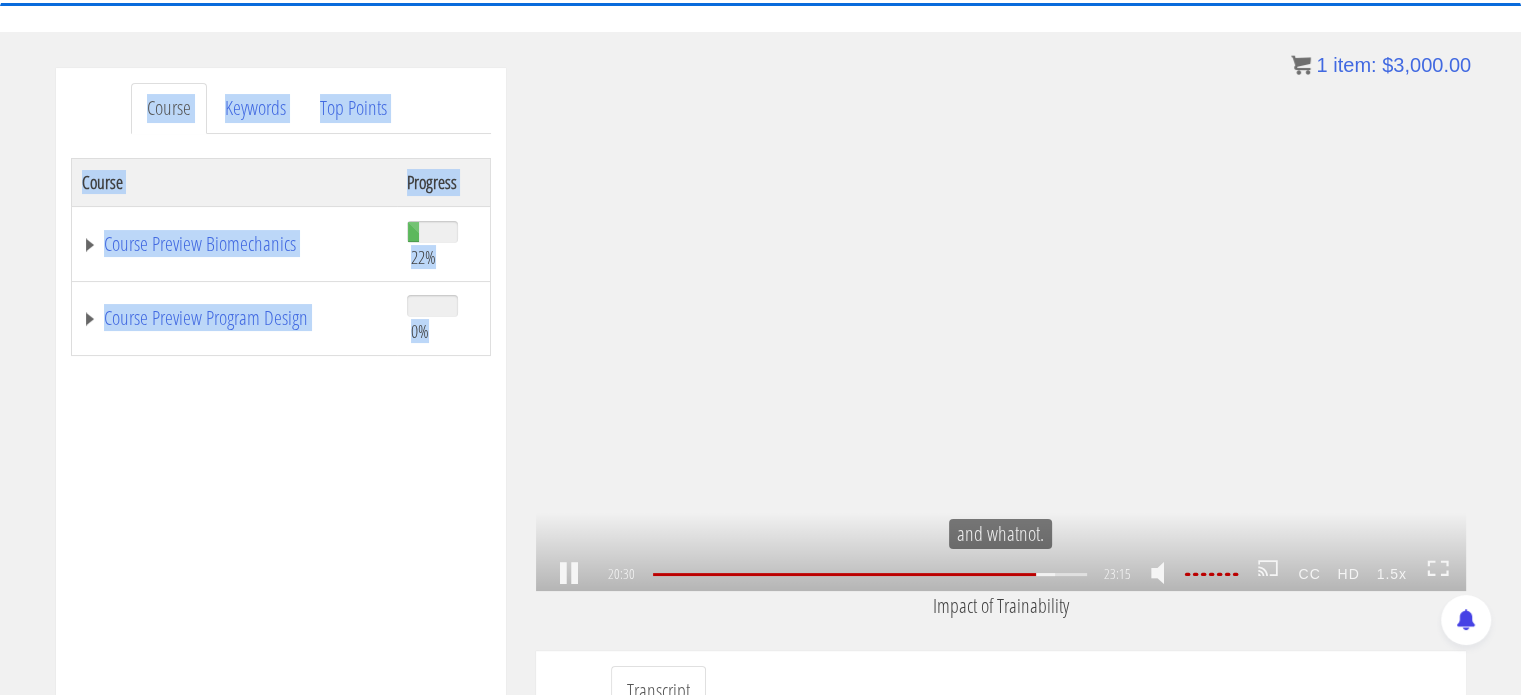 scroll, scrollTop: 4986, scrollLeft: 0, axis: vertical 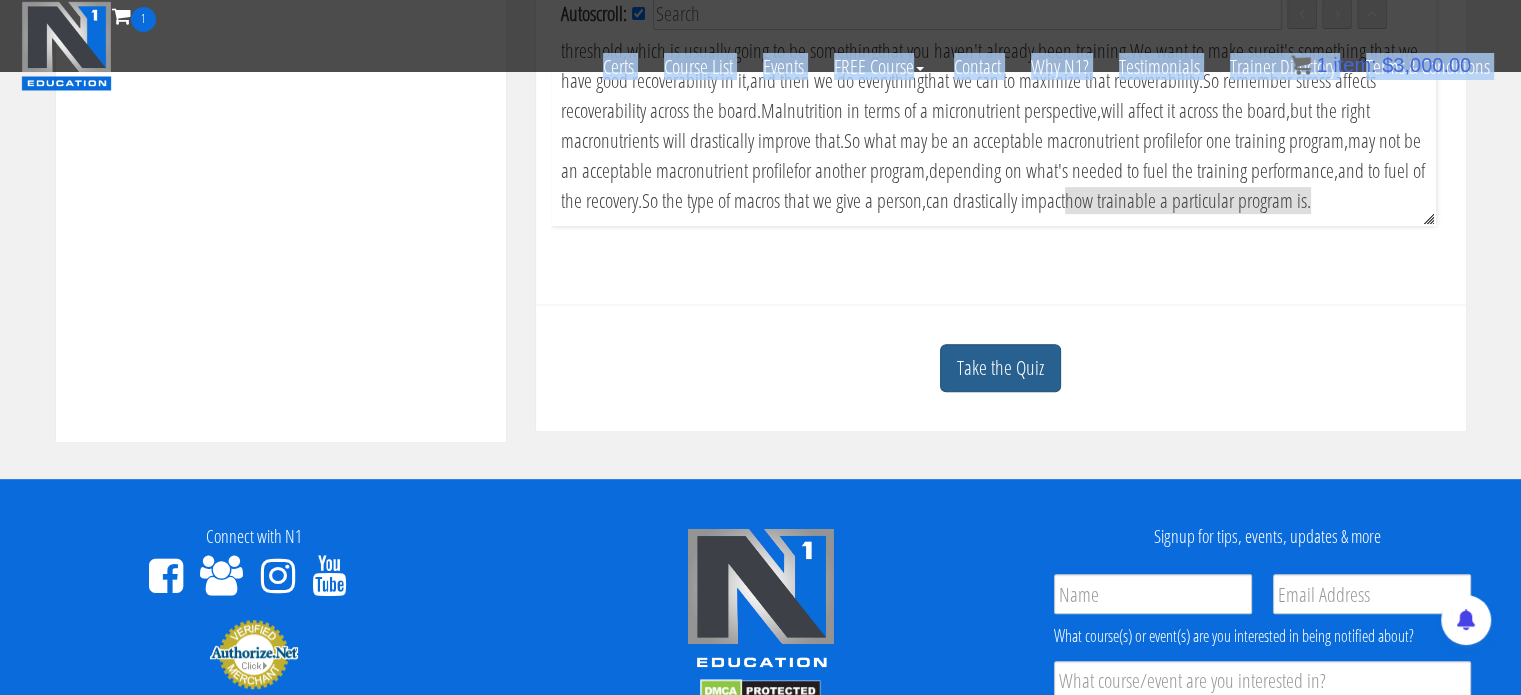 click on "Take the Quiz" at bounding box center (1000, 368) 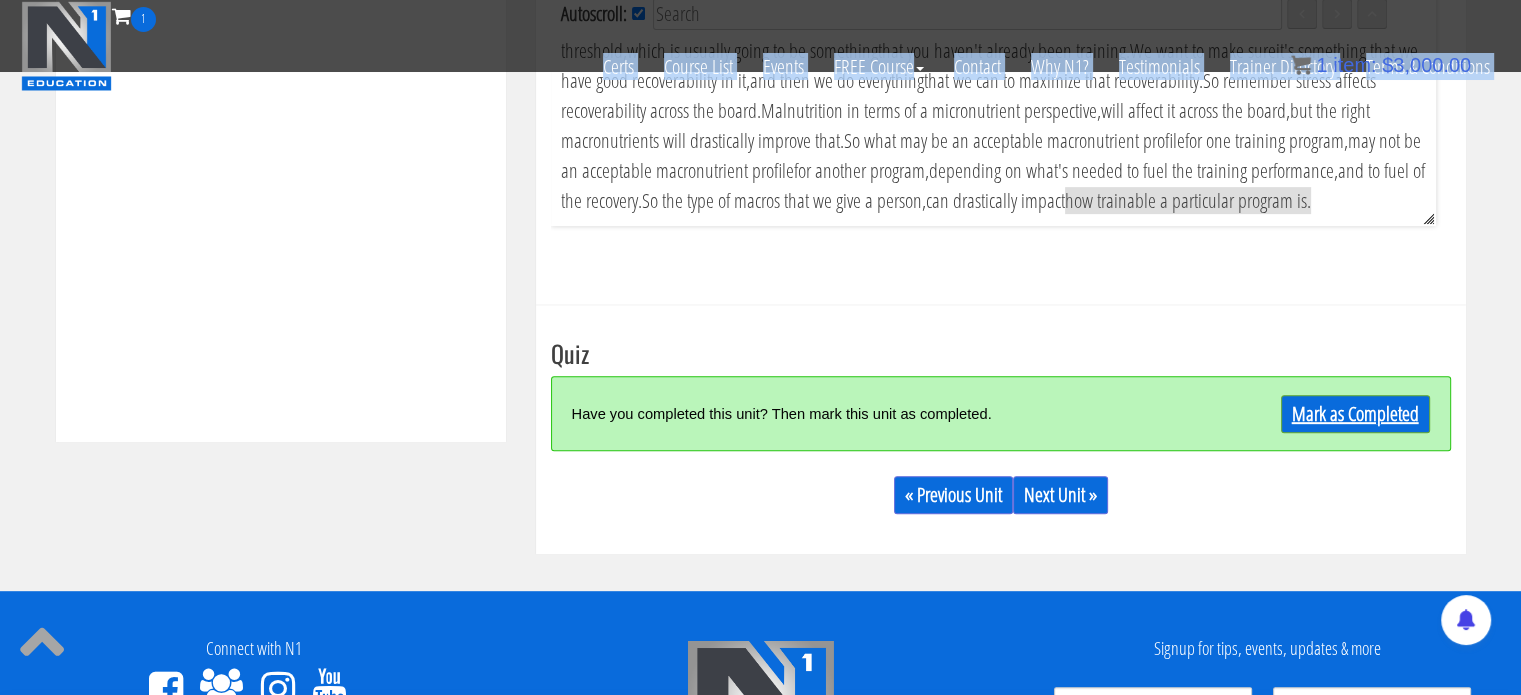 click on "Mark as Completed" at bounding box center [1355, 414] 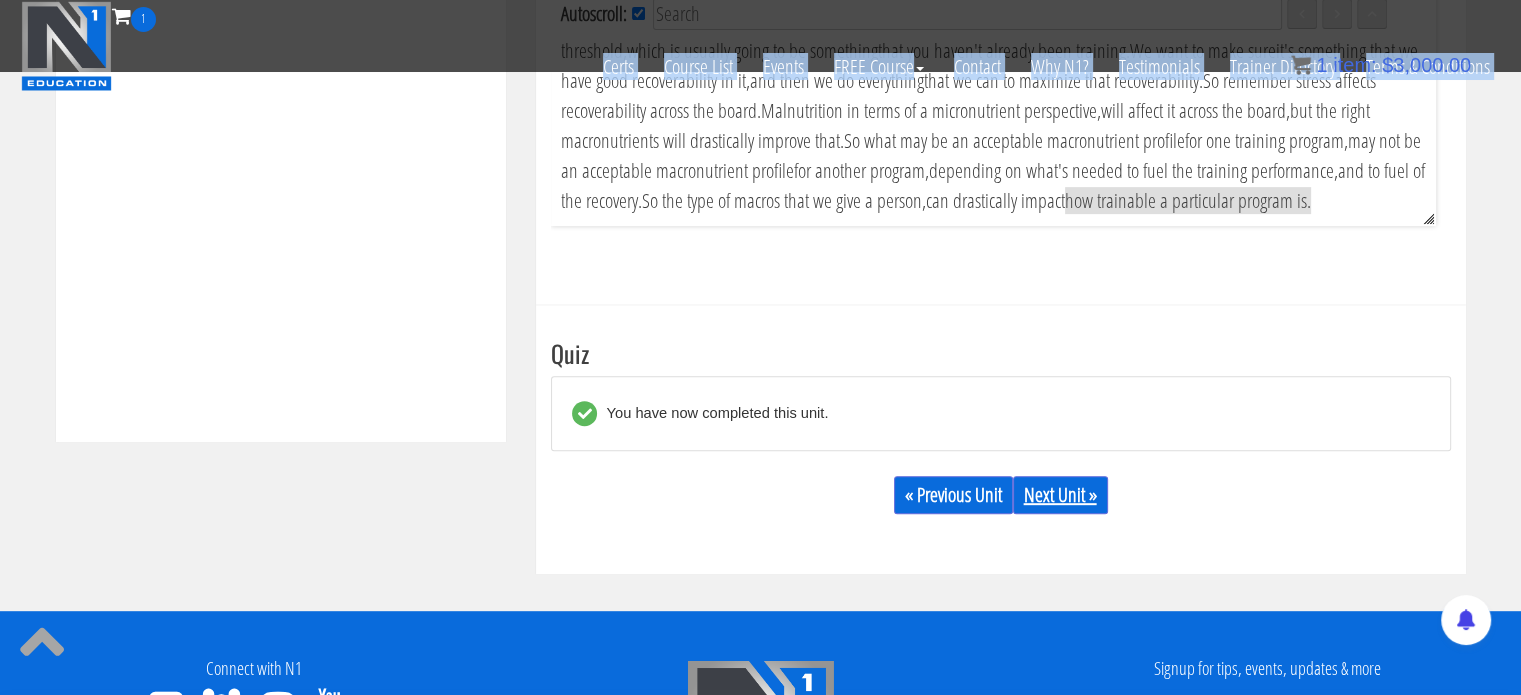 click on "Next Unit »" at bounding box center (1060, 495) 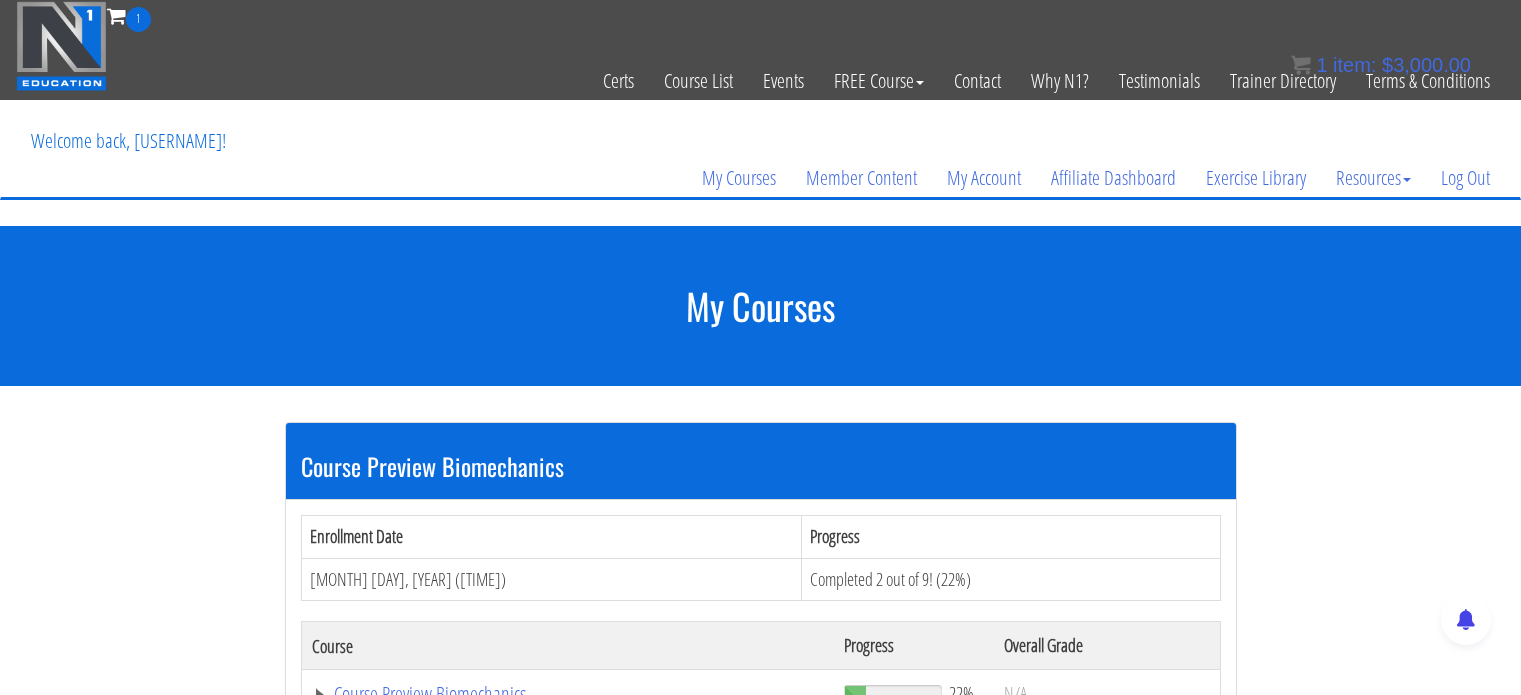 scroll, scrollTop: 184, scrollLeft: 0, axis: vertical 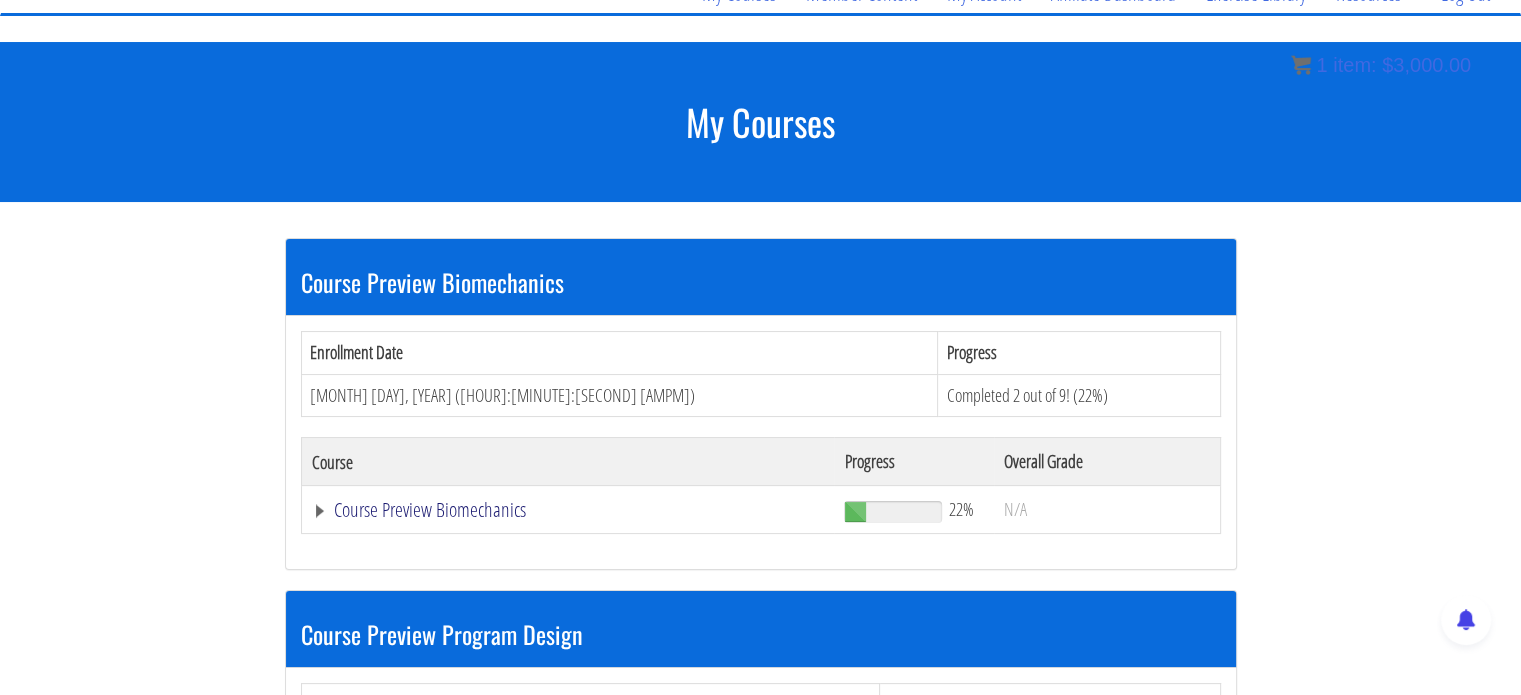 click on "Course Preview Biomechanics" at bounding box center [568, 510] 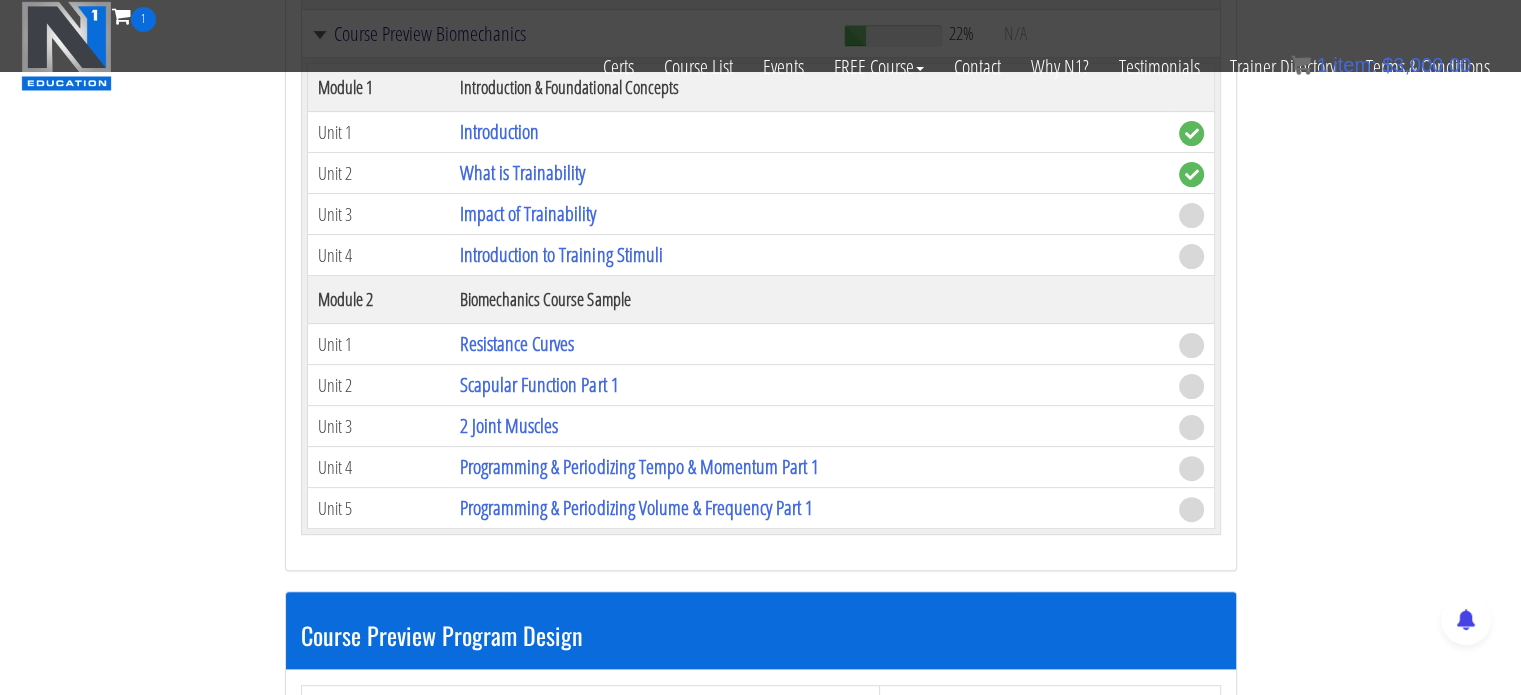 scroll, scrollTop: 544, scrollLeft: 0, axis: vertical 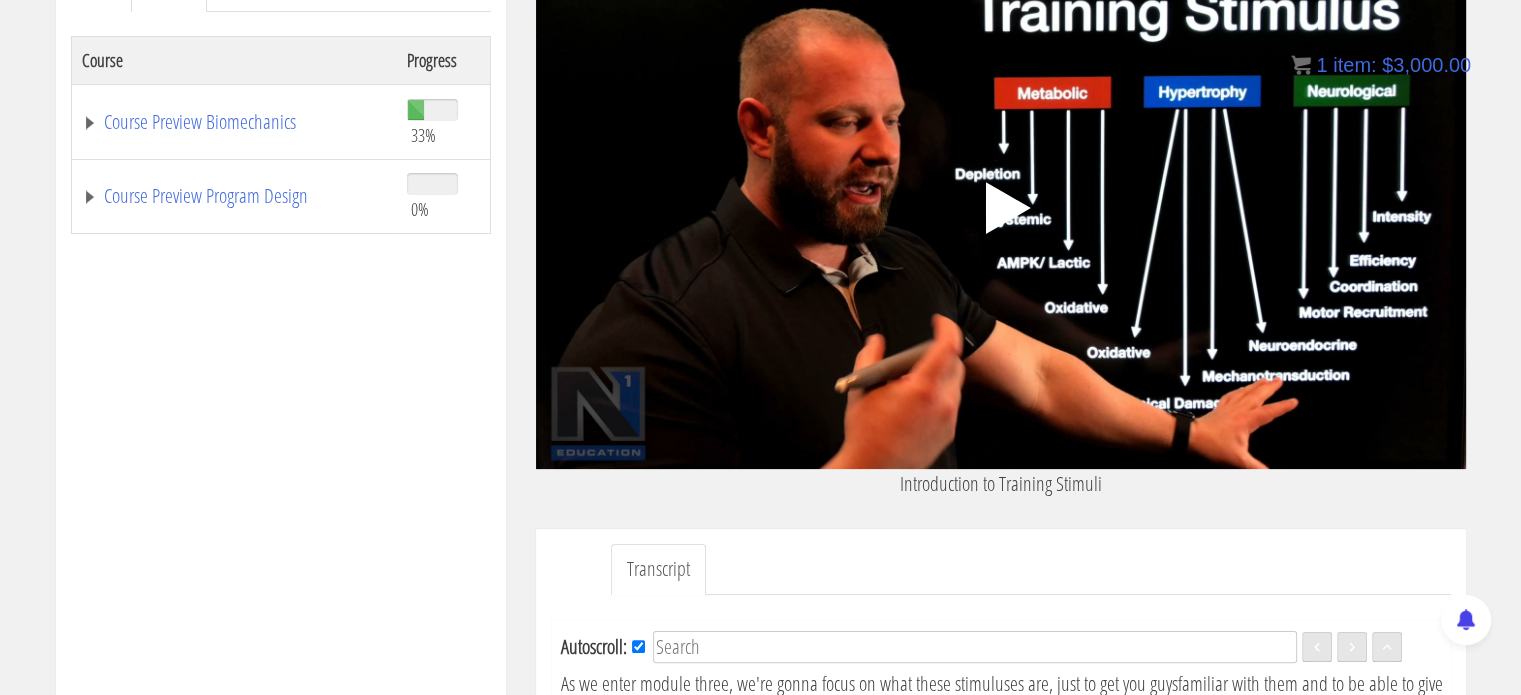 click on ".a{fill:#000;opacity:0.65;}.b{fill:#fff;opacity:1.0;}
.fp-color-play{opacity:0.65;}.controlbutton{fill:#fff;}
.fp-color-play{opacity:0.65;}.controlbutton{fill:#fff;}
.controlbuttonbg{opacity:0.65;}.controlbutton{fill:#fff;}
.fp-color-play{opacity:0.65;}.rect{fill:#fff;}
.fp-color-play{opacity:0.65;}.rect{fill:#fff;}
.fp-color-play{opacity:0.65;}.rect{fill:#fff;}
.fp-color-play{opacity:0.65;}.rect{fill:#fff;}
00:00                                                                        16:58" at bounding box center (1001, 207) 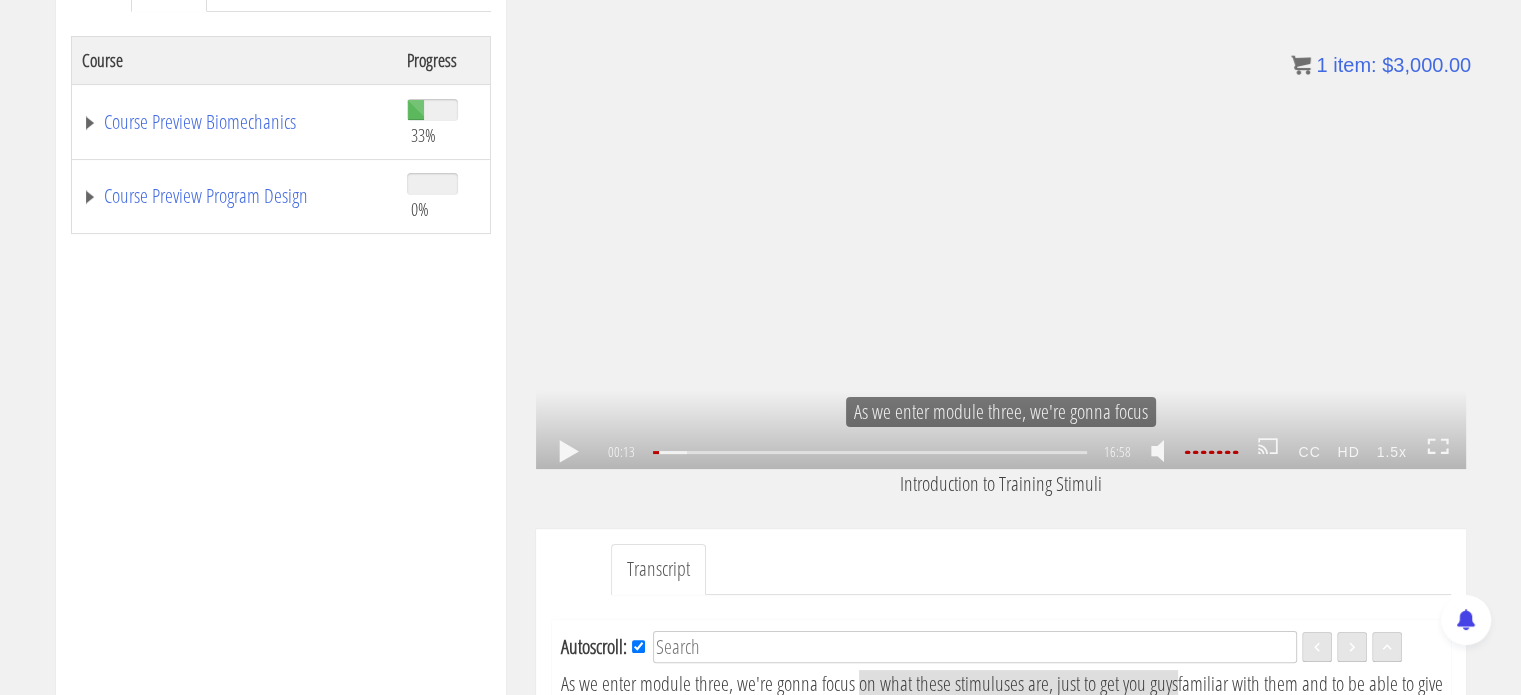 scroll, scrollTop: 335, scrollLeft: 0, axis: vertical 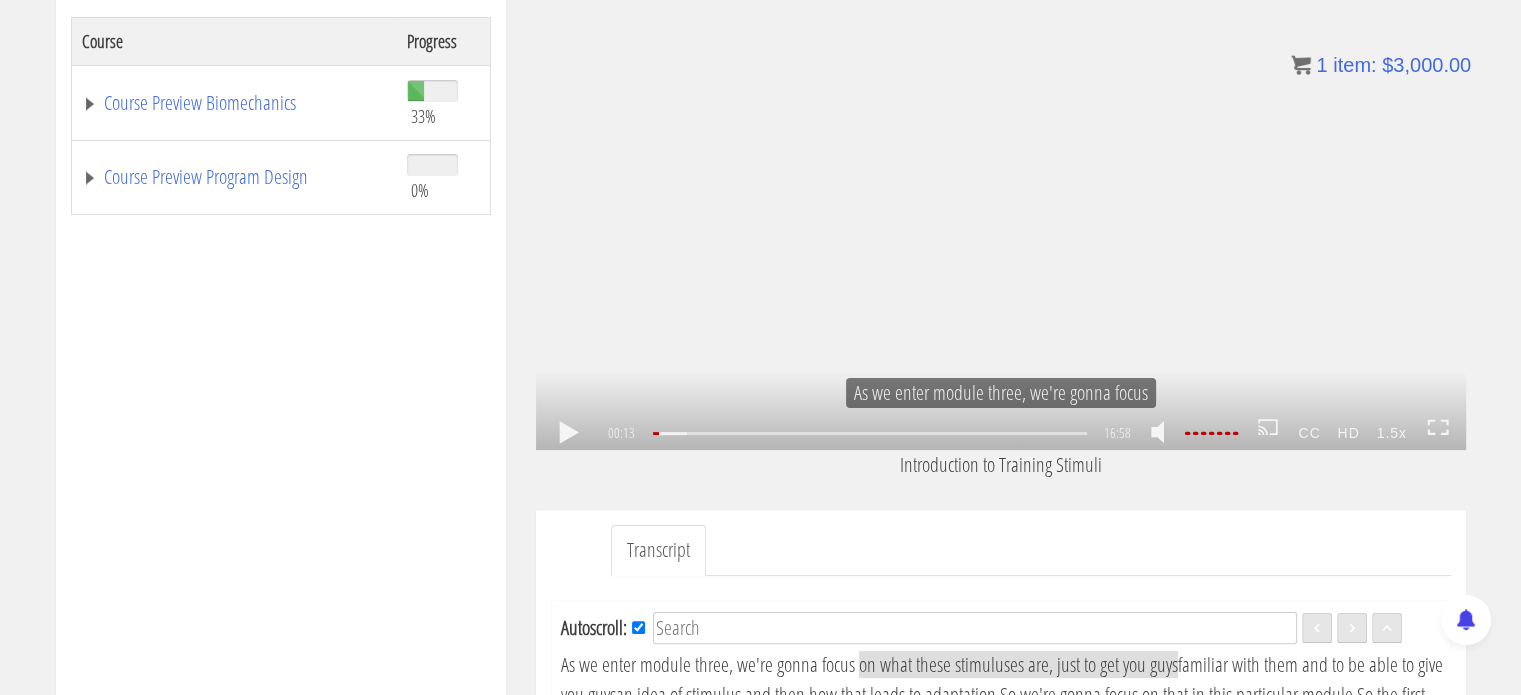click at bounding box center [569, 433] 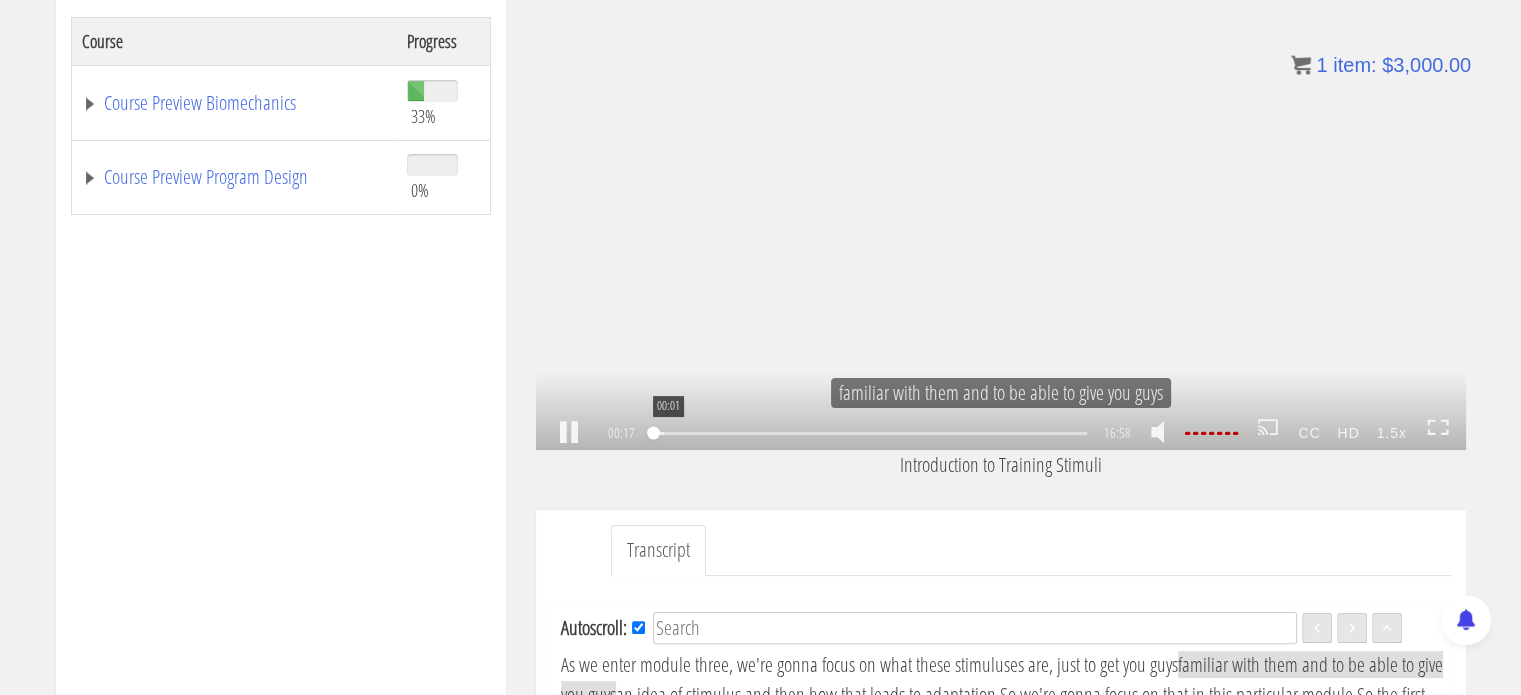 drag, startPoint x: 660, startPoint y: 433, endPoint x: 628, endPoint y: 445, distance: 34.176014 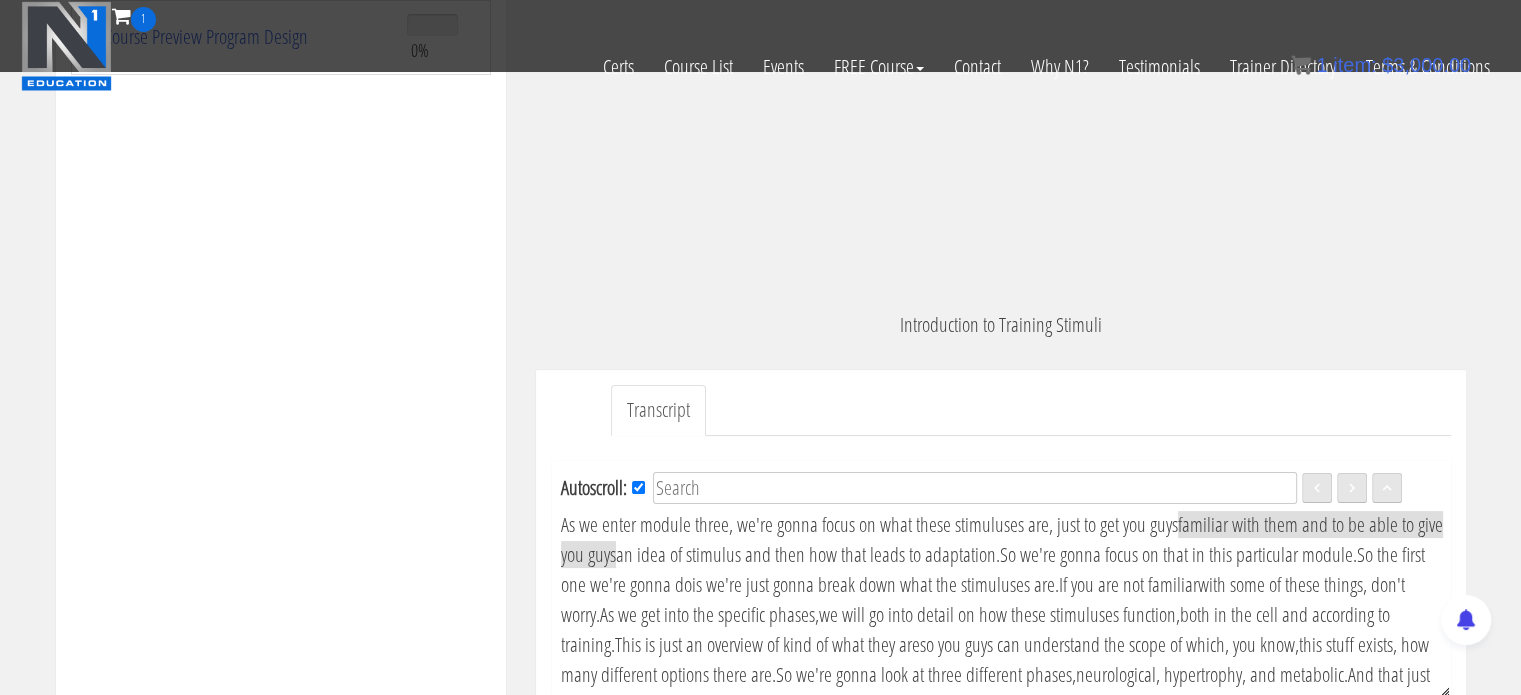scroll, scrollTop: 353, scrollLeft: 0, axis: vertical 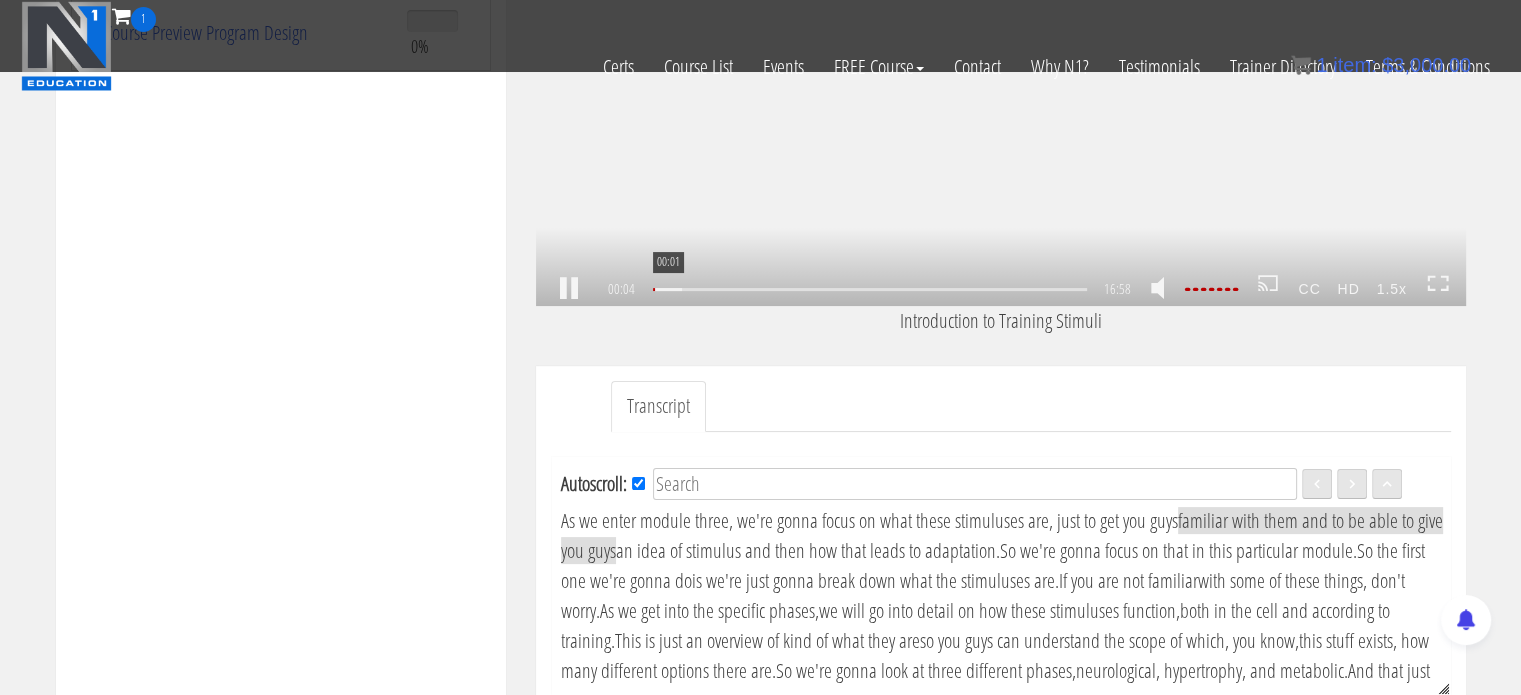 click on ".a{fill:#000;opacity:0.65;}.b{fill:#fff;opacity:1.0;}
.fp-color-play{opacity:0.65;}.controlbutton{fill:#fff;}
.fp-color-play{opacity:0.65;}.controlbutton{fill:#fff;}
.controlbuttonbg{opacity:0.65;}.controlbutton{fill:#fff;}
.fp-color-play{opacity:0.65;}.rect{fill:#fff;}
.fp-color-play{opacity:0.65;}.rect{fill:#fff;}
.fp-color-play{opacity:0.65;}.rect{fill:#fff;}
.fp-color-play{opacity:0.65;}.rect{fill:#fff;}
[TIME]                              [TIME]                                           16:58              [TIME]" at bounding box center [1001, 44] 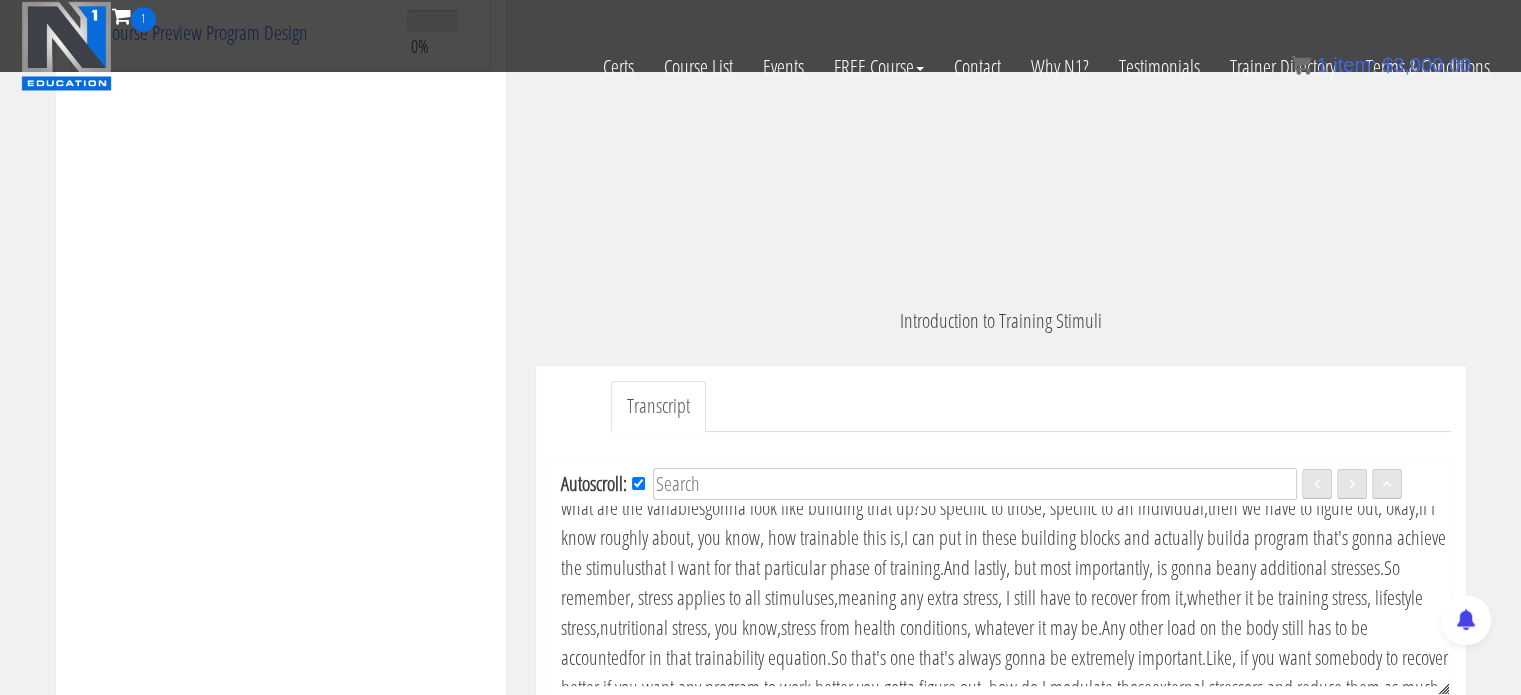 scroll, scrollTop: 3855, scrollLeft: 0, axis: vertical 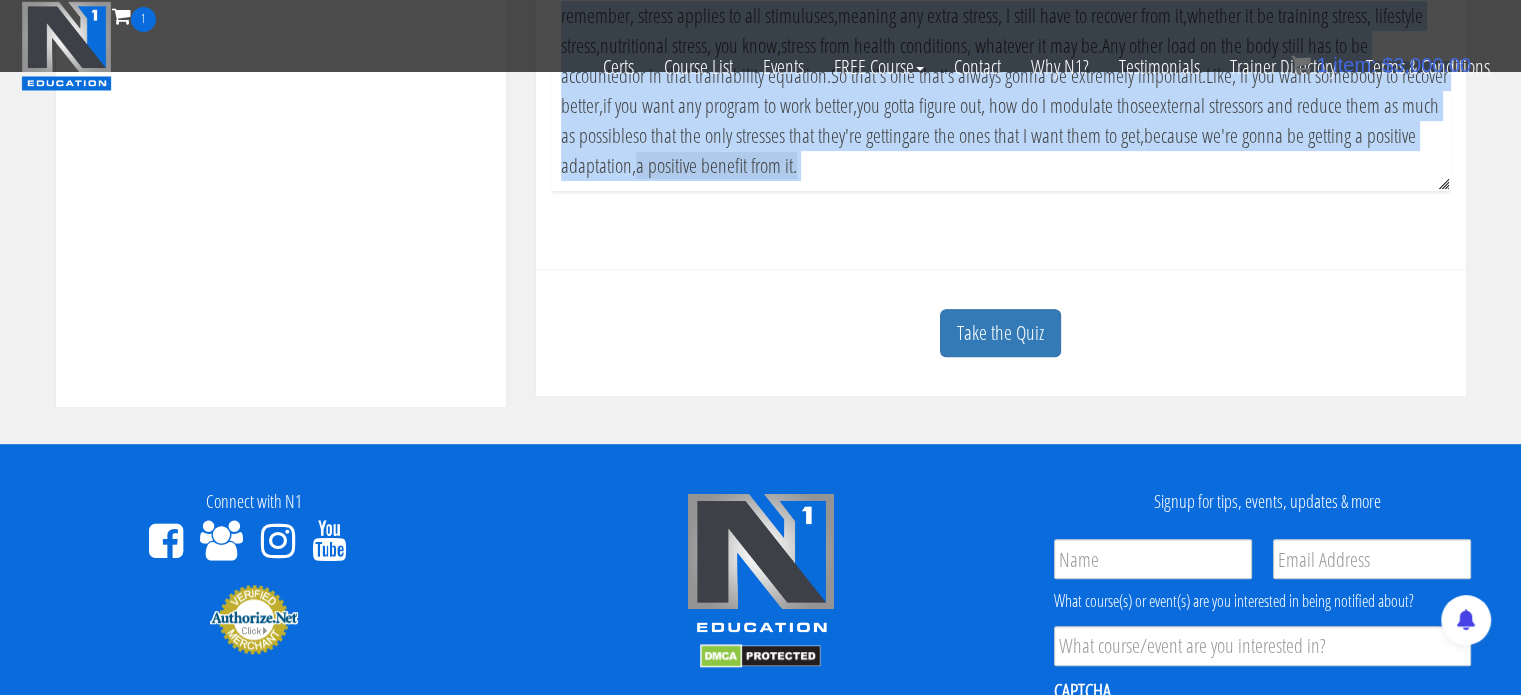 drag, startPoint x: 559, startPoint y: 526, endPoint x: 1097, endPoint y: 163, distance: 649.0092 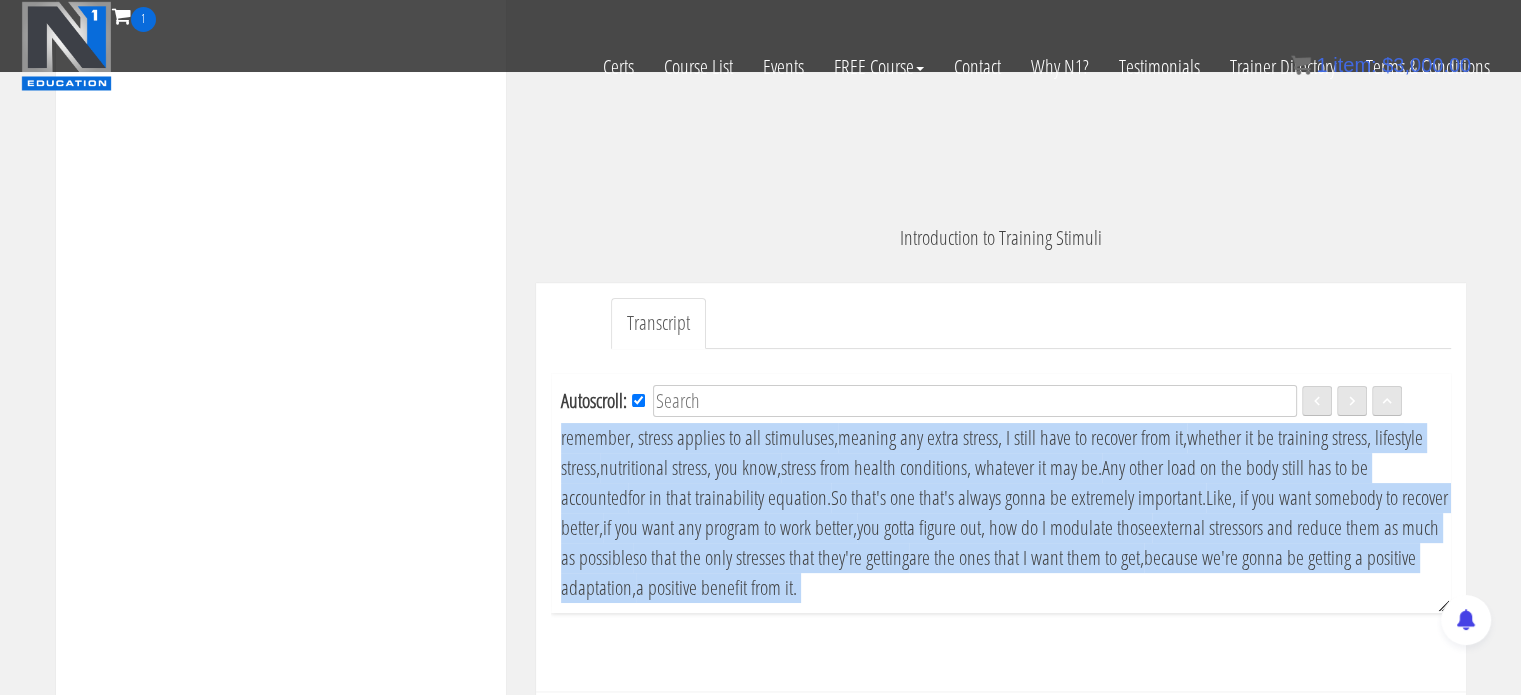 scroll, scrollTop: 430, scrollLeft: 0, axis: vertical 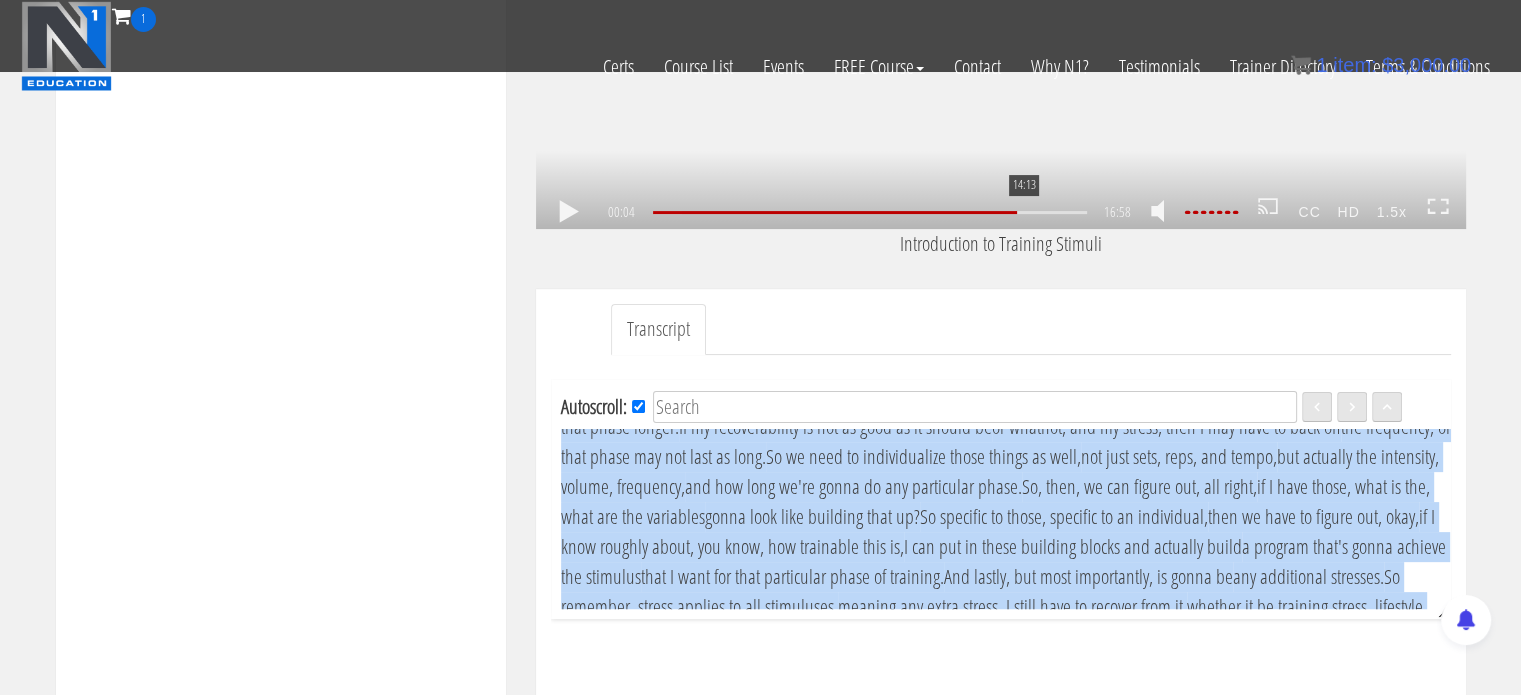 click on "14:13" at bounding box center [1024, 185] 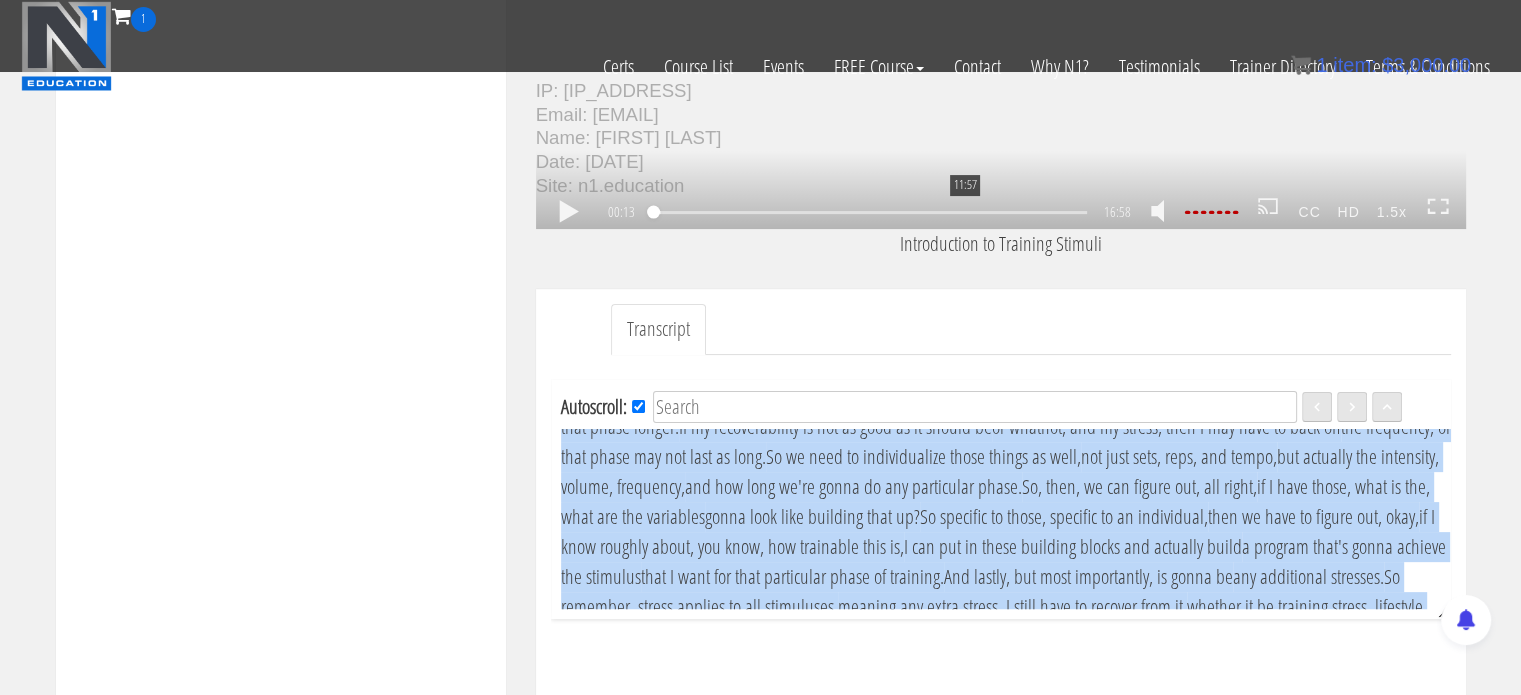 scroll, scrollTop: 825, scrollLeft: 0, axis: vertical 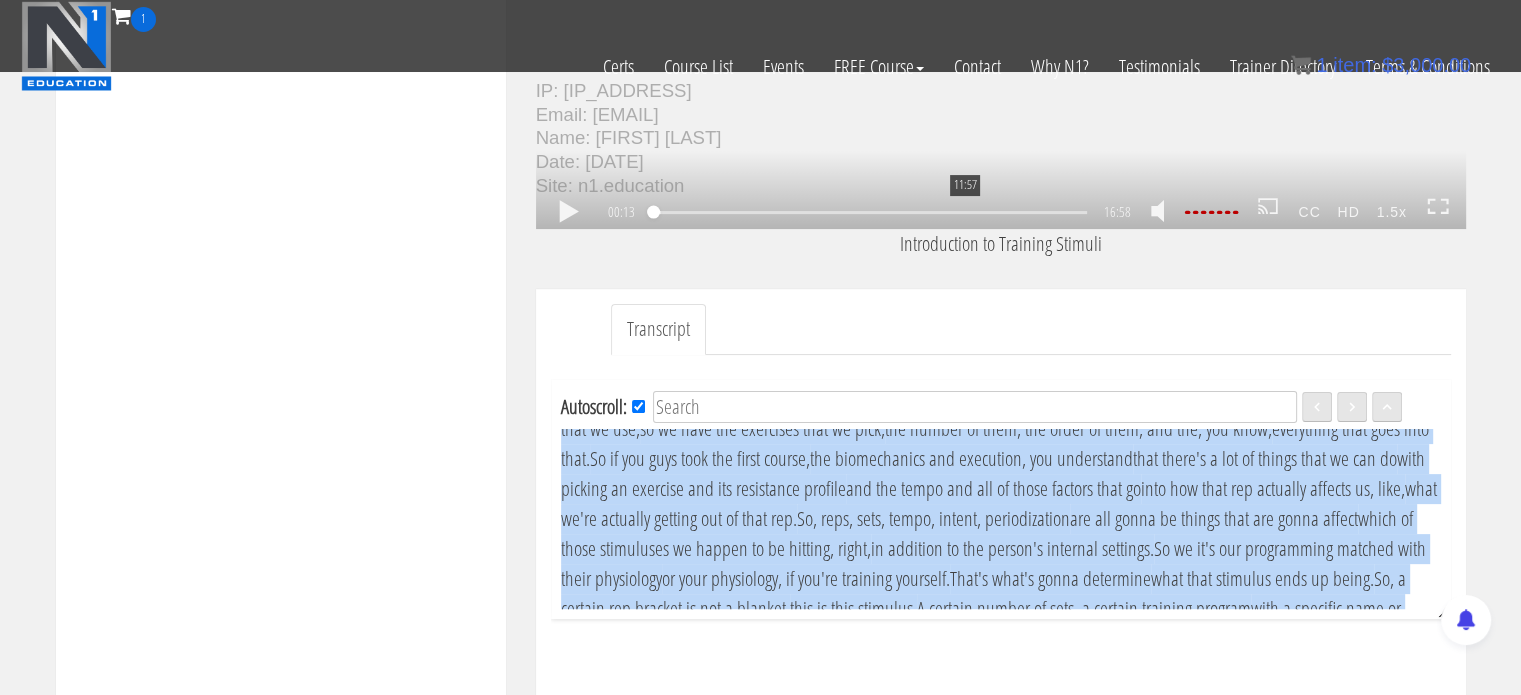 drag, startPoint x: 1022, startPoint y: 206, endPoint x: 641, endPoint y: 248, distance: 383.30798 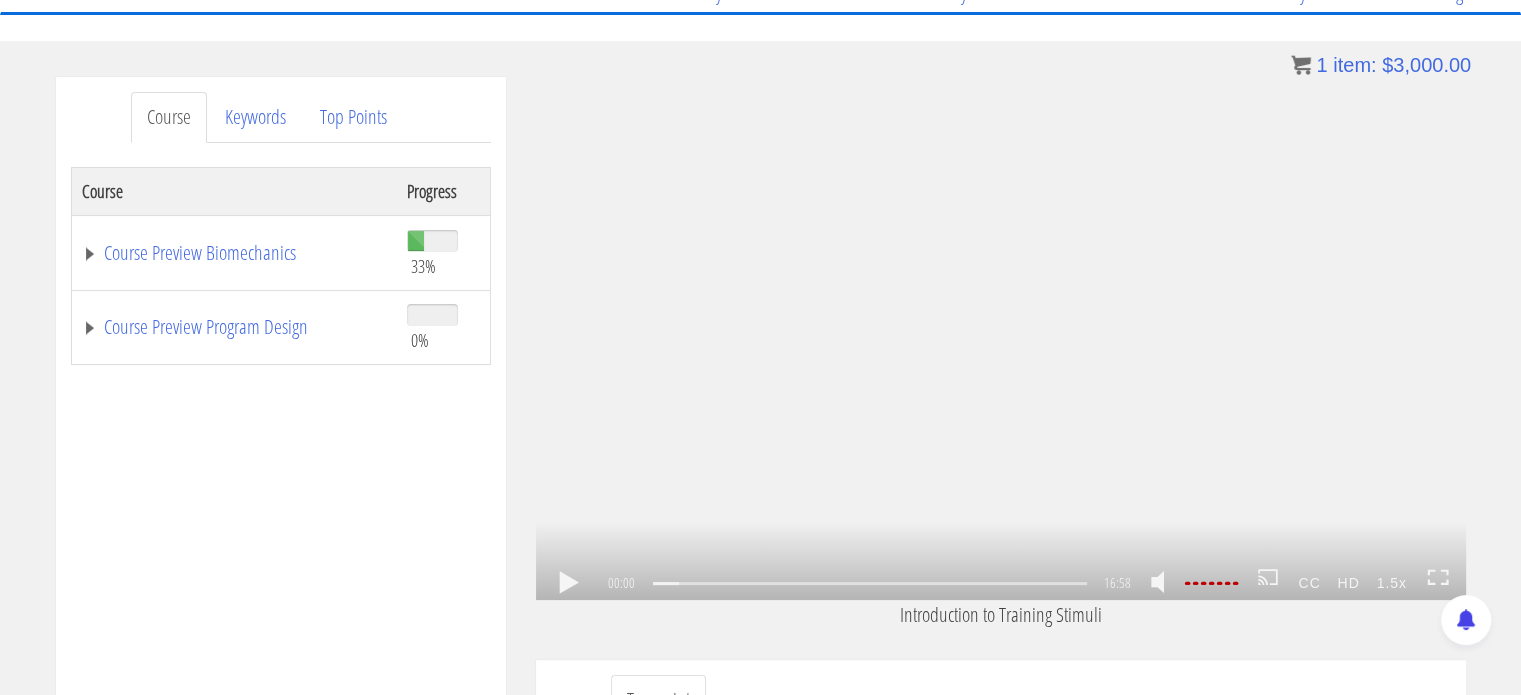 scroll, scrollTop: 0, scrollLeft: 0, axis: both 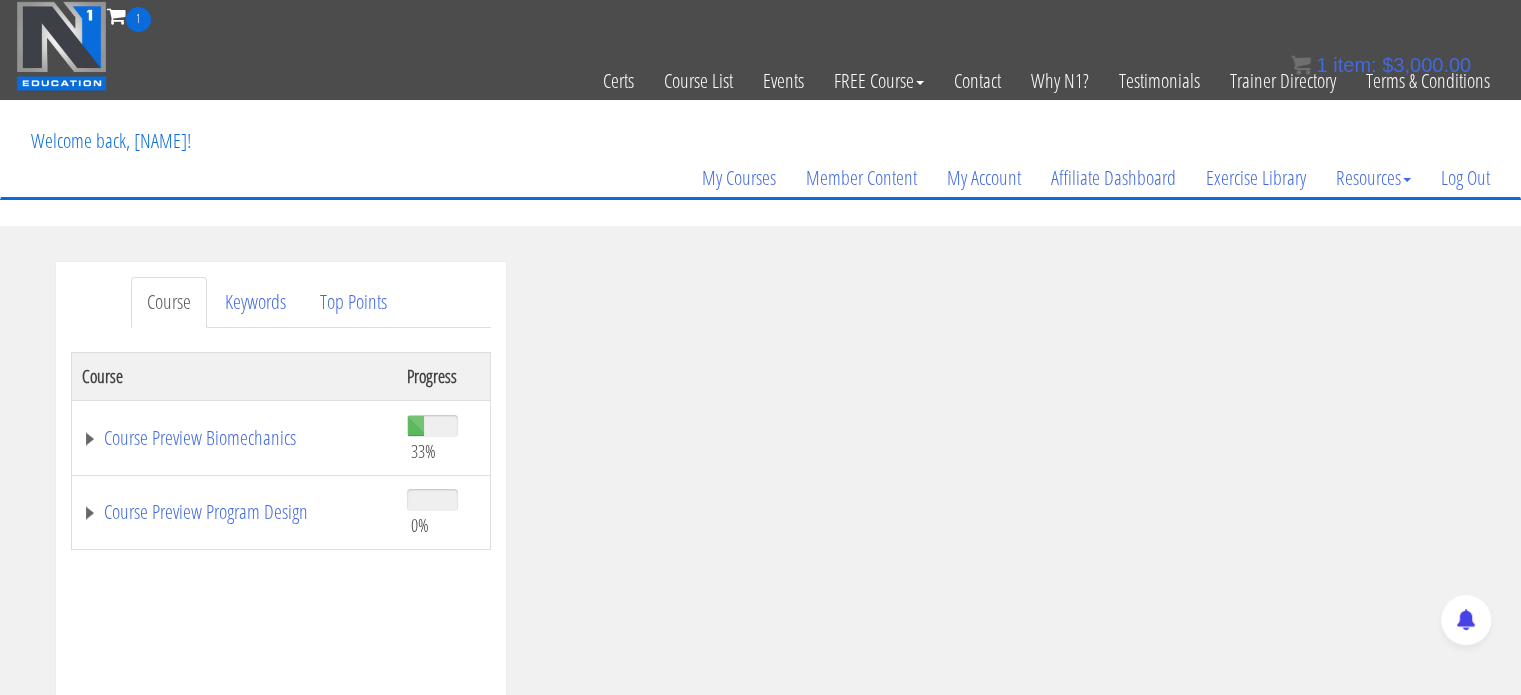 click on ".a{fill:#000;opacity:0.65;}.b{fill:#fff;opacity:1.0;}
.fp-color-play{opacity:0.65;}.controlbutton{fill:#fff;}
.fp-color-play{opacity:0.65;}.controlbutton{fill:#fff;}
.controlbuttonbg{opacity:0.65;}.controlbutton{fill:#fff;}
.fp-color-play{opacity:0.65;}.rect{fill:#fff;}
.fp-color-play{opacity:0.65;}.rect{fill:#fff;}
.fp-color-play{opacity:0.65;}.rect{fill:#fff;}
.fp-color-play{opacity:0.65;}.rect{fill:#fff;}
00:00                              11:57                                           16:58              16:59" at bounding box center [1001, 523] 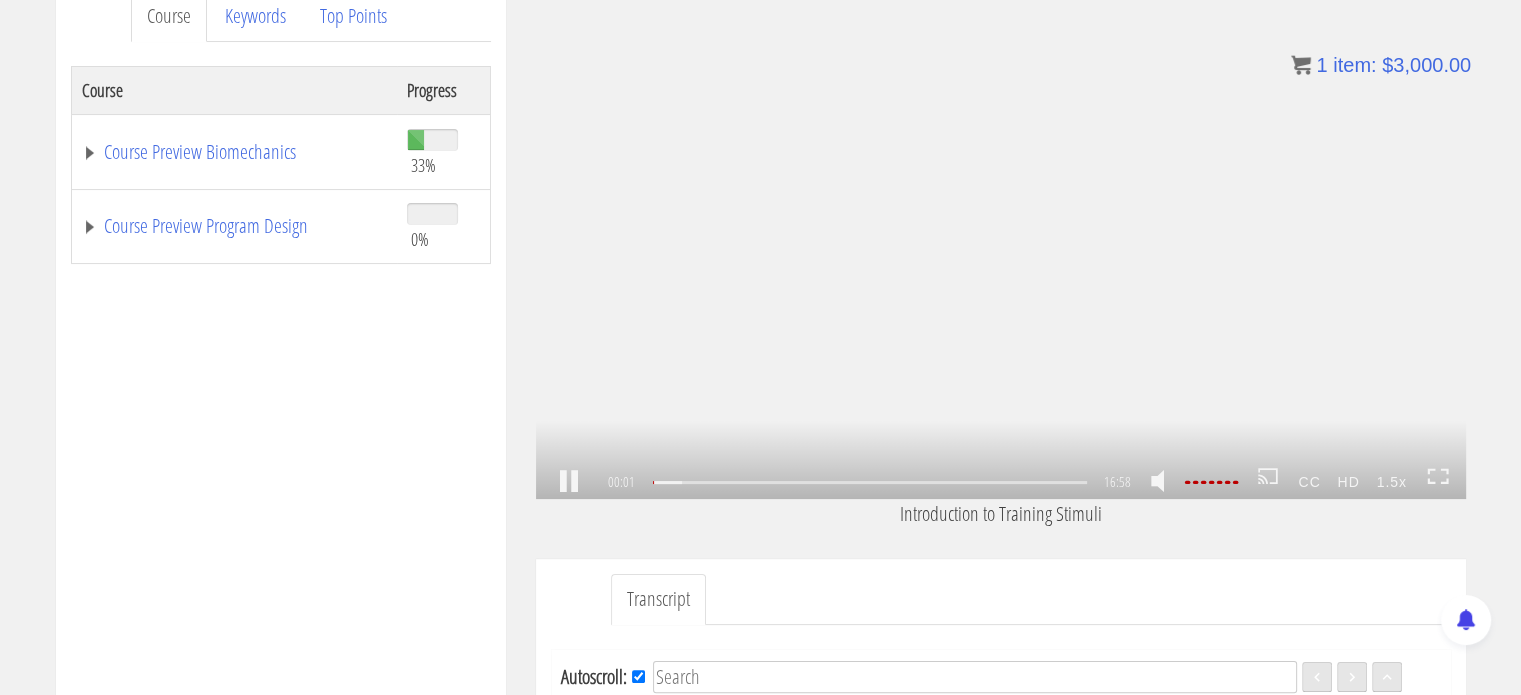 scroll, scrollTop: 287, scrollLeft: 0, axis: vertical 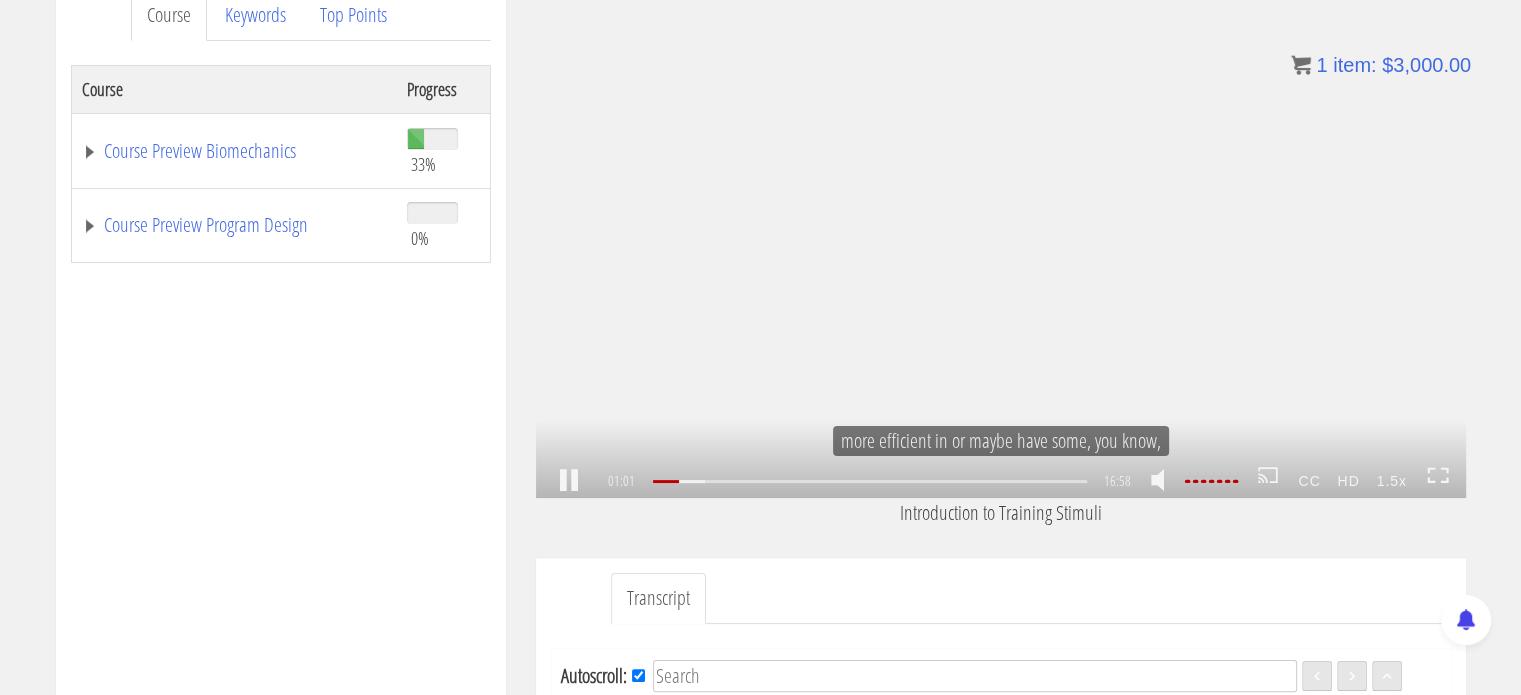 click on ".a{fill:#000;opacity:0.65;}.b{fill:#fff;opacity:1.0;}
.fp-color-play{opacity:0.65;}.controlbutton{fill:#fff;}
.fp-color-play{opacity:0.65;}.controlbutton{fill:#fff;}
.controlbuttonbg{opacity:0.65;}.controlbutton{fill:#fff;}
.fp-color-play{opacity:0.65;}.rect{fill:#fff;}
.fp-color-play{opacity:0.65;}.rect{fill:#fff;}
.fp-color-play{opacity:0.65;}.rect{fill:#fff;}
.fp-color-play{opacity:0.65;}.rect{fill:#fff;}
01:01                              11:57                                           16:58              15:58" at bounding box center (1001, 236) 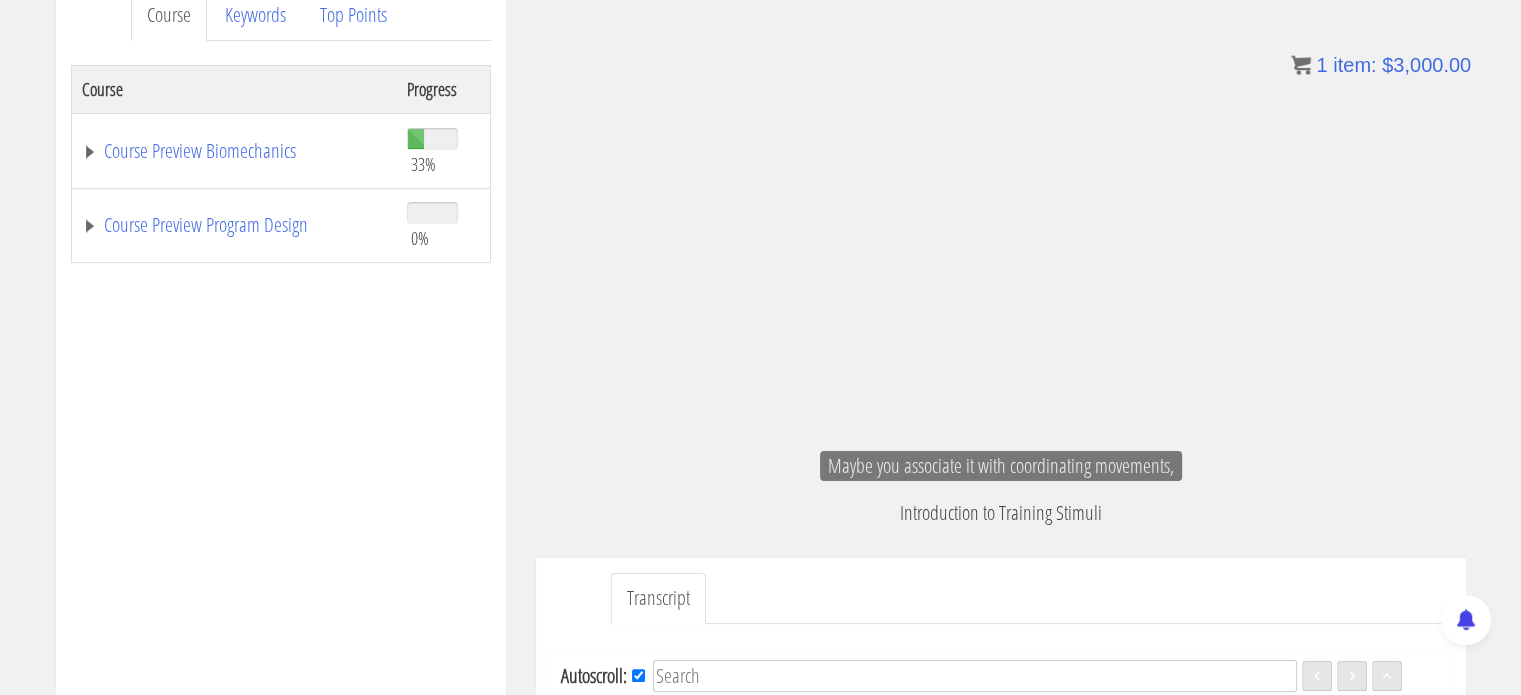 scroll, scrollTop: 212, scrollLeft: 0, axis: vertical 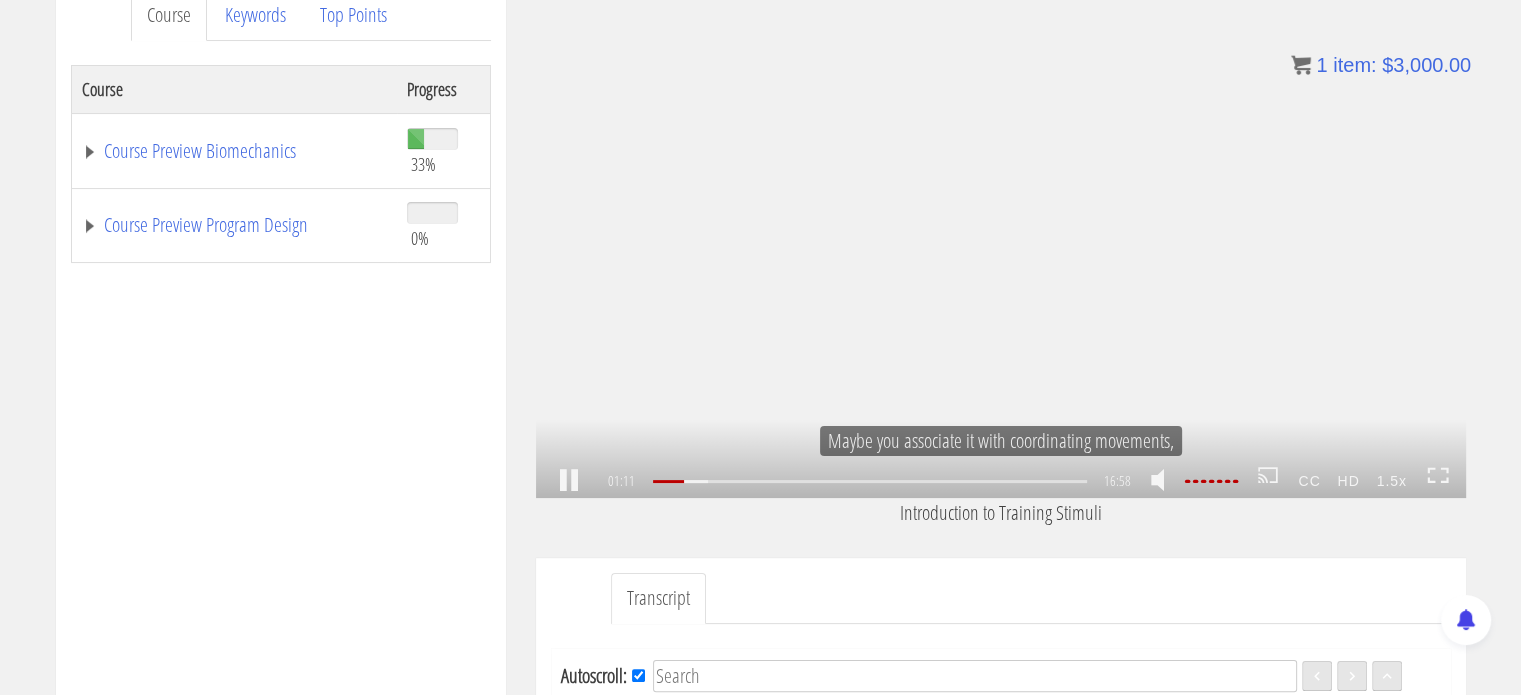 click on ".a{fill:#000;opacity:0.65;}.b{fill:#fff;opacity:1.0;}
.fp-color-play{opacity:0.65;}.controlbutton{fill:#fff;}
.fp-color-play{opacity:0.65;}.controlbutton{fill:#fff;}
.controlbuttonbg{opacity:0.65;}.controlbutton{fill:#fff;}
.fp-color-play{opacity:0.65;}.rect{fill:#fff;}
.fp-color-play{opacity:0.65;}.rect{fill:#fff;}
.fp-color-play{opacity:0.65;}.rect{fill:#fff;}
.fp-color-play{opacity:0.65;}.rect{fill:#fff;}
01:11                              11:57                                           16:58              15:47" at bounding box center (1001, 236) 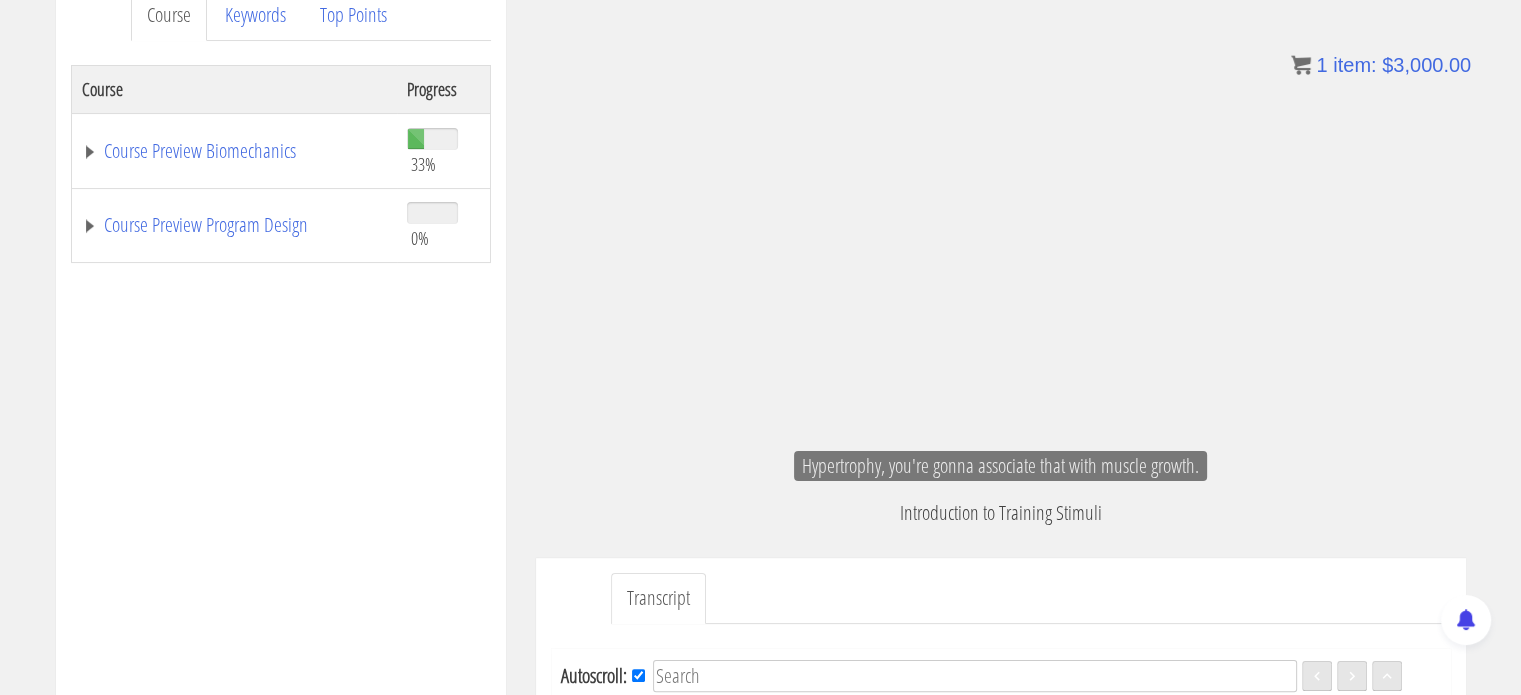 scroll, scrollTop: 243, scrollLeft: 0, axis: vertical 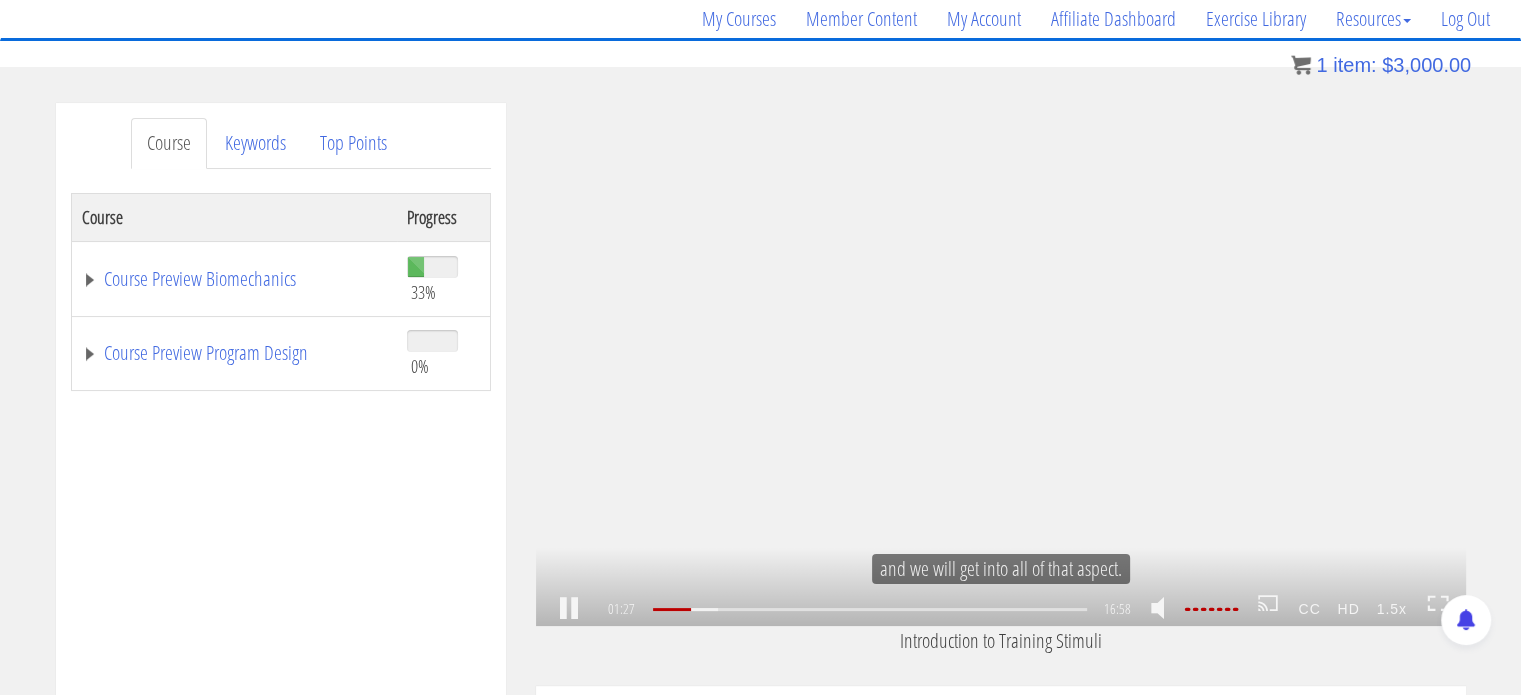 click on "1.5x" at bounding box center (1391, 609) 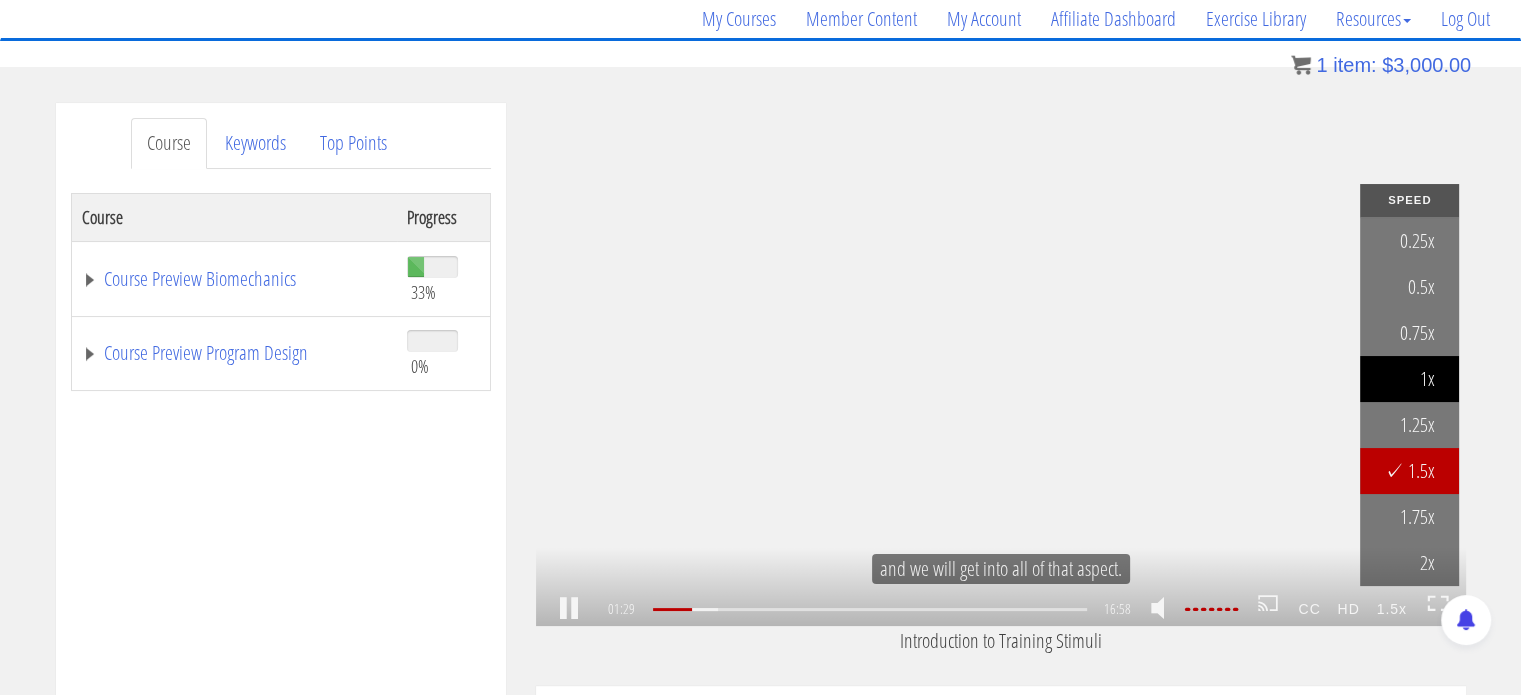 click on "1x" at bounding box center [1409, 379] 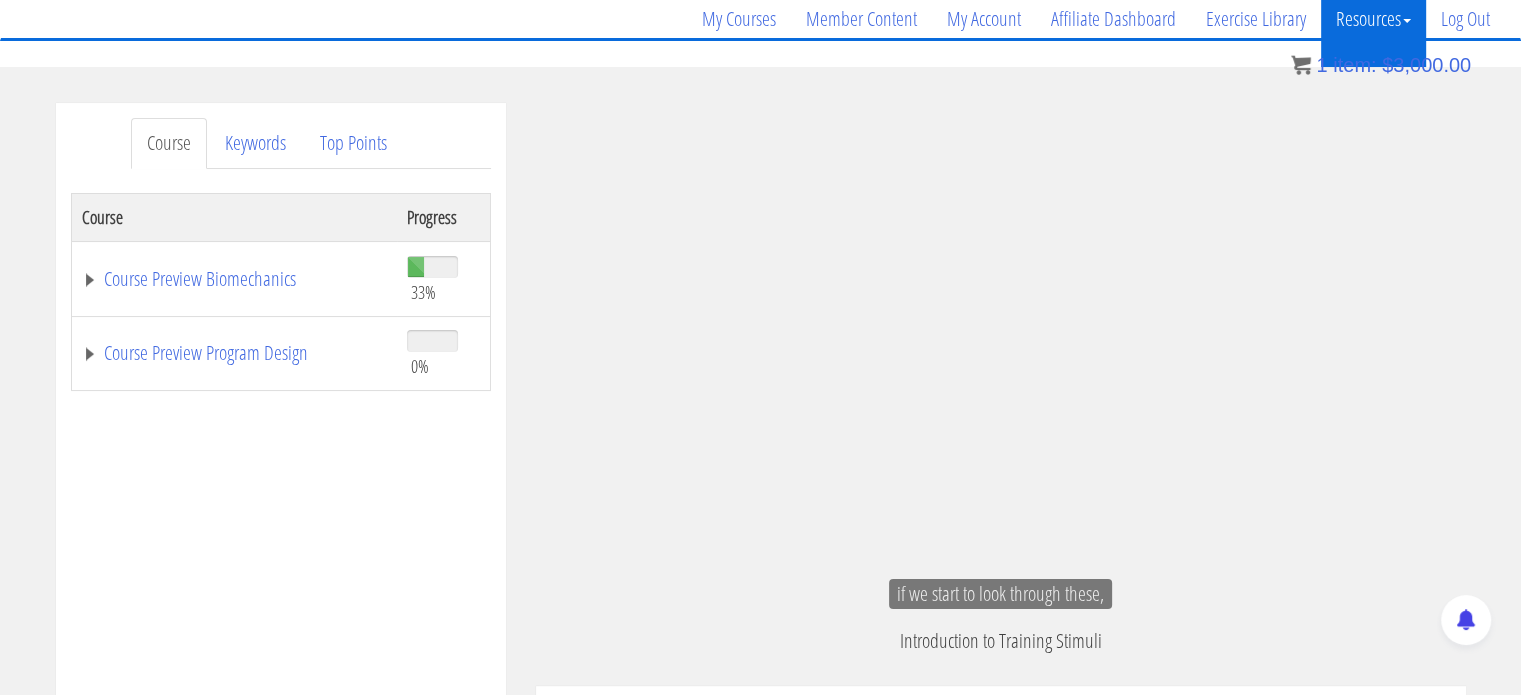 scroll, scrollTop: 304, scrollLeft: 0, axis: vertical 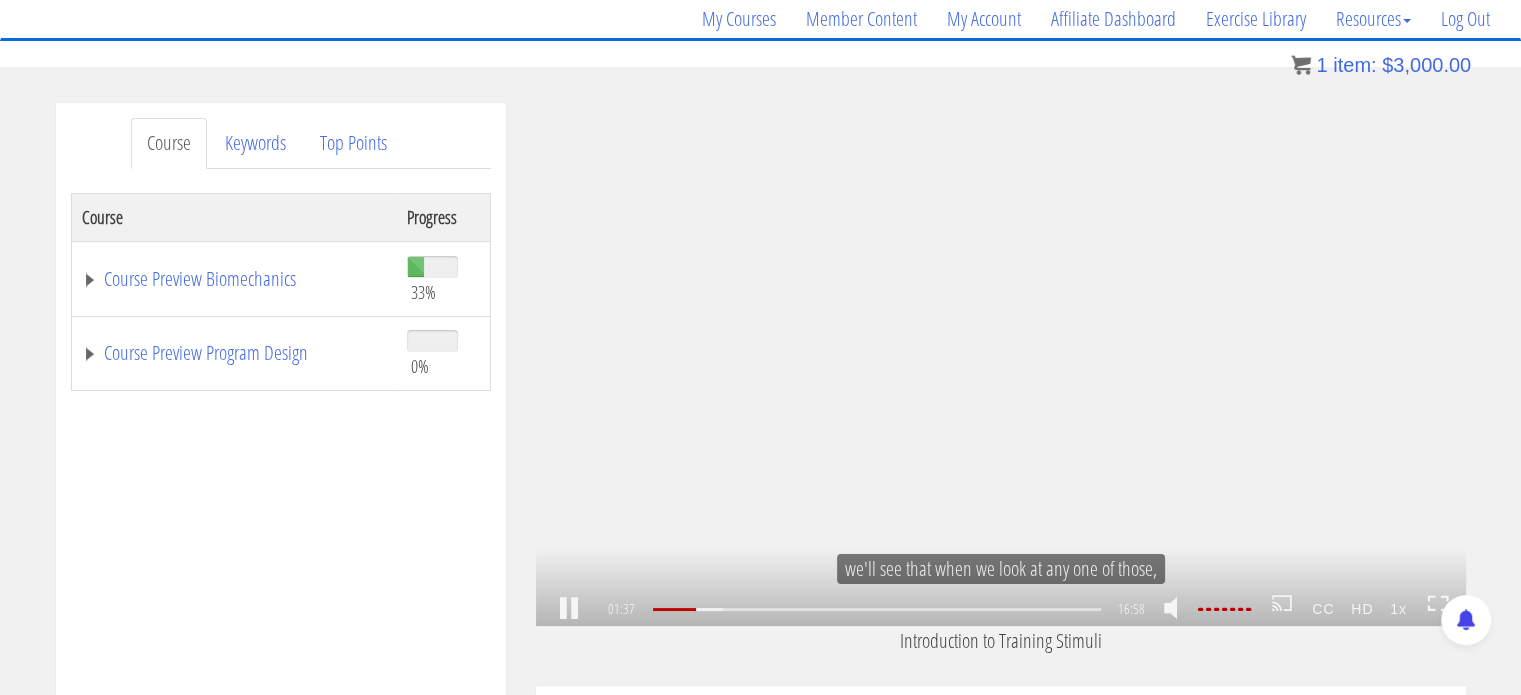 click on "1x
.a{fill:#000;opacity:0.65;}.b{fill:#fff;opacity:1.0;}
.fp-color-play{opacity:0.65;}.controlbutton{fill:#fff;}
.fp-color-play{opacity:0.65;}.controlbutton{fill:#fff;}
.controlbuttonbg{opacity:0.65;}.controlbutton{fill:#fff;}
.fp-color-play{opacity:0.65;}.rect{fill:#fff;}
.fp-color-play{opacity:0.65;}.rect{fill:#fff;}
.fp-color-play{opacity:0.65;}.rect{fill:#fff;}
.fp-color-play{opacity:0.65;}.rect{fill:#fff;}
[TIME]                              [TIME]                                           16:58              [TIME]" at bounding box center [1001, 364] 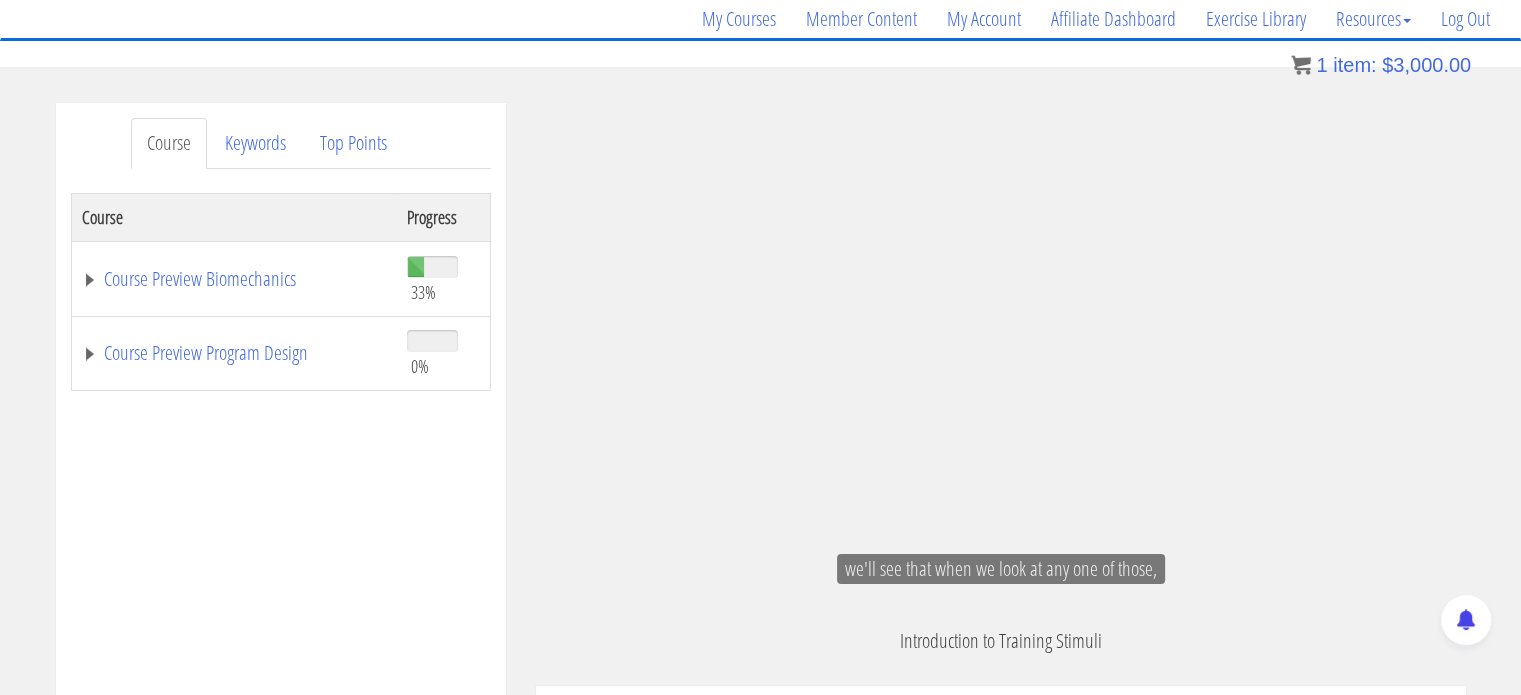 click on "Course
Keywords
Top Points
Course Progress Course Preview Biomechanics
33%
Module 1
Introduction & Foundational Concepts
Unit 1
Introduction
Unit 2
What is Trainability
Unit 3
Impact of Trainability
Unit 4
Introduction to Training Stimuli
Module 2
Biomechanics Course Sample
Unit 1
Resistance Curves
Unit 2
Scapular Function Part 1" at bounding box center [760, 668] 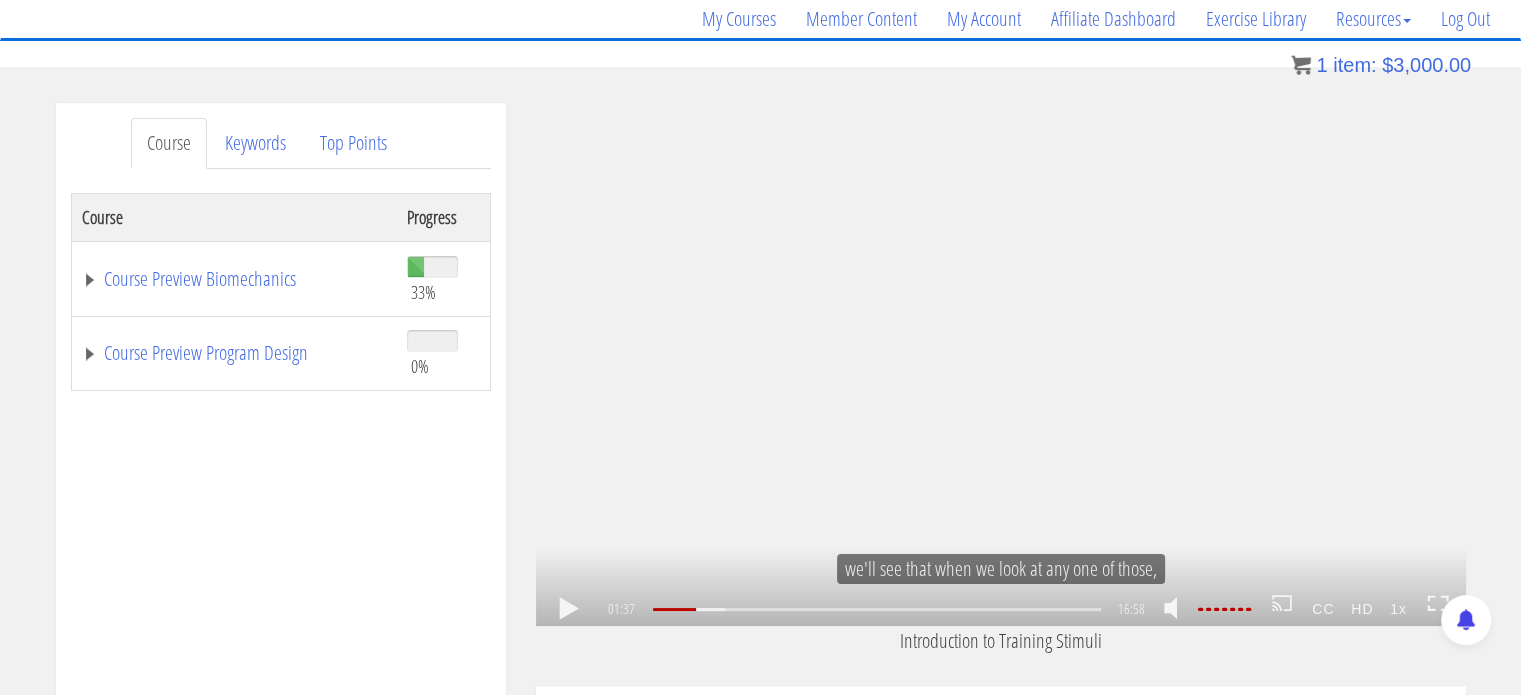 click on "1x
.a{fill:#000;opacity:0.65;}.b{fill:#fff;opacity:1.0;}
.fp-color-play{opacity:0.65;}.controlbutton{fill:#fff;}
.fp-color-play{opacity:0.65;}.controlbutton{fill:#fff;}
.controlbuttonbg{opacity:0.65;}.controlbutton{fill:#fff;}
.fp-color-play{opacity:0.65;}.rect{fill:#fff;}
.fp-color-play{opacity:0.65;}.rect{fill:#fff;}
.fp-color-play{opacity:0.65;}.rect{fill:#fff;}
.fp-color-play{opacity:0.65;}.rect{fill:#fff;}
01:37                              12:09                                           16:58              15:21" at bounding box center (1001, 364) 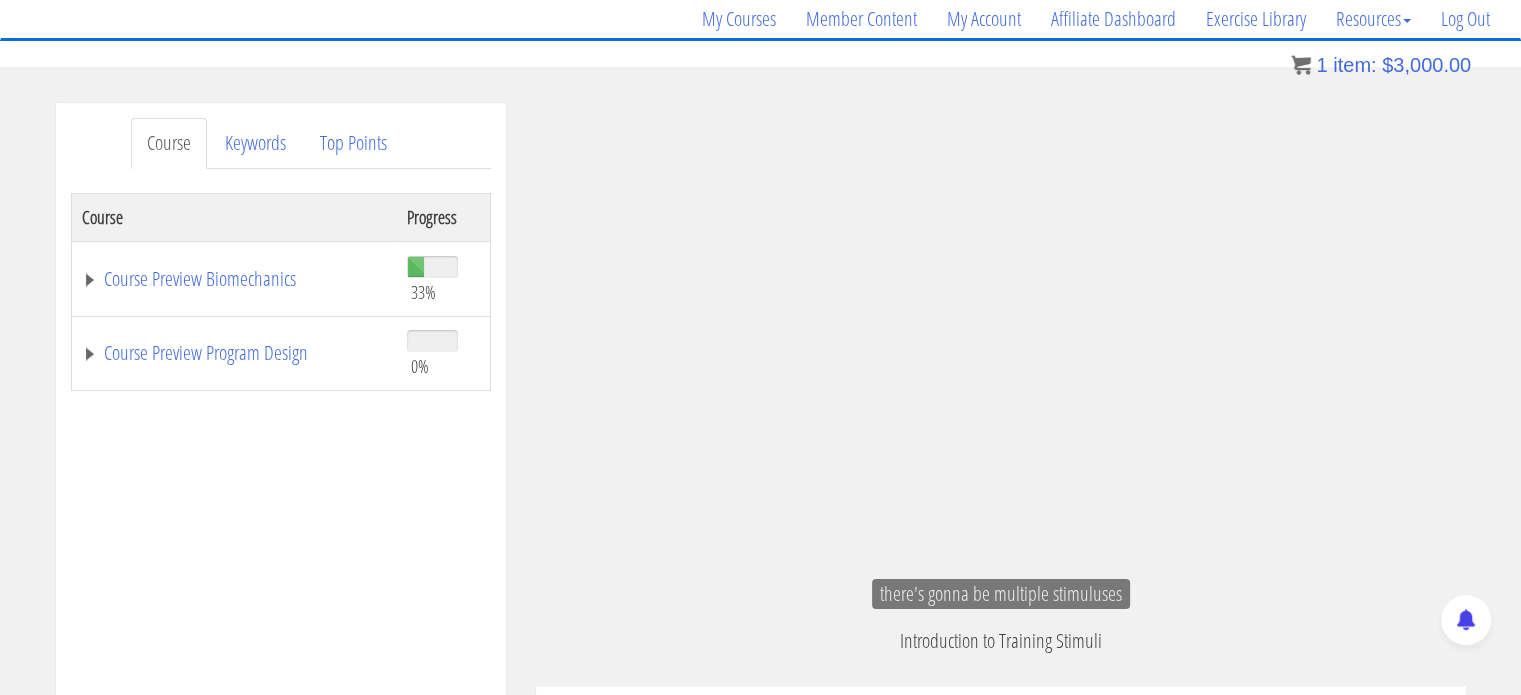 scroll, scrollTop: 335, scrollLeft: 0, axis: vertical 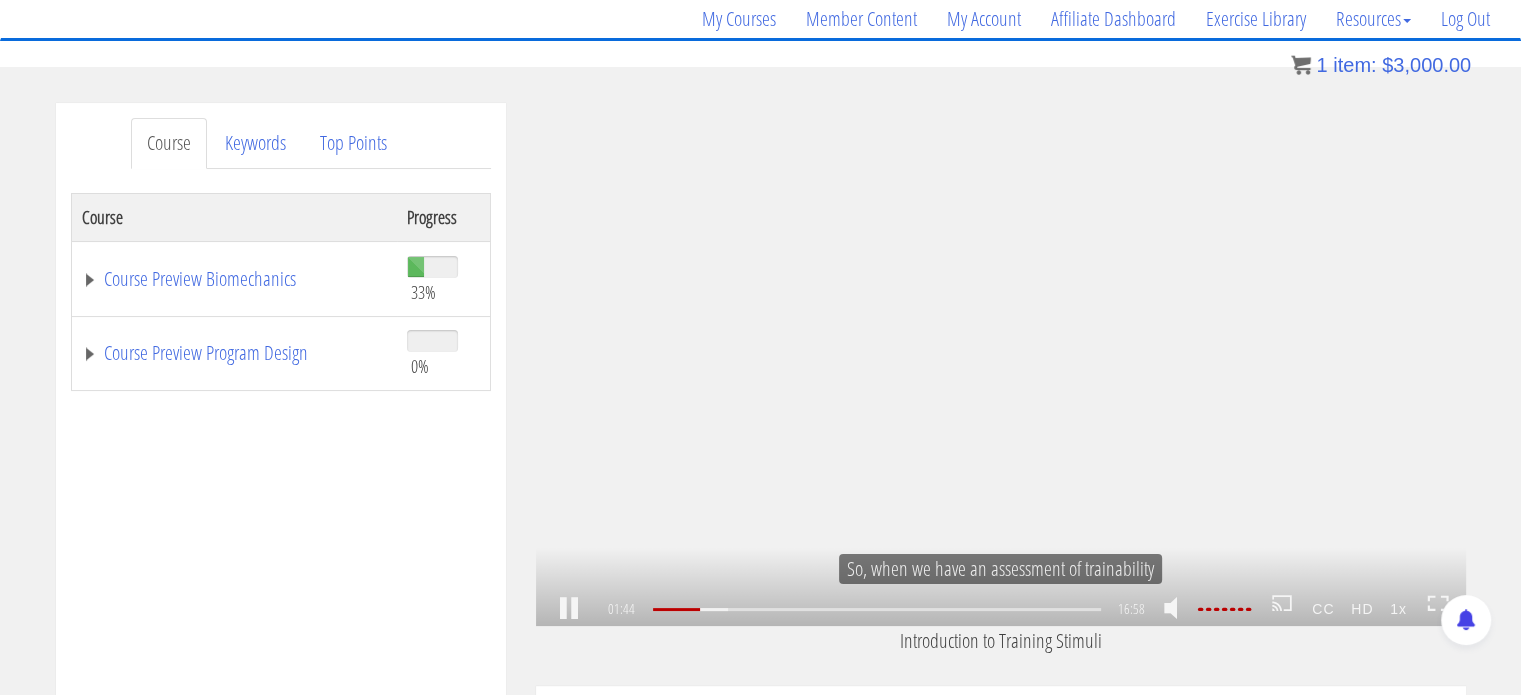 click on "1x
.a{fill:#000;opacity:0.65;}.b{fill:#fff;opacity:1.0;}
.fp-color-play{opacity:0.65;}.controlbutton{fill:#fff;}
.fp-color-play{opacity:0.65;}.controlbutton{fill:#fff;}
.controlbuttonbg{opacity:0.65;}.controlbutton{fill:#fff;}
.fp-color-play{opacity:0.65;}.rect{fill:#fff;}
.fp-color-play{opacity:0.65;}.rect{fill:#fff;}
.fp-color-play{opacity:0.65;}.rect{fill:#fff;}
.fp-color-play{opacity:0.65;}.rect{fill:#fff;}
[TIME]                              [TIME]                                           [TIME]              [TIME]" at bounding box center (1001, 364) 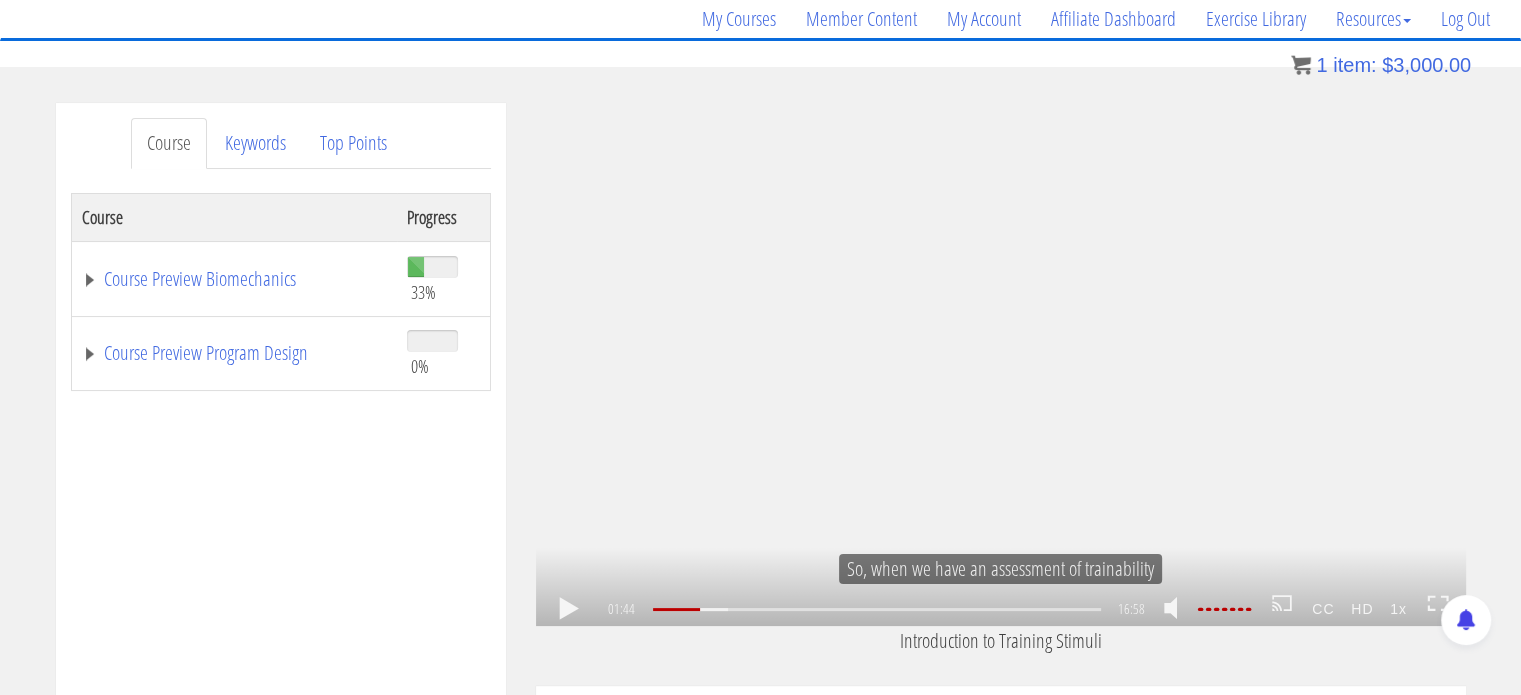 click on "1x
.a{fill:#000;opacity:0.65;}.b{fill:#fff;opacity:1.0;}
.fp-color-play{opacity:0.65;}.controlbutton{fill:#fff;}
.fp-color-play{opacity:0.65;}.controlbutton{fill:#fff;}
.controlbuttonbg{opacity:0.65;}.controlbutton{fill:#fff;}
.fp-color-play{opacity:0.65;}.rect{fill:#fff;}
.fp-color-play{opacity:0.65;}.rect{fill:#fff;}
.fp-color-play{opacity:0.65;}.rect{fill:#fff;}
.fp-color-play{opacity:0.65;}.rect{fill:#fff;}
[TIME]                              [TIME]                                           [TIME]              [TIME]" at bounding box center [1001, 364] 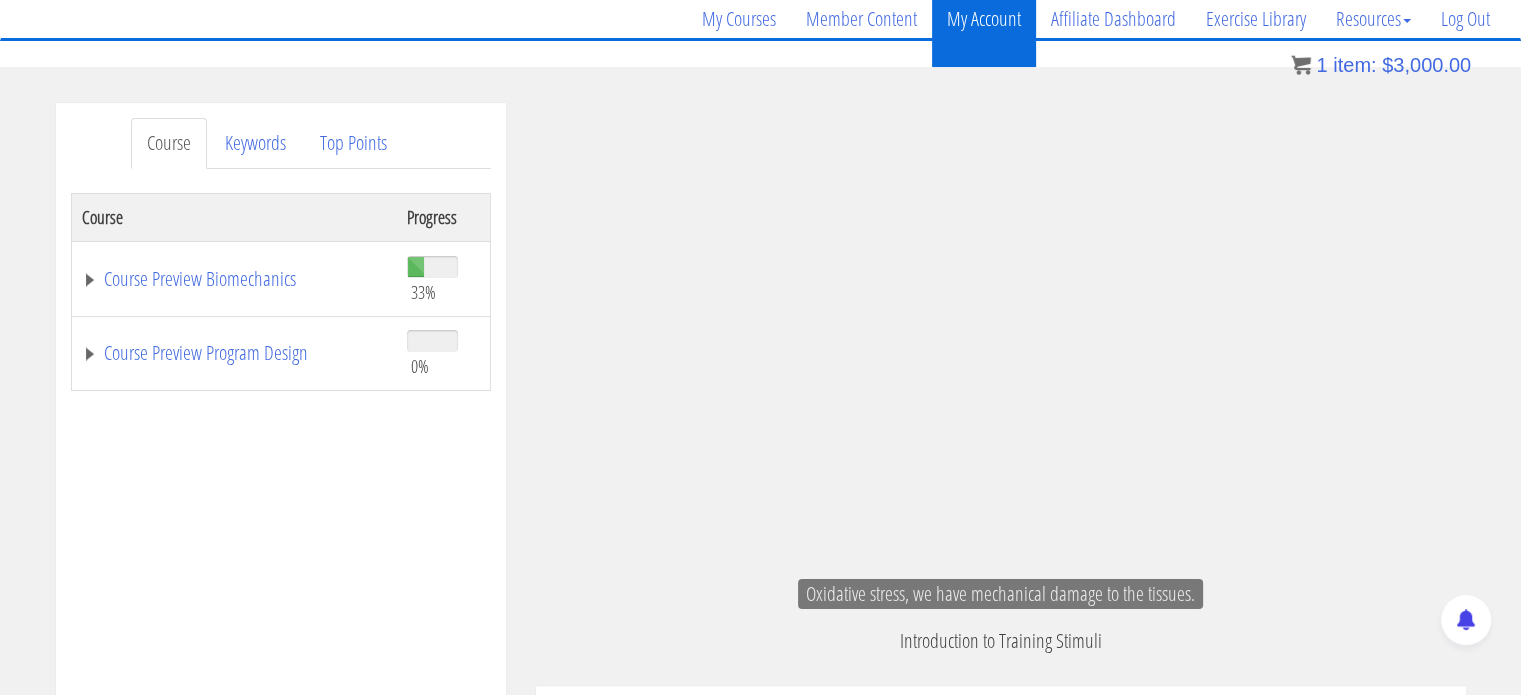 scroll, scrollTop: 551, scrollLeft: 0, axis: vertical 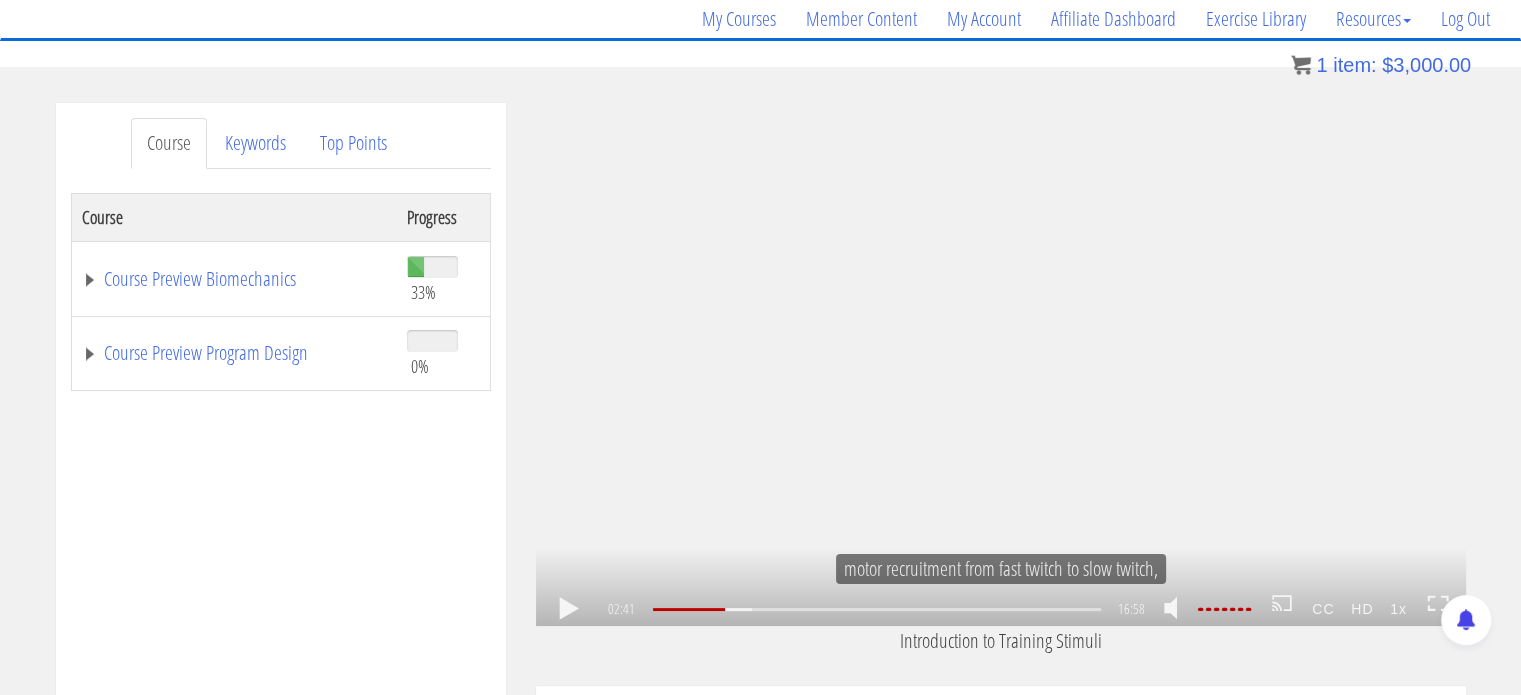 click on "HD" at bounding box center (1362, 609) 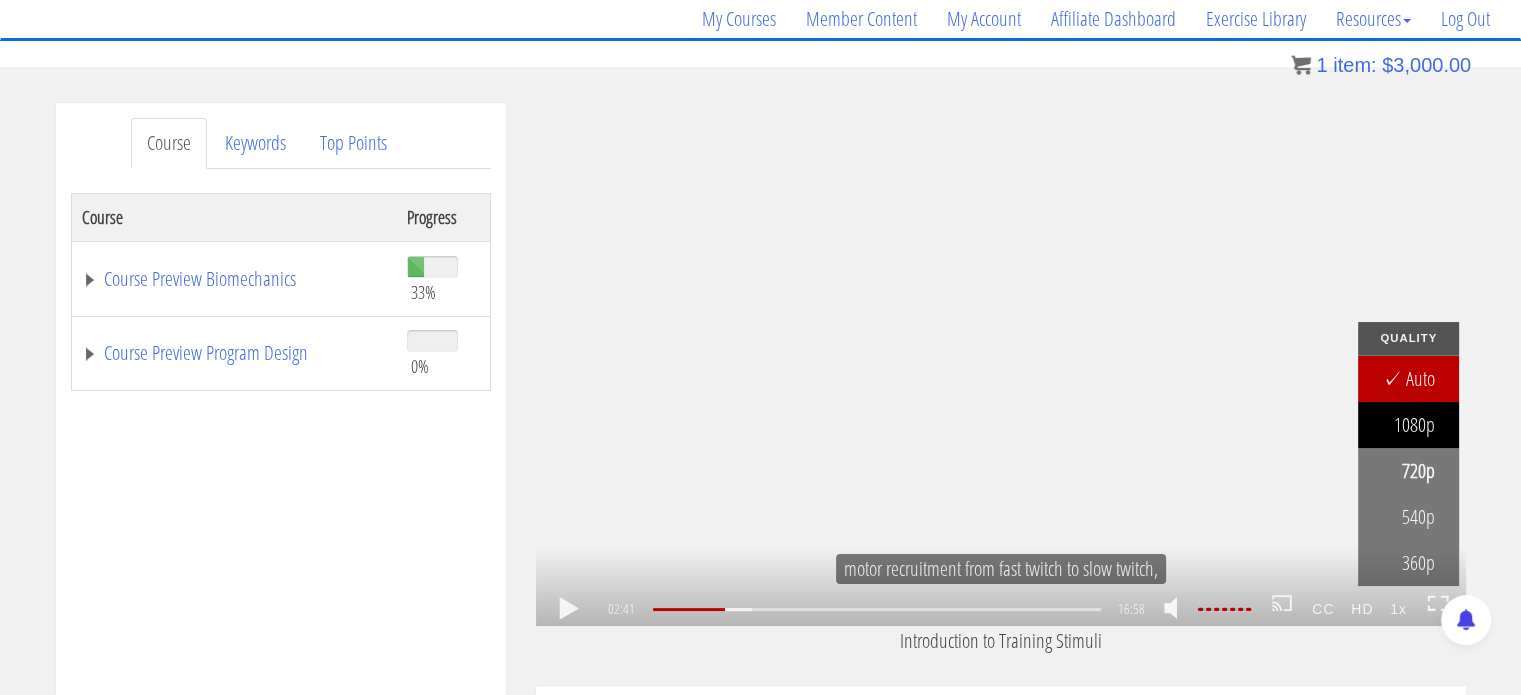 click on "1080p" at bounding box center (1408, 425) 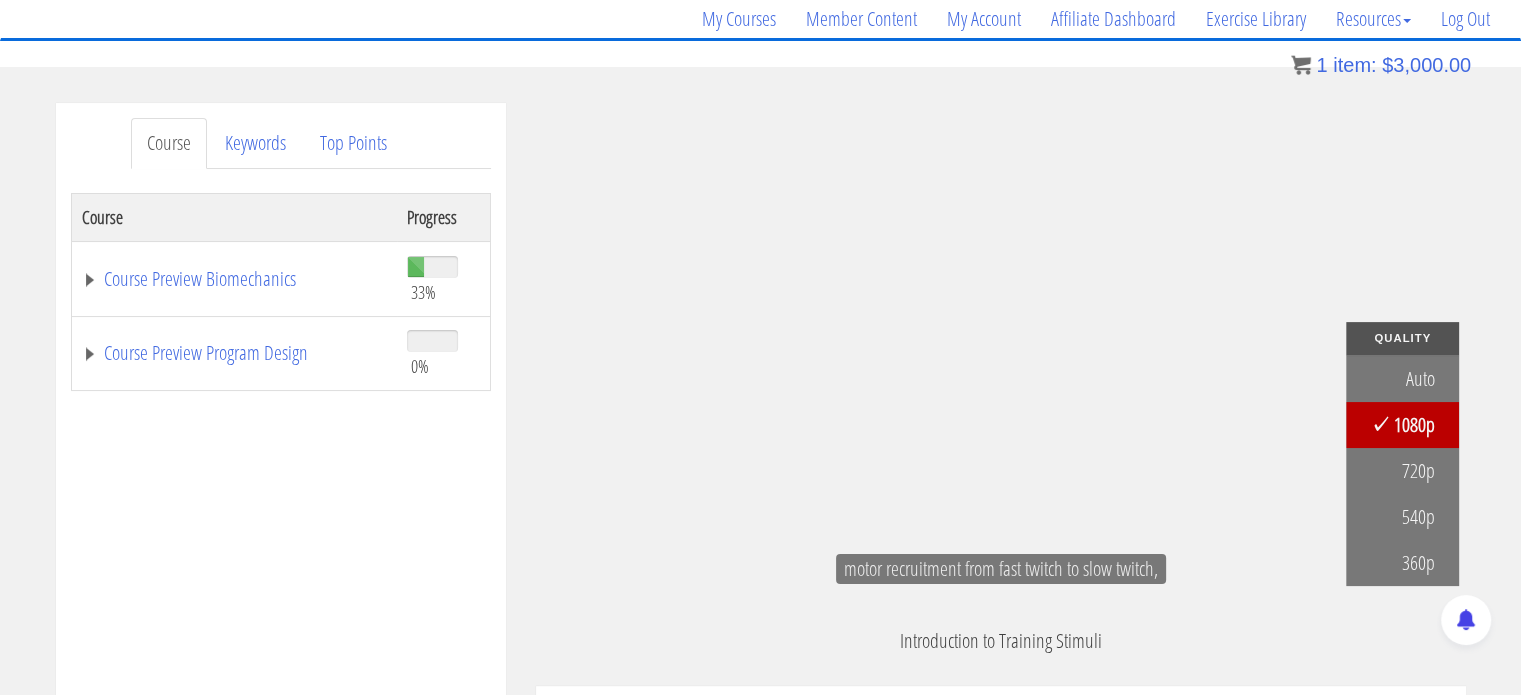 click on "Course
Keywords
Top Points
Course Progress Course Preview Biomechanics
33%
Module 1
Introduction & Foundational Concepts
Unit 1
Introduction
Unit 2
What is Trainability
Unit 3
Impact of Trainability
Unit 4
Introduction to Training Stimuli
Module 2
Biomechanics Course Sample
Unit 1
Resistance Curves
Unit 2
Scapular Function Part 1" at bounding box center (760, 668) 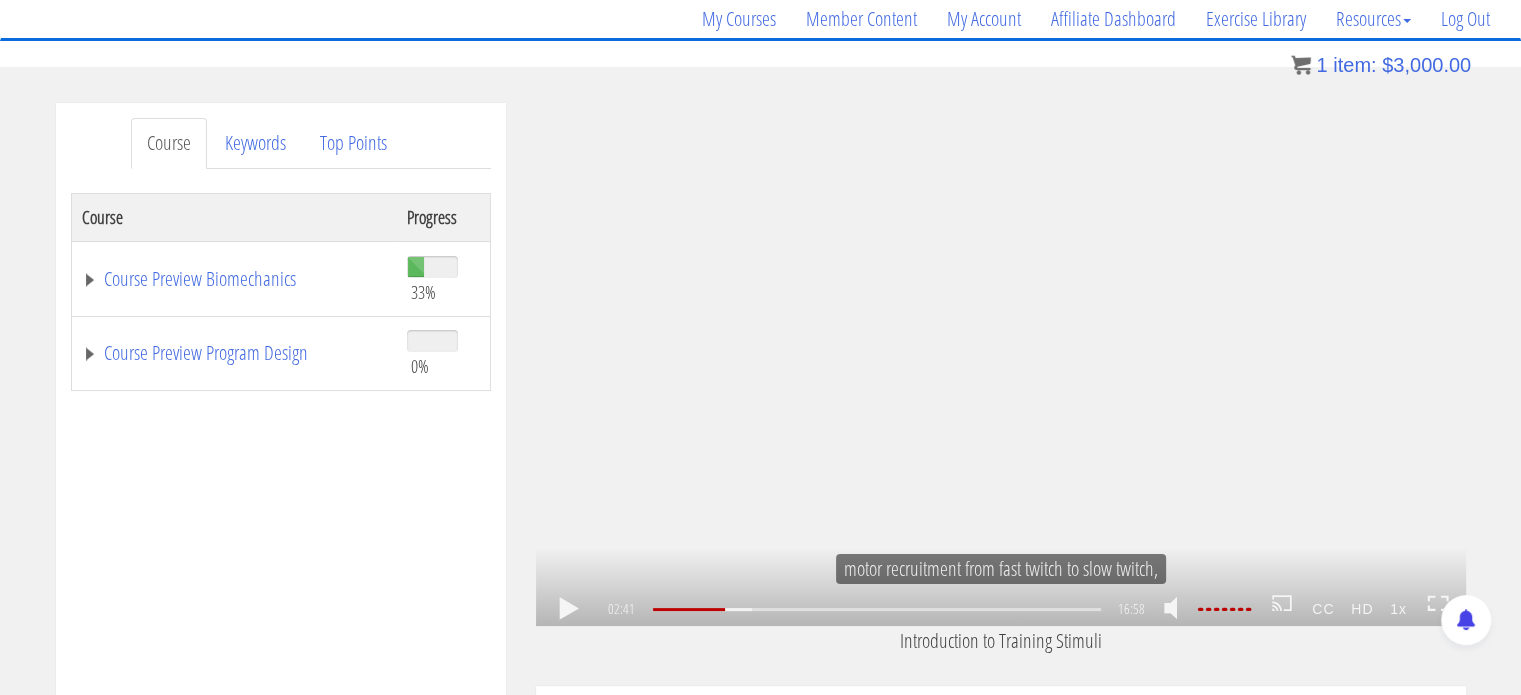 click on "1x
.a{fill:#000;opacity:0.65;}.b{fill:#fff;opacity:1.0;}
.fp-color-play{opacity:0.65;}.controlbutton{fill:#fff;}
.fp-color-play{opacity:0.65;}.controlbutton{fill:#fff;}
.controlbuttonbg{opacity:0.65;}.controlbutton{fill:#fff;}
.fp-color-play{opacity:0.65;}.rect{fill:#fff;}
.fp-color-play{opacity:0.65;}.rect{fill:#fff;}
.fp-color-play{opacity:0.65;}.rect{fill:#fff;}
.fp-color-play{opacity:0.65;}.rect{fill:#fff;}
02:41                              12:09                                           16:58              14:17" at bounding box center (1001, 364) 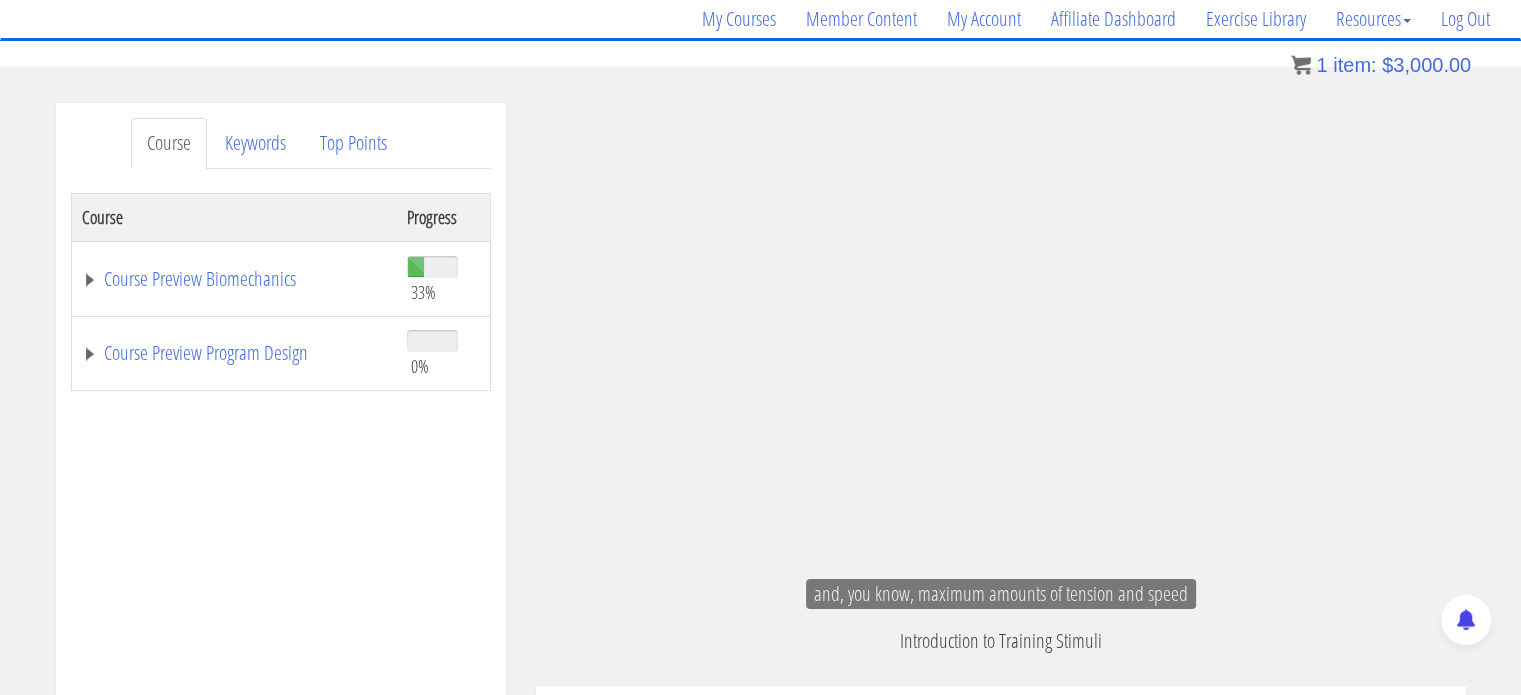click on "1x
.a{fill:#000;opacity:0.65;}.b{fill:#fff;opacity:1.0;}
.fp-color-play{opacity:0.65;}.controlbutton{fill:#fff;}
.fp-color-play{opacity:0.65;}.controlbutton{fill:#fff;}
.controlbuttonbg{opacity:0.65;}.controlbutton{fill:#fff;}
.fp-color-play{opacity:0.65;}.rect{fill:#fff;}
.fp-color-play{opacity:0.65;}.rect{fill:#fff;}
.fp-color-play{opacity:0.65;}.rect{fill:#fff;}
.fp-color-play{opacity:0.65;}.rect{fill:#fff;}
[TIME]                              [TIME]                                           16:58              [TIME]" at bounding box center [1001, 364] 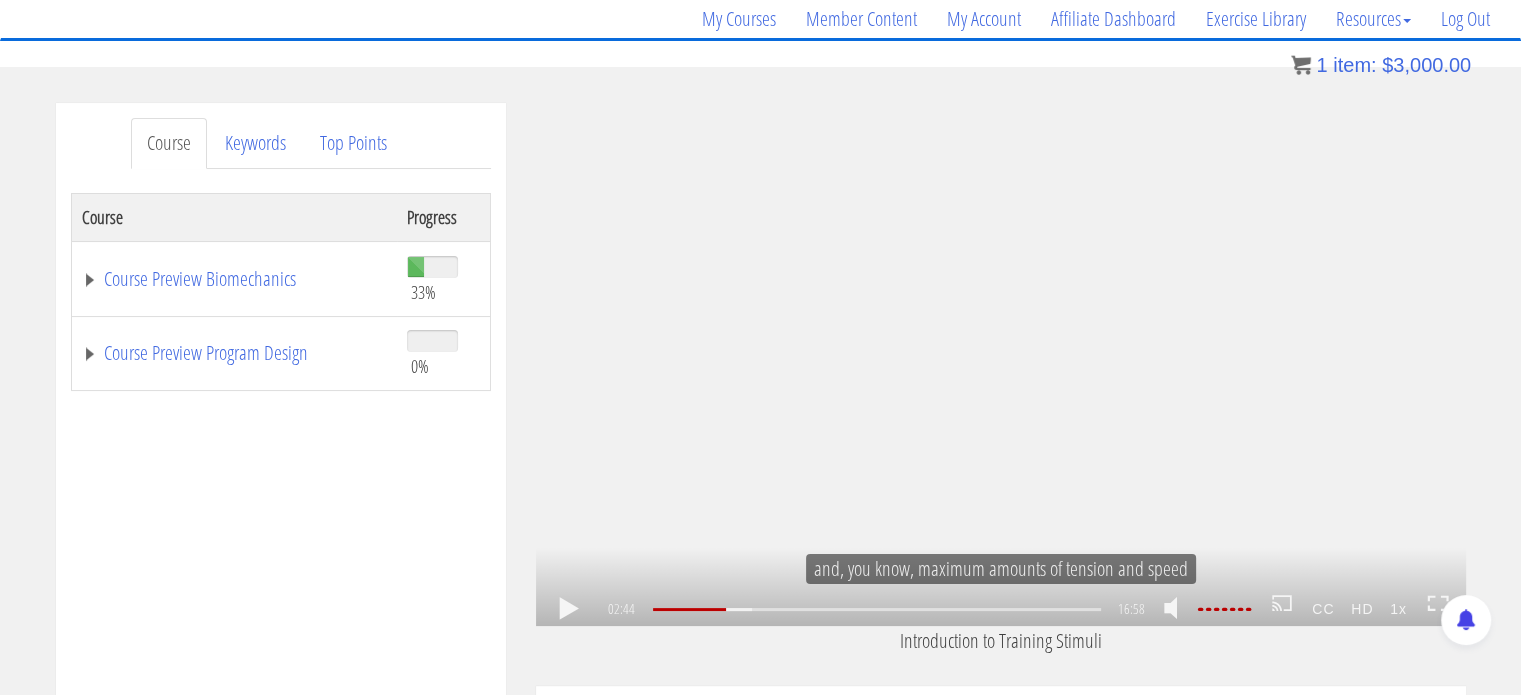 click on "1x
.a{fill:#000;opacity:0.65;}.b{fill:#fff;opacity:1.0;}
.fp-color-play{opacity:0.65;}.controlbutton{fill:#fff;}
.fp-color-play{opacity:0.65;}.controlbutton{fill:#fff;}
.controlbuttonbg{opacity:0.65;}.controlbutton{fill:#fff;}
.fp-color-play{opacity:0.65;}.rect{fill:#fff;}
.fp-color-play{opacity:0.65;}.rect{fill:#fff;}
.fp-color-play{opacity:0.65;}.rect{fill:#fff;}
.fp-color-play{opacity:0.65;}.rect{fill:#fff;}
[TIME]                              [TIME]                                           16:58              [TIME]" at bounding box center (1001, 364) 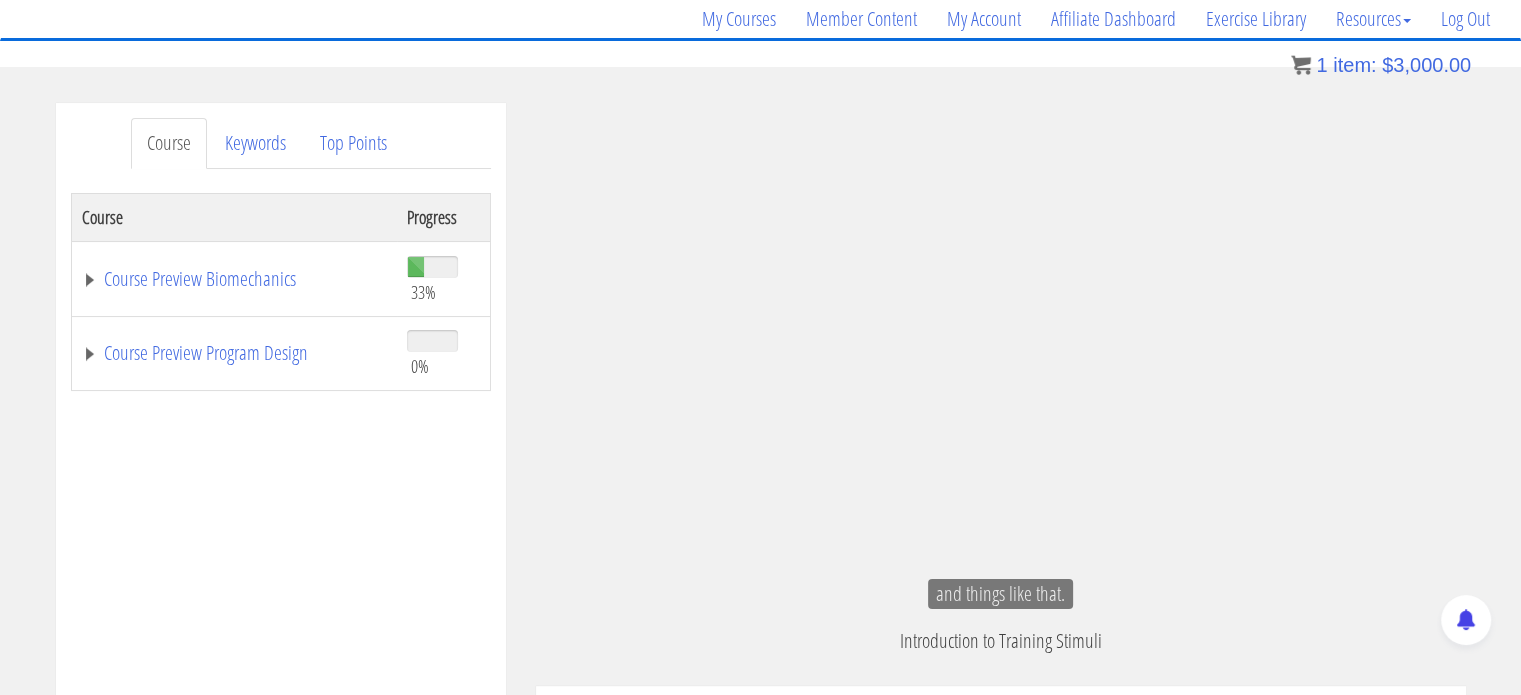 scroll, scrollTop: 612, scrollLeft: 0, axis: vertical 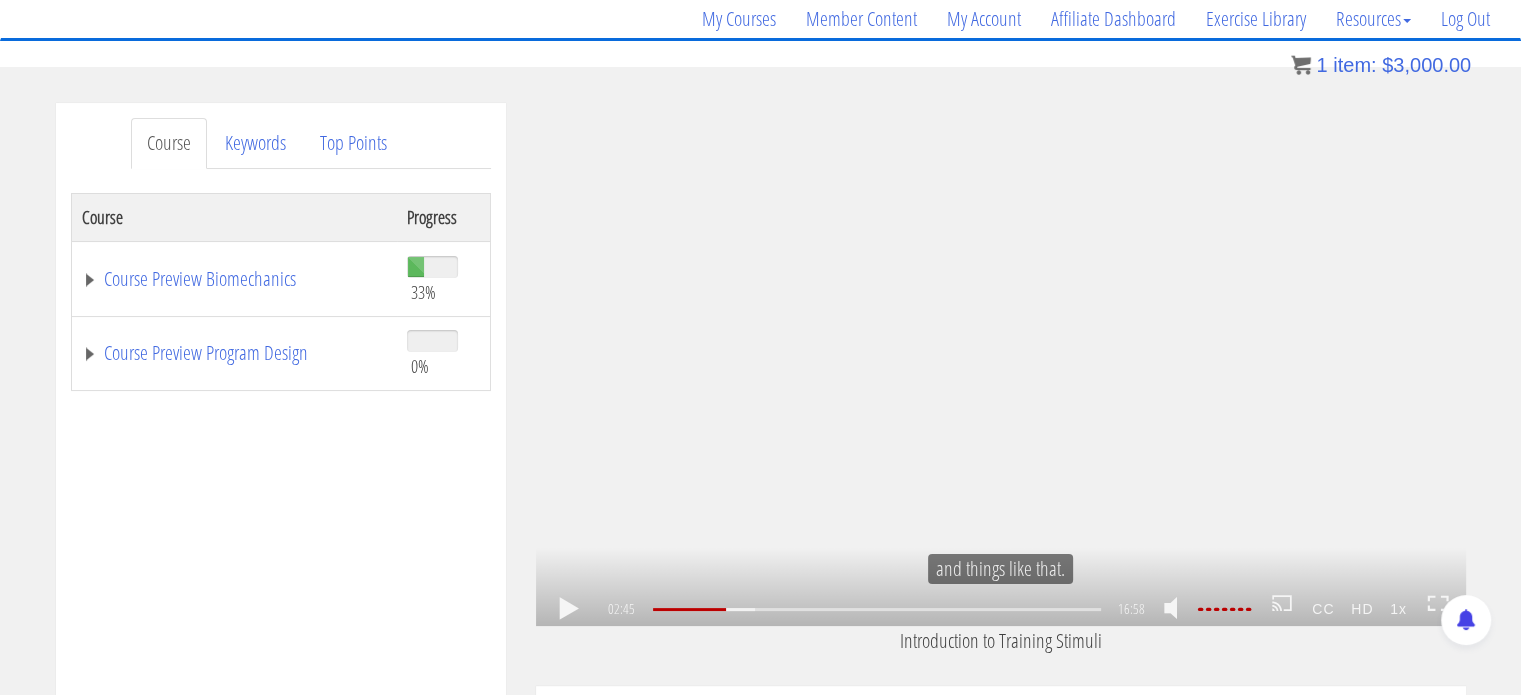 click on "1x
.a{fill:#000;opacity:0.65;}.b{fill:#fff;opacity:1.0;}
.fp-color-play{opacity:0.65;}.controlbutton{fill:#fff;}
.fp-color-play{opacity:0.65;}.controlbutton{fill:#fff;}
.controlbuttonbg{opacity:0.65;}.controlbutton{fill:#fff;}
.fp-color-play{opacity:0.65;}.rect{fill:#fff;}
.fp-color-play{opacity:0.65;}.rect{fill:#fff;}
.fp-color-play{opacity:0.65;}.rect{fill:#fff;}
.fp-color-play{opacity:0.65;}.rect{fill:#fff;}
02:45                              12:09                                           16:58              14:13" at bounding box center (1001, 364) 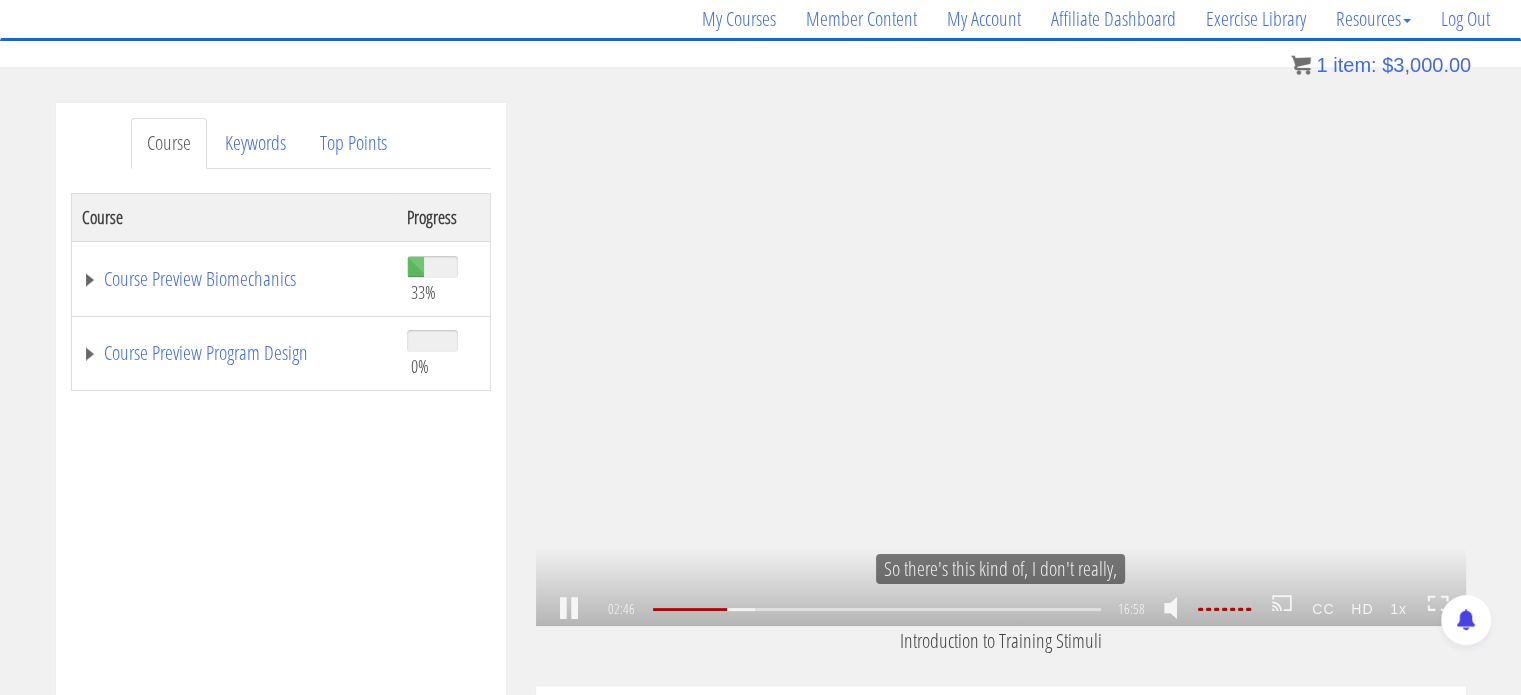 click on "1x
.a{fill:#000;opacity:0.65;}.b{fill:#fff;opacity:1.0;}
.fp-color-play{opacity:0.65;}.controlbutton{fill:#fff;}
.fp-color-play{opacity:0.65;}.controlbutton{fill:#fff;}
.controlbuttonbg{opacity:0.65;}.controlbutton{fill:#fff;}
.fp-color-play{opacity:0.65;}.rect{fill:#fff;}
.fp-color-play{opacity:0.65;}.rect{fill:#fff;}
.fp-color-play{opacity:0.65;}.rect{fill:#fff;}
.fp-color-play{opacity:0.65;}.rect{fill:#fff;}
[TIME]                              [TIME]                                           16:58              [TIME]" at bounding box center (1001, 364) 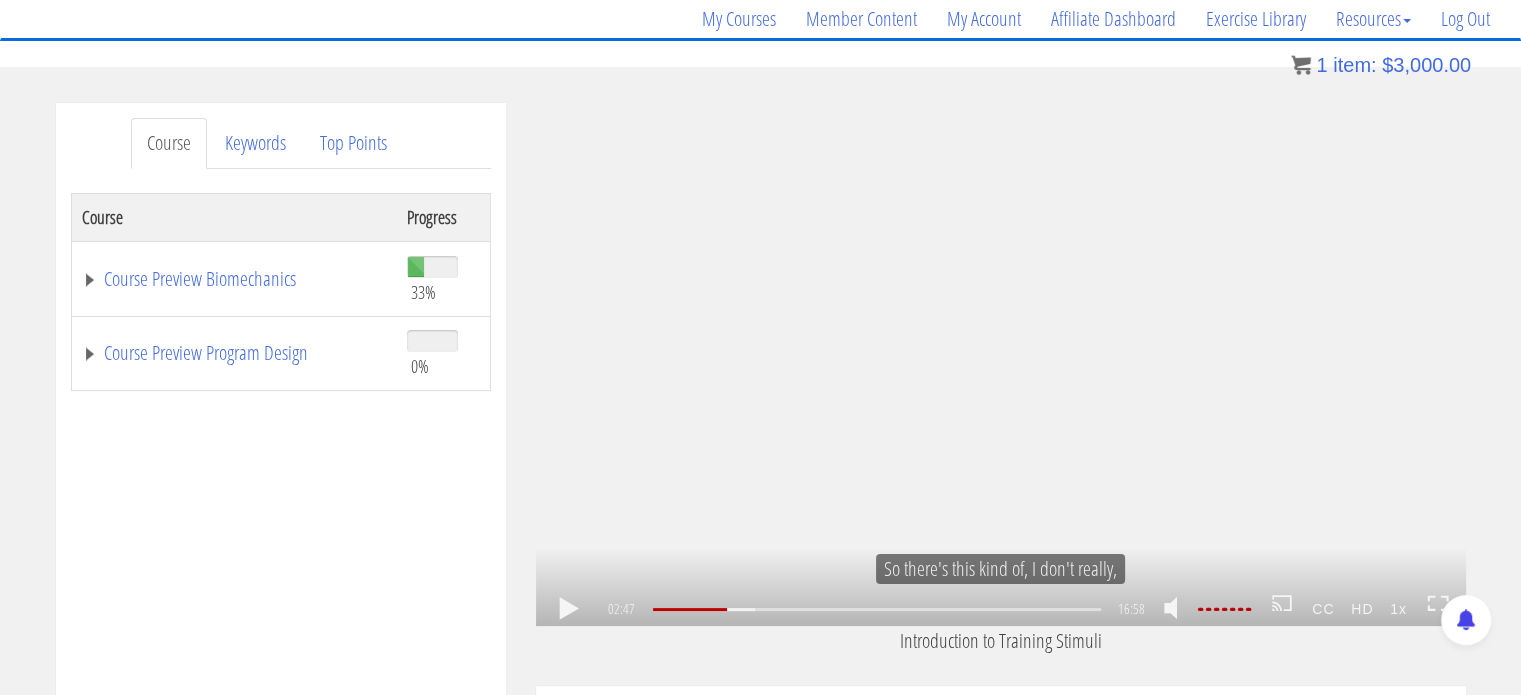 click on "1x
.a{fill:#000;opacity:0.65;}.b{fill:#fff;opacity:1.0;}
.fp-color-play{opacity:0.65;}.controlbutton{fill:#fff;}
.fp-color-play{opacity:0.65;}.controlbutton{fill:#fff;}
.controlbuttonbg{opacity:0.65;}.controlbutton{fill:#fff;}
.fp-color-play{opacity:0.65;}.rect{fill:#fff;}
.fp-color-play{opacity:0.65;}.rect{fill:#fff;}
.fp-color-play{opacity:0.65;}.rect{fill:#fff;}
.fp-color-play{opacity:0.65;}.rect{fill:#fff;}
02:47                              12:09                                           16:58              14:11" at bounding box center (1001, 364) 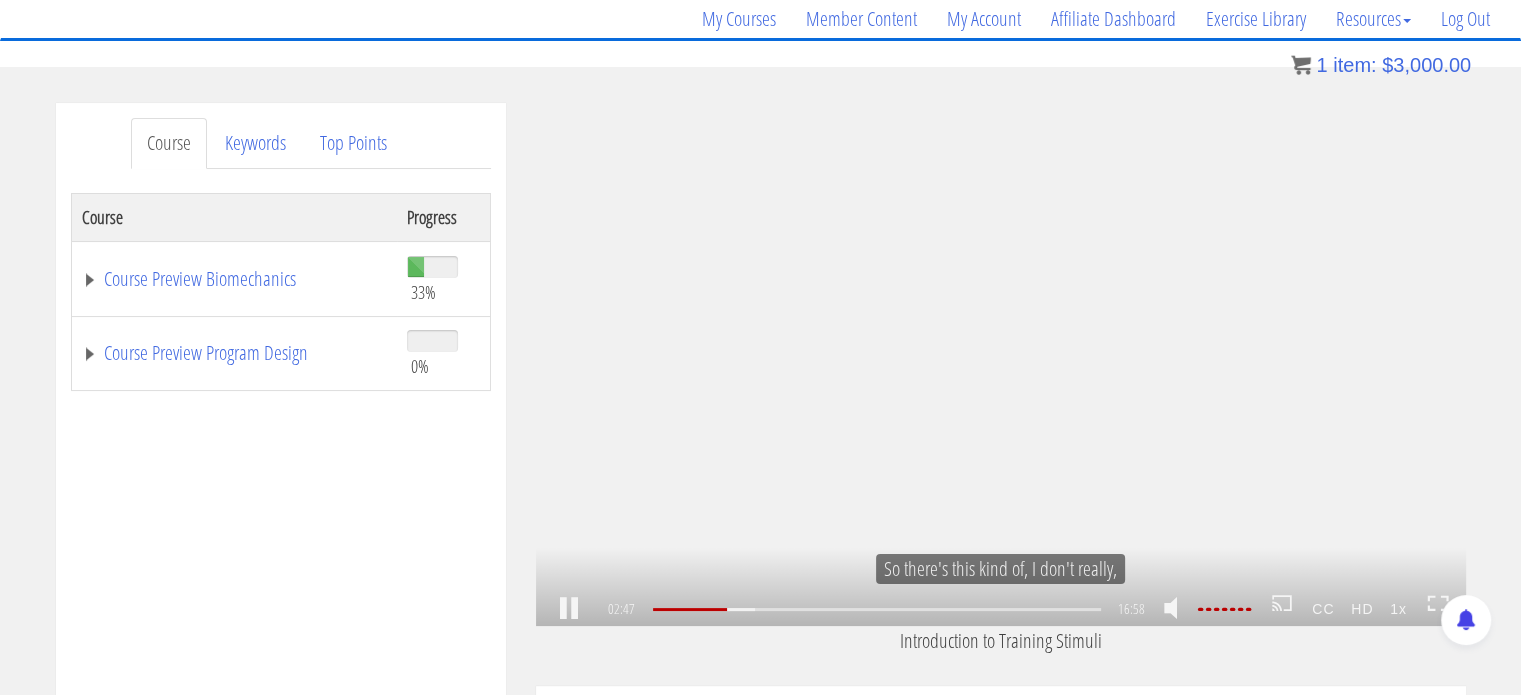 click on "1x
.a{fill:#000;opacity:0.65;}.b{fill:#fff;opacity:1.0;}
.fp-color-play{opacity:0.65;}.controlbutton{fill:#fff;}
.fp-color-play{opacity:0.65;}.controlbutton{fill:#fff;}
.controlbuttonbg{opacity:0.65;}.controlbutton{fill:#fff;}
.fp-color-play{opacity:0.65;}.rect{fill:#fff;}
.fp-color-play{opacity:0.65;}.rect{fill:#fff;}
.fp-color-play{opacity:0.65;}.rect{fill:#fff;}
.fp-color-play{opacity:0.65;}.rect{fill:#fff;}
02:47                              12:09                                           16:58              14:11" at bounding box center [1001, 364] 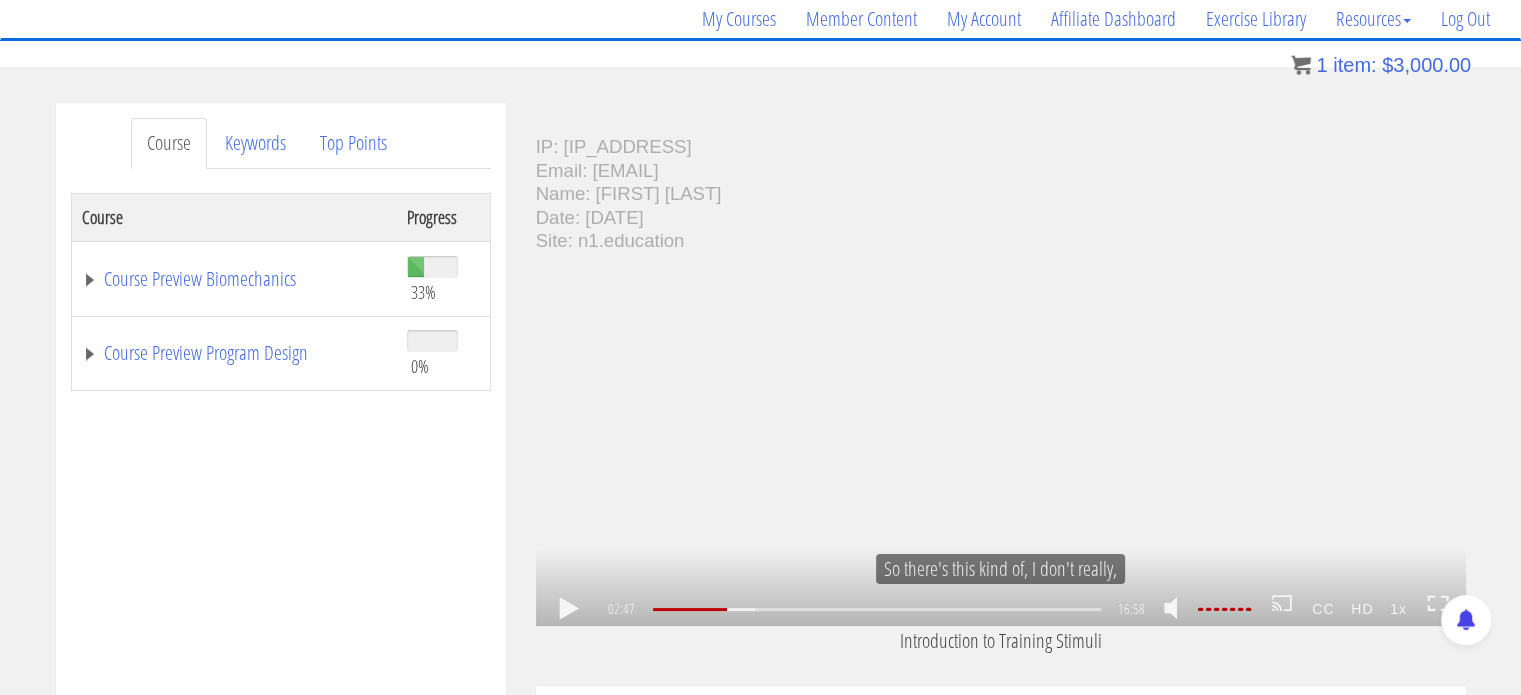 click on "IP: [IP_ADDRESS] Email: [EMAIL] Name: [FIRST] [LAST] Date: [DATE] Site: n1.education" at bounding box center [1001, 364] 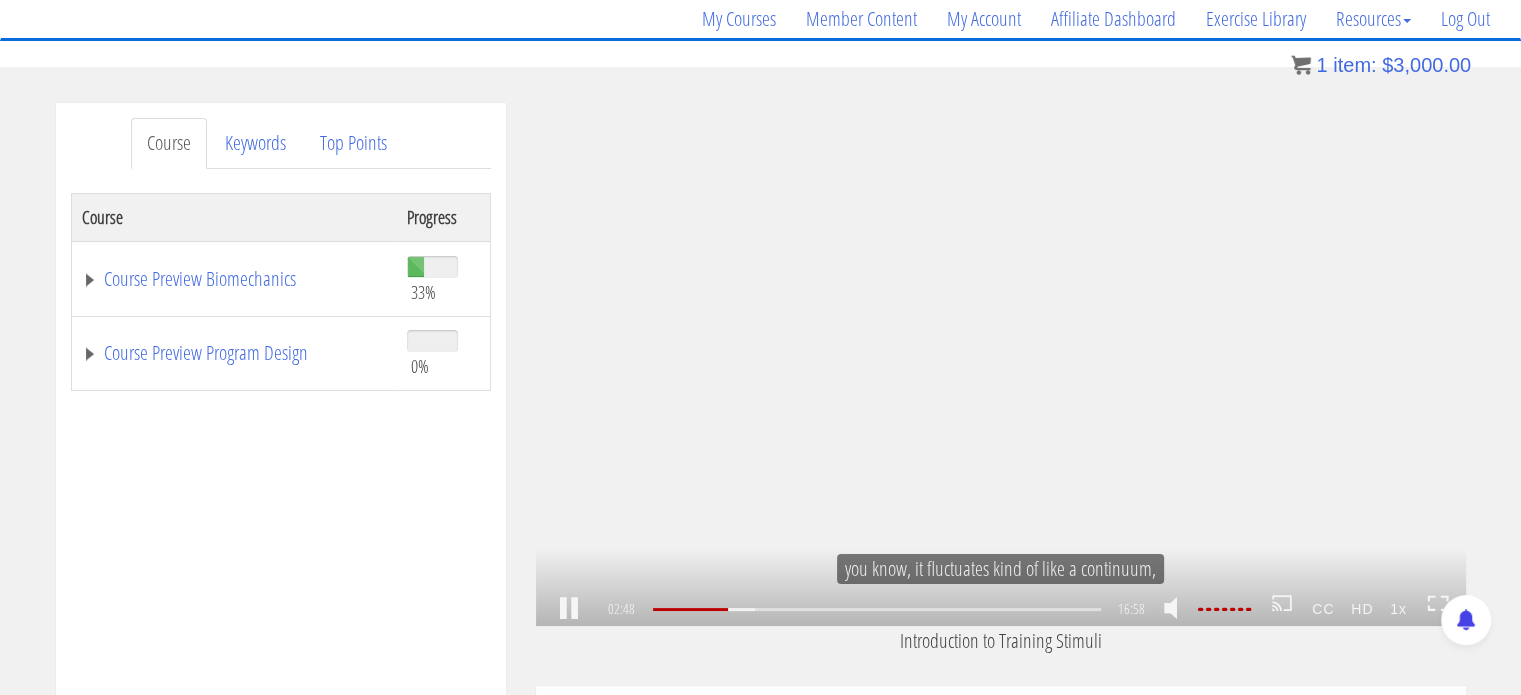 click on "1x
.a{fill:#000;opacity:0.65;}.b{fill:#fff;opacity:1.0;}
.fp-color-play{opacity:0.65;}.controlbutton{fill:#fff;}
.fp-color-play{opacity:0.65;}.controlbutton{fill:#fff;}
.controlbuttonbg{opacity:0.65;}.controlbutton{fill:#fff;}
.fp-color-play{opacity:0.65;}.rect{fill:#fff;}
.fp-color-play{opacity:0.65;}.rect{fill:#fff;}
.fp-color-play{opacity:0.65;}.rect{fill:#fff;}
.fp-color-play{opacity:0.65;}.rect{fill:#fff;}
02:48                              12:09                                           16:58              14:10" at bounding box center [1001, 364] 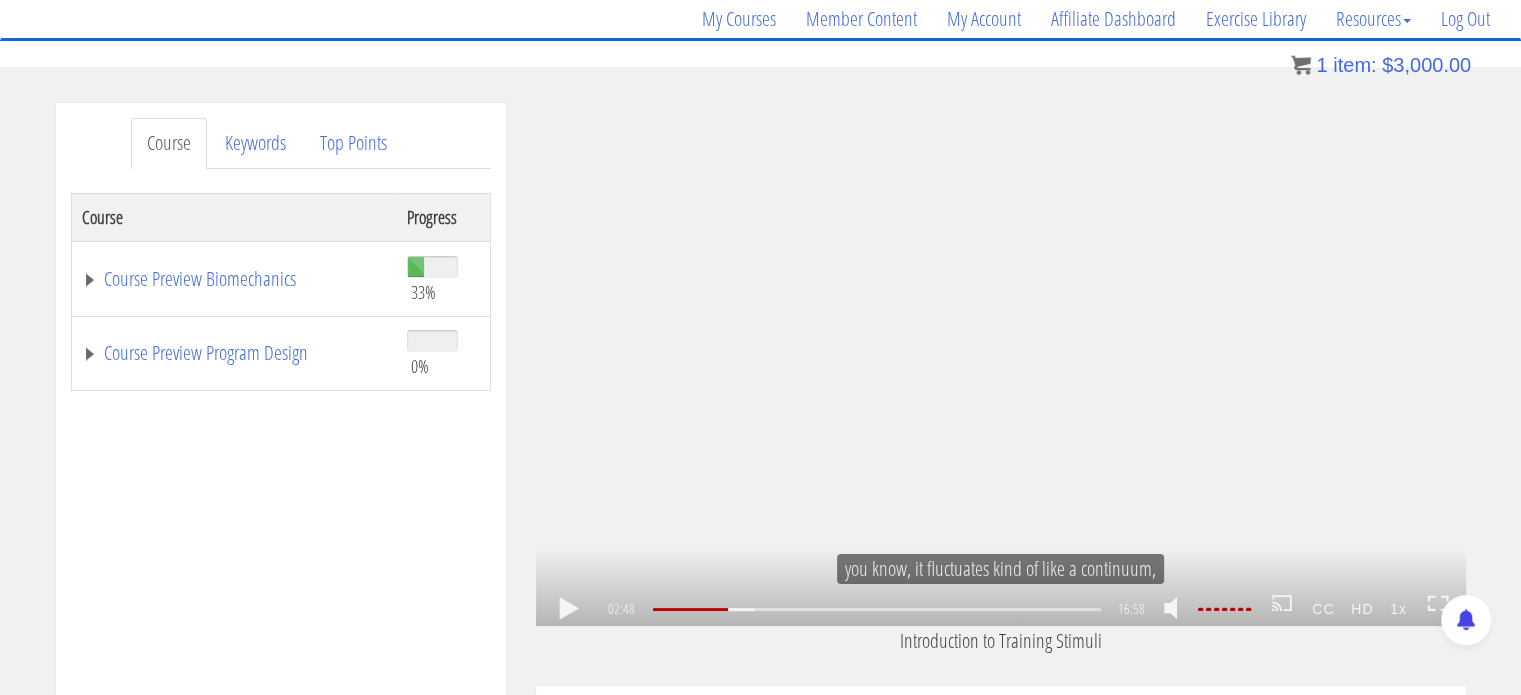 click on "1x
.a{fill:#000;opacity:0.65;}.b{fill:#fff;opacity:1.0;}
.fp-color-play{opacity:0.65;}.controlbutton{fill:#fff;}
.fp-color-play{opacity:0.65;}.controlbutton{fill:#fff;}
.controlbuttonbg{opacity:0.65;}.controlbutton{fill:#fff;}
.fp-color-play{opacity:0.65;}.rect{fill:#fff;}
.fp-color-play{opacity:0.65;}.rect{fill:#fff;}
.fp-color-play{opacity:0.65;}.rect{fill:#fff;}
.fp-color-play{opacity:0.65;}.rect{fill:#fff;}
02:48                              12:09                                           16:58              14:10" at bounding box center [1001, 364] 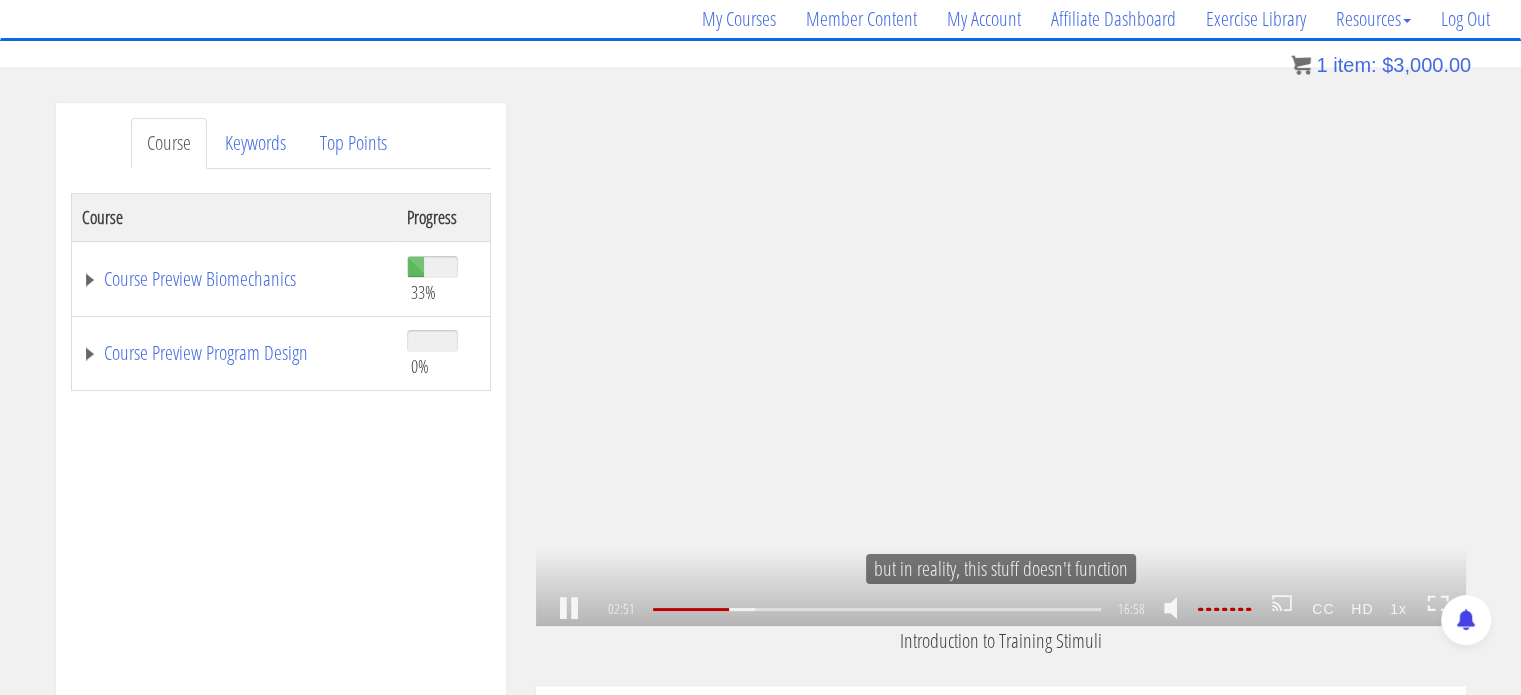 scroll, scrollTop: 643, scrollLeft: 0, axis: vertical 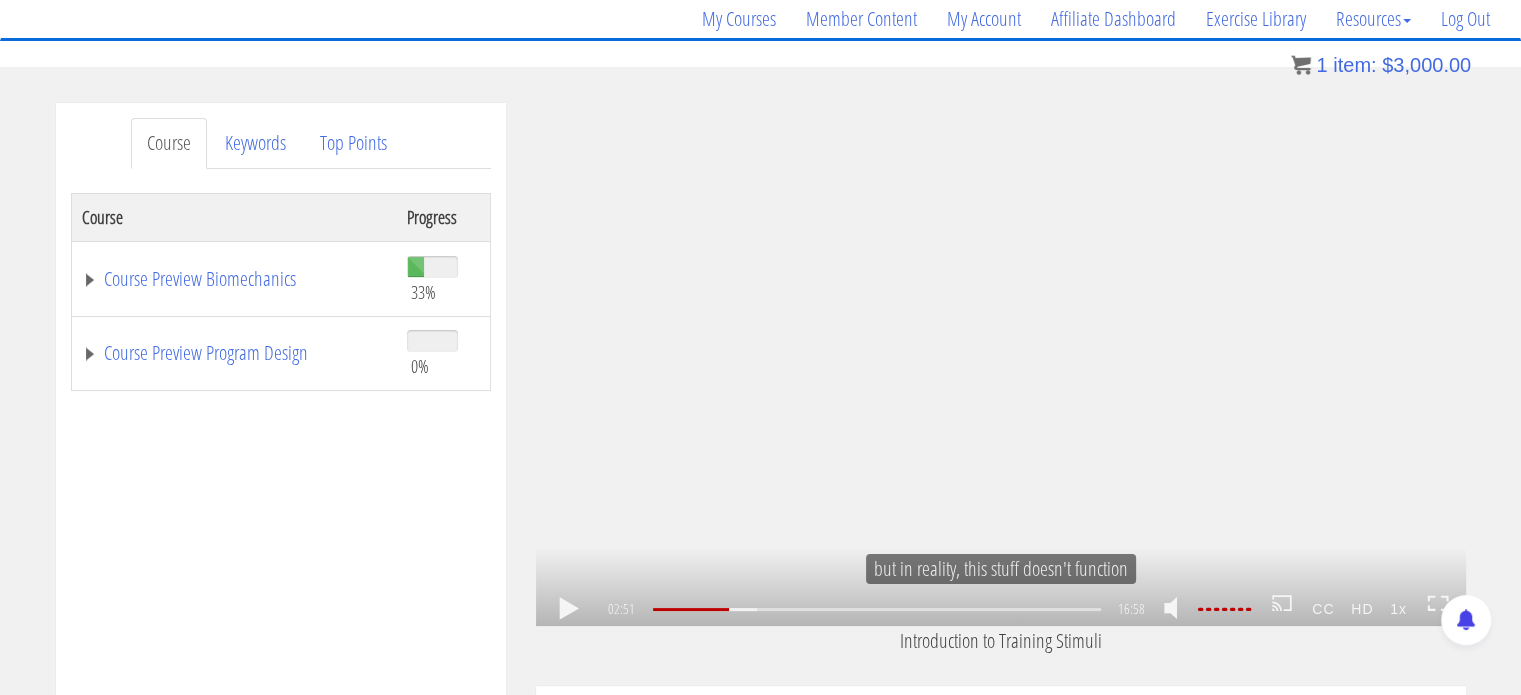 click 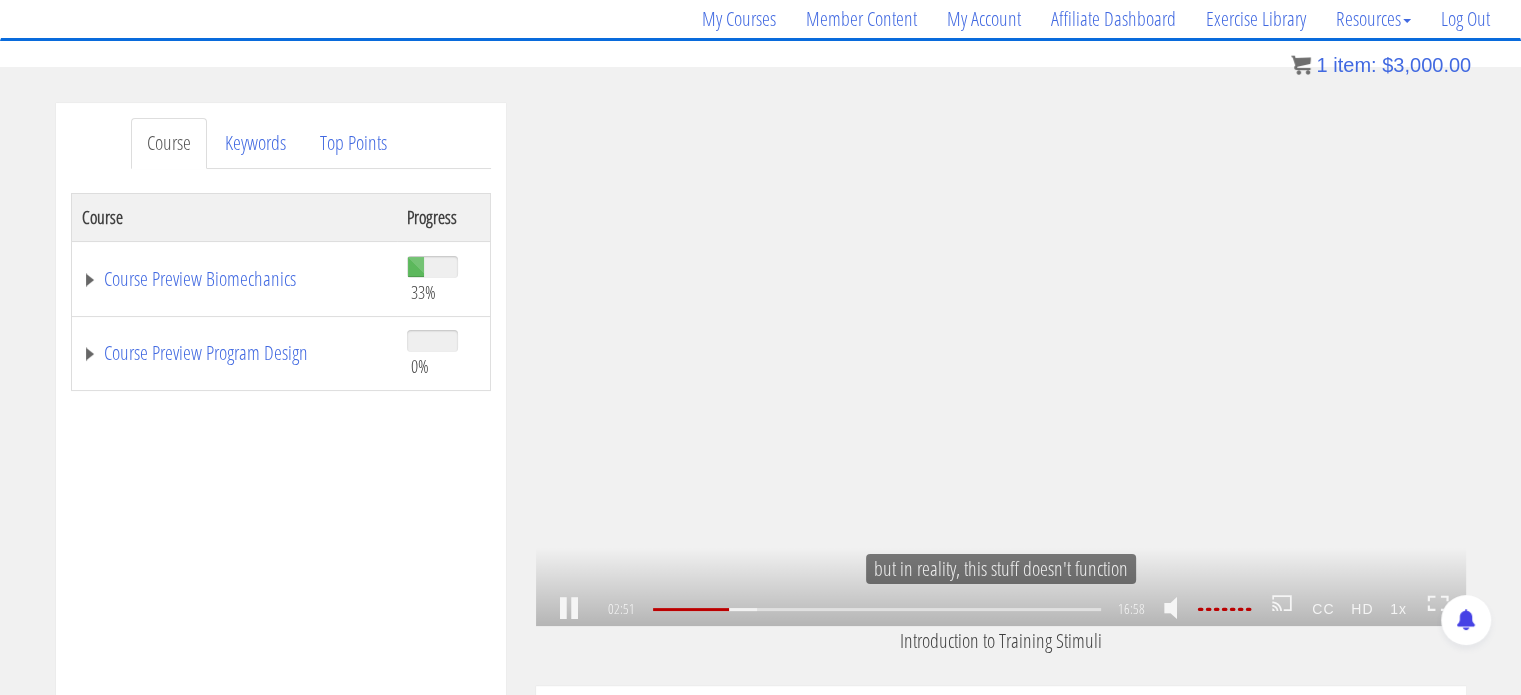 scroll, scrollTop: 643, scrollLeft: 0, axis: vertical 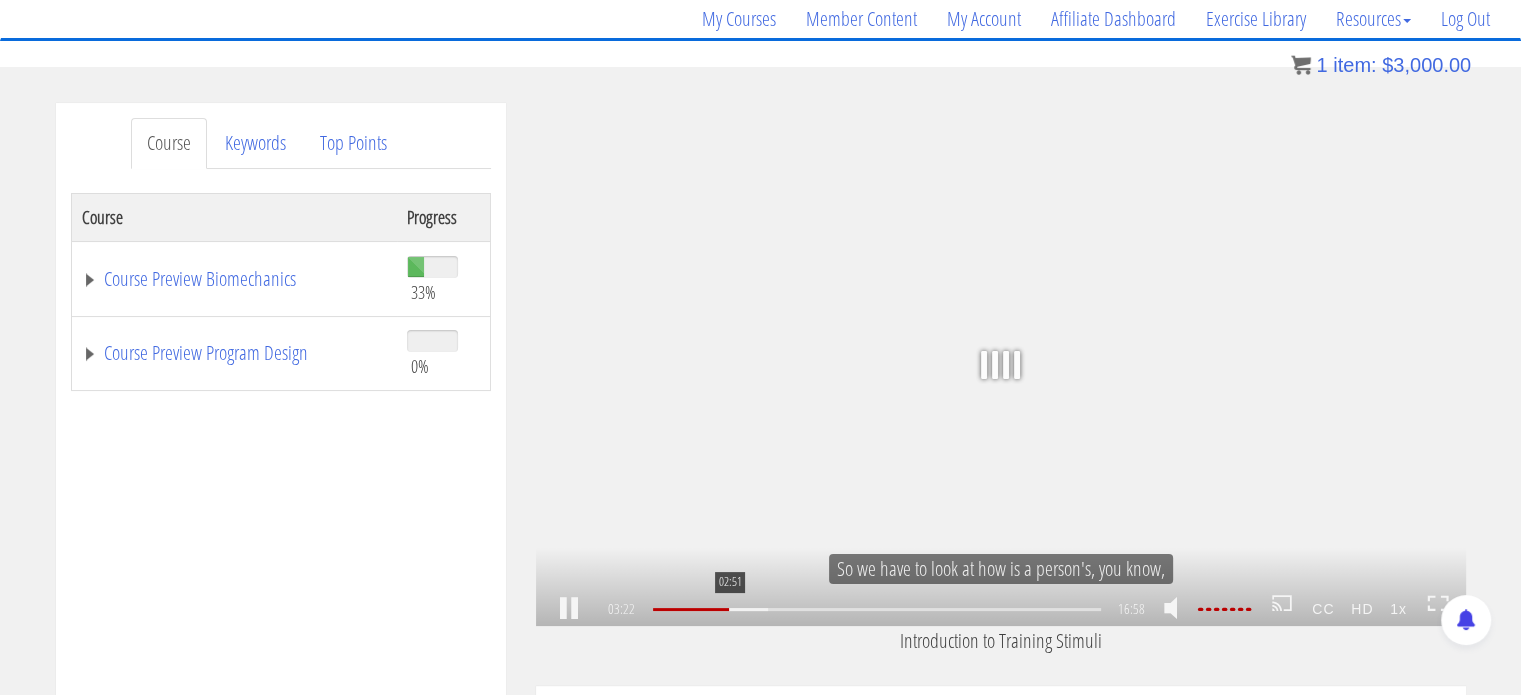 click on "02:51" at bounding box center (876, 609) 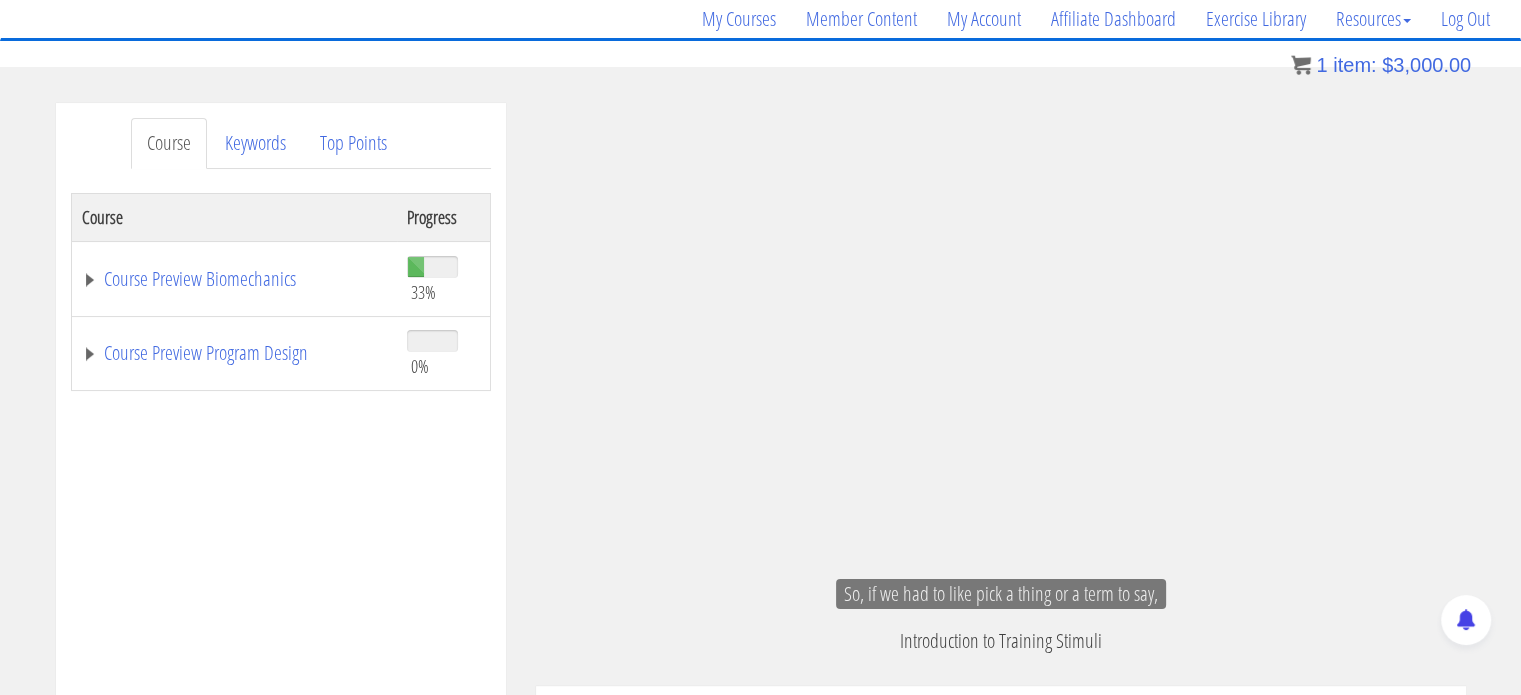 scroll, scrollTop: 1259, scrollLeft: 0, axis: vertical 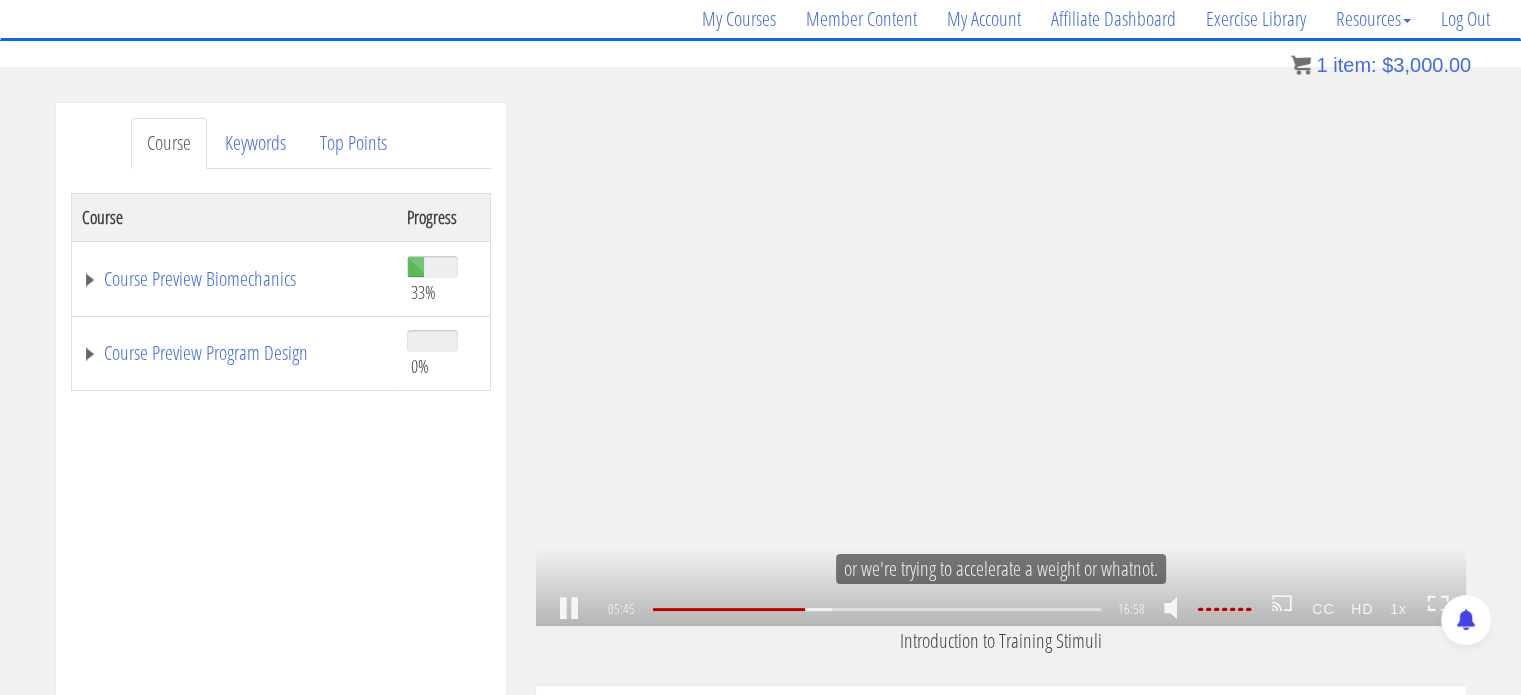 click on "1x
.a{fill:#000;opacity:0.65;}.b{fill:#fff;opacity:1.0;}
.fp-color-play{opacity:0.65;}.controlbutton{fill:#fff;}
.fp-color-play{opacity:0.65;}.controlbutton{fill:#fff;}
.controlbuttonbg{opacity:0.65;}.controlbutton{fill:#fff;}
.fp-color-play{opacity:0.65;}.rect{fill:#fff;}
.fp-color-play{opacity:0.65;}.rect{fill:#fff;}
.fp-color-play{opacity:0.65;}.rect{fill:#fff;}
.fp-color-play{opacity:0.65;}.rect{fill:#fff;}
05:45                              03:00                                           16:58              11:13" at bounding box center [1001, 364] 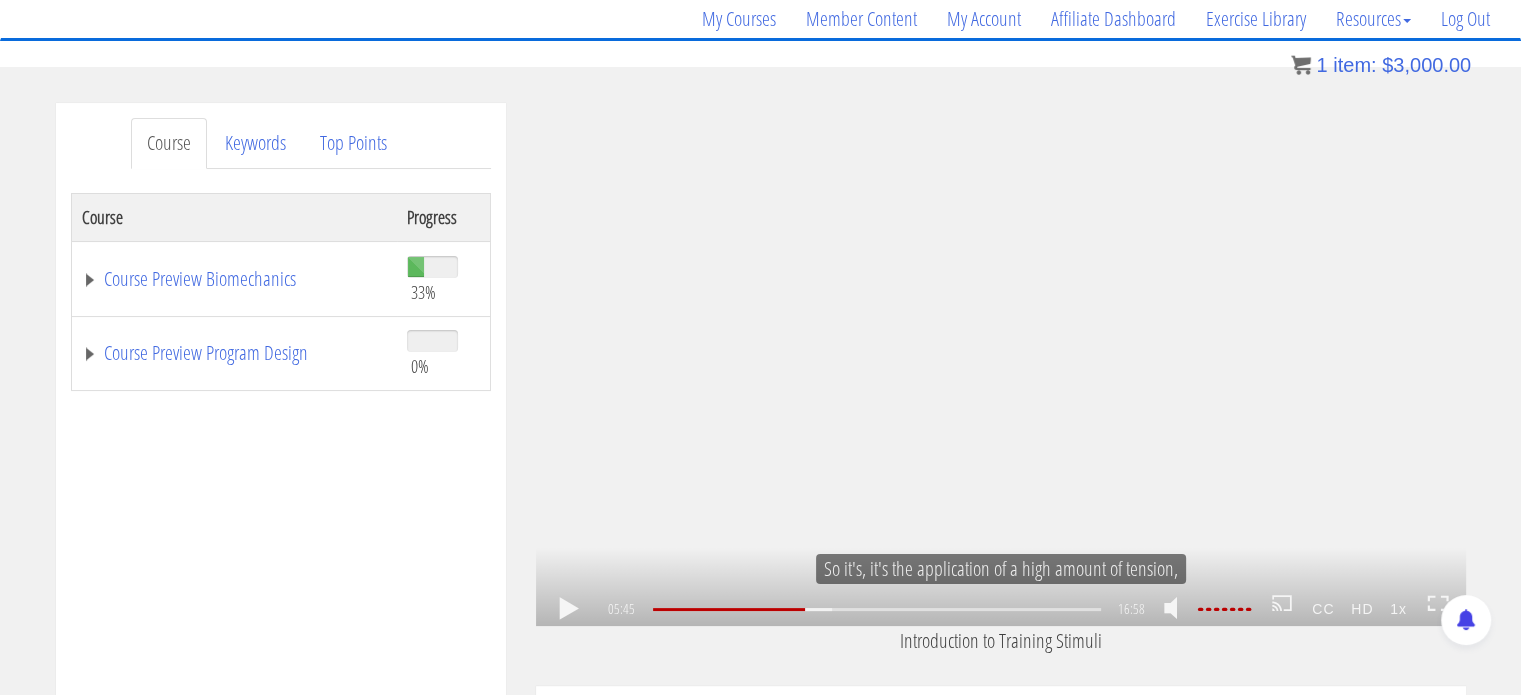 click on "1x
.a{fill:#000;opacity:0.65;}.b{fill:#fff;opacity:1.0;}
.fp-color-play{opacity:0.65;}.controlbutton{fill:#fff;}
.fp-color-play{opacity:0.65;}.controlbutton{fill:#fff;}
.controlbuttonbg{opacity:0.65;}.controlbutton{fill:#fff;}
.fp-color-play{opacity:0.65;}.rect{fill:#fff;}
.fp-color-play{opacity:0.65;}.rect{fill:#fff;}
.fp-color-play{opacity:0.65;}.rect{fill:#fff;}
.fp-color-play{opacity:0.65;}.rect{fill:#fff;}
05:45                              03:00                                           16:58              11:13" at bounding box center [1001, 364] 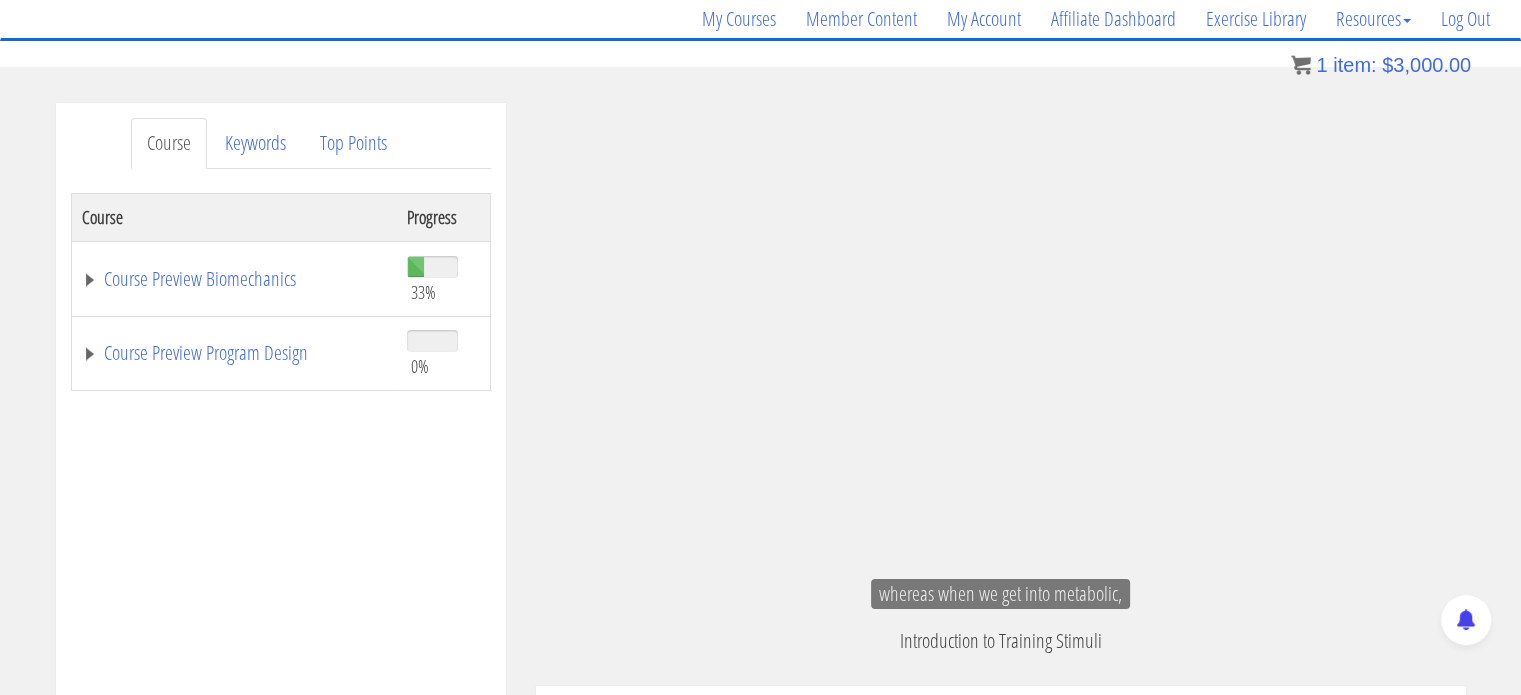 scroll, scrollTop: 1352, scrollLeft: 0, axis: vertical 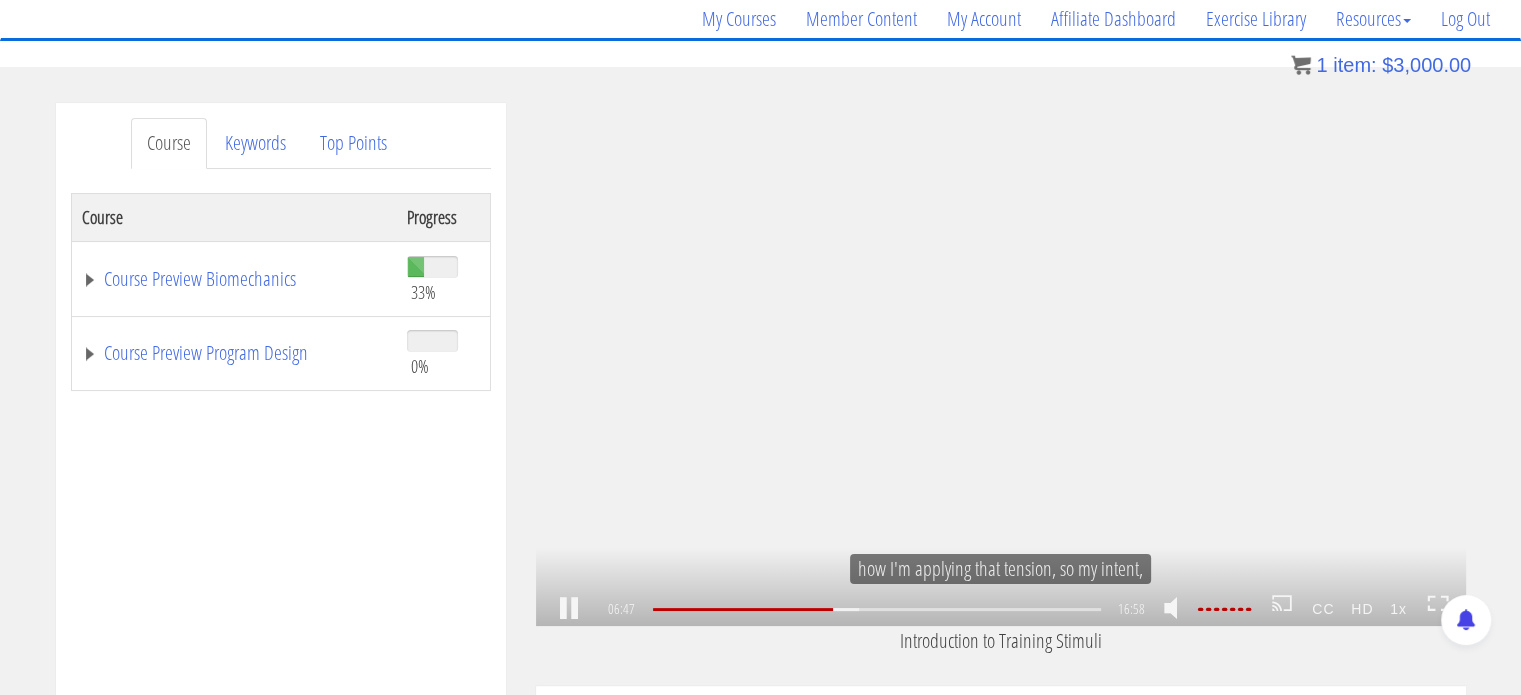 click on "1x
.a{fill:#000;opacity:0.65;}.b{fill:#fff;opacity:1.0;}
.fp-color-play{opacity:0.65;}.controlbutton{fill:#fff;}
.fp-color-play{opacity:0.65;}.controlbutton{fill:#fff;}
.controlbuttonbg{opacity:0.65;}.controlbutton{fill:#fff;}
.fp-color-play{opacity:0.65;}.rect{fill:#fff;}
.fp-color-play{opacity:0.65;}.rect{fill:#fff;}
.fp-color-play{opacity:0.65;}.rect{fill:#fff;}
.fp-color-play{opacity:0.65;}.rect{fill:#fff;}
[TIME]                              [TIME]                                           16:58              [TIME]" at bounding box center [1001, 364] 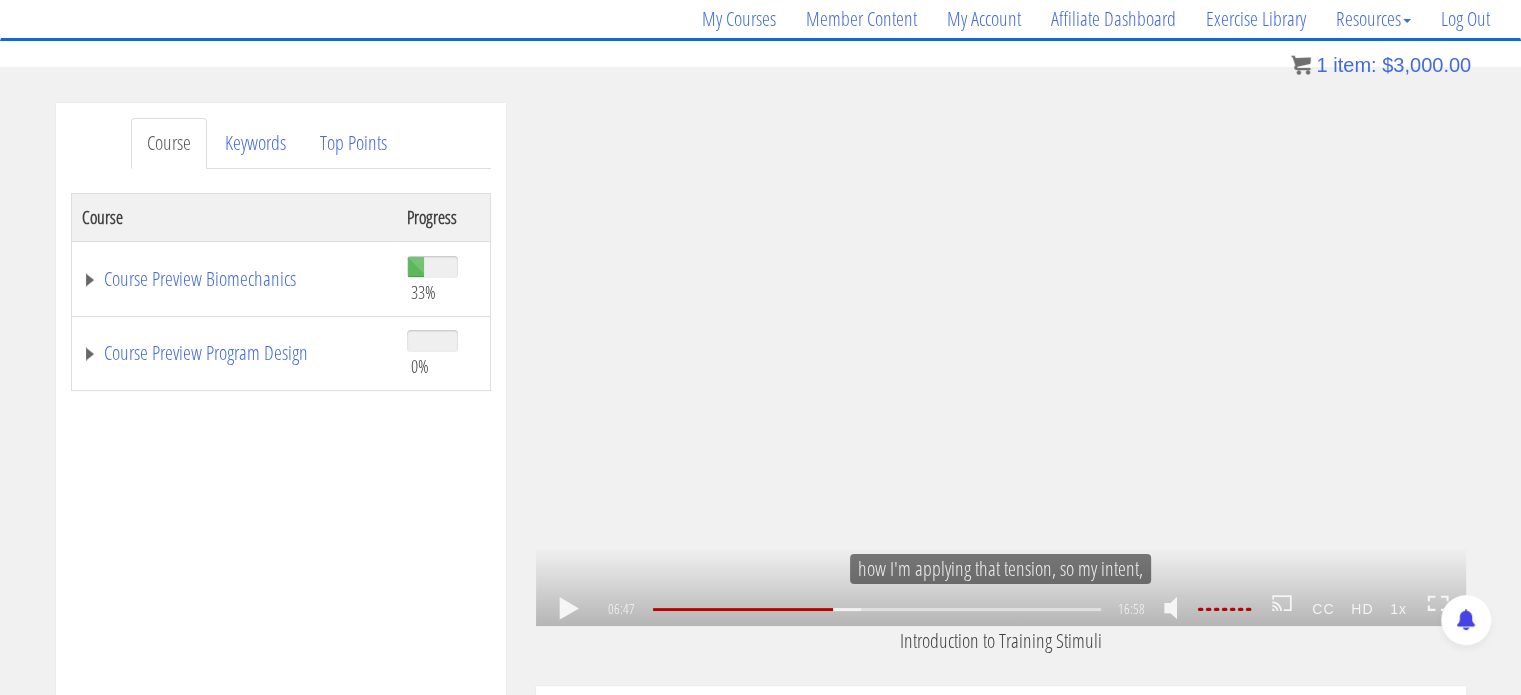 click on "1x
.a{fill:#000;opacity:0.65;}.b{fill:#fff;opacity:1.0;}
.fp-color-play{opacity:0.65;}.controlbutton{fill:#fff;}
.fp-color-play{opacity:0.65;}.controlbutton{fill:#fff;}
.controlbuttonbg{opacity:0.65;}.controlbutton{fill:#fff;}
.fp-color-play{opacity:0.65;}.rect{fill:#fff;}
.fp-color-play{opacity:0.65;}.rect{fill:#fff;}
.fp-color-play{opacity:0.65;}.rect{fill:#fff;}
.fp-color-play{opacity:0.65;}.rect{fill:#fff;}
[TIME]                              [TIME]                                           16:58              [TIME]" at bounding box center (1001, 364) 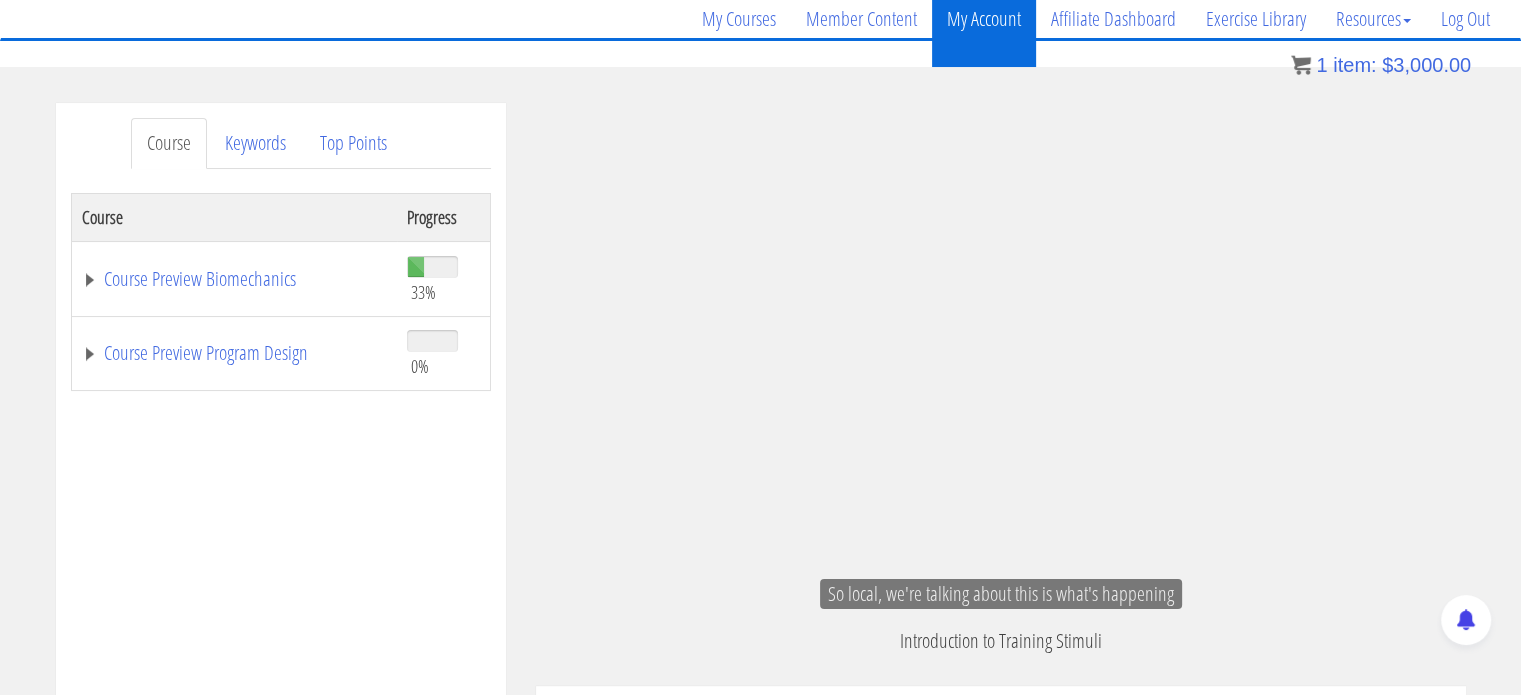 scroll, scrollTop: 1690, scrollLeft: 0, axis: vertical 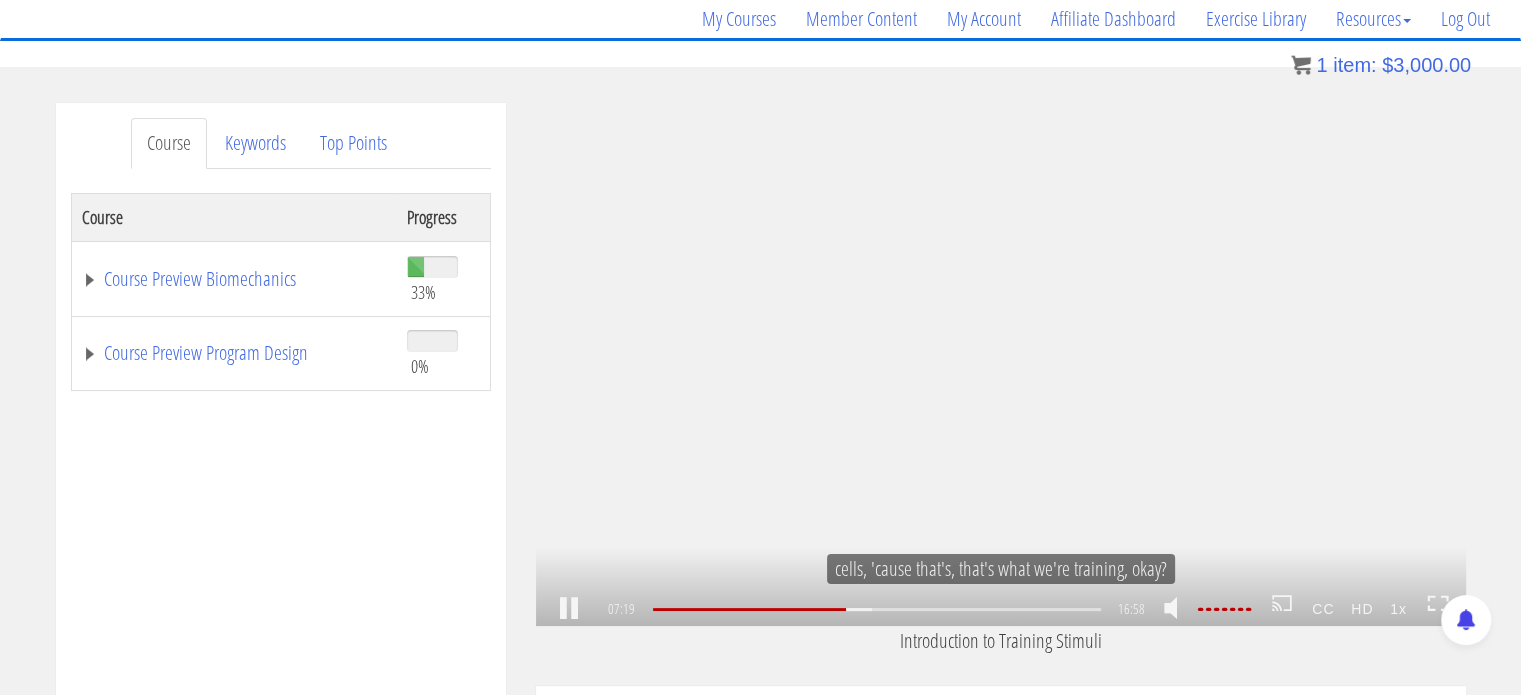 click on "1x
.a{fill:#000;opacity:0.65;}.b{fill:#fff;opacity:1.0;}
.fp-color-play{opacity:0.65;}.controlbutton{fill:#fff;}
.fp-color-play{opacity:0.65;}.controlbutton{fill:#fff;}
.controlbuttonbg{opacity:0.65;}.controlbutton{fill:#fff;}
.fp-color-play{opacity:0.65;}.rect{fill:#fff;}
.fp-color-play{opacity:0.65;}.rect{fill:#fff;}
.fp-color-play{opacity:0.65;}.rect{fill:#fff;}
.fp-color-play{opacity:0.65;}.rect{fill:#fff;}
[TIME]                              [TIME]                                           [TIME]              [TIME]" at bounding box center [1001, 364] 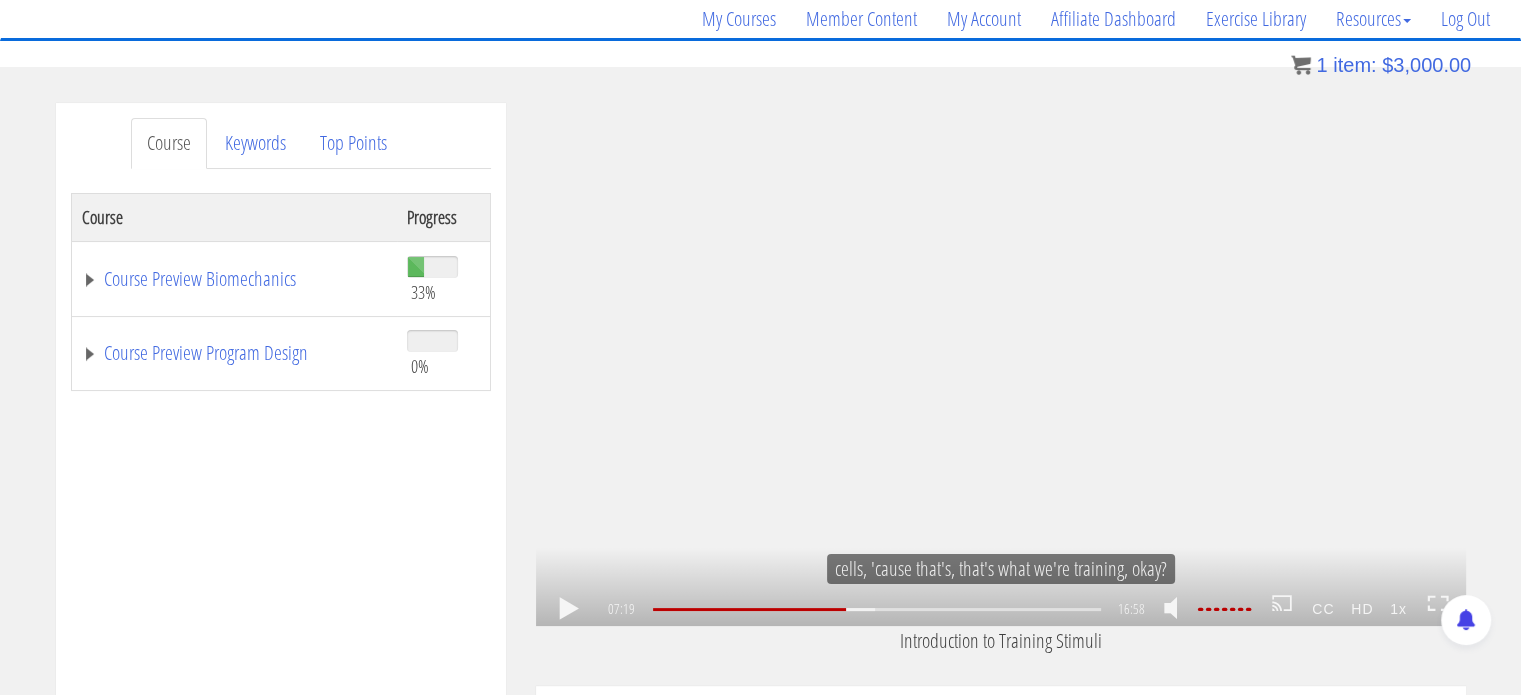click on "1x
.a{fill:#000;opacity:0.65;}.b{fill:#fff;opacity:1.0;}
.fp-color-play{opacity:0.65;}.controlbutton{fill:#fff;}
.fp-color-play{opacity:0.65;}.controlbutton{fill:#fff;}
.controlbuttonbg{opacity:0.65;}.controlbutton{fill:#fff;}
.fp-color-play{opacity:0.65;}.rect{fill:#fff;}
.fp-color-play{opacity:0.65;}.rect{fill:#fff;}
.fp-color-play{opacity:0.65;}.rect{fill:#fff;}
.fp-color-play{opacity:0.65;}.rect{fill:#fff;}
[TIME]                              [TIME]                                           [TIME]              [TIME]" at bounding box center [1001, 364] 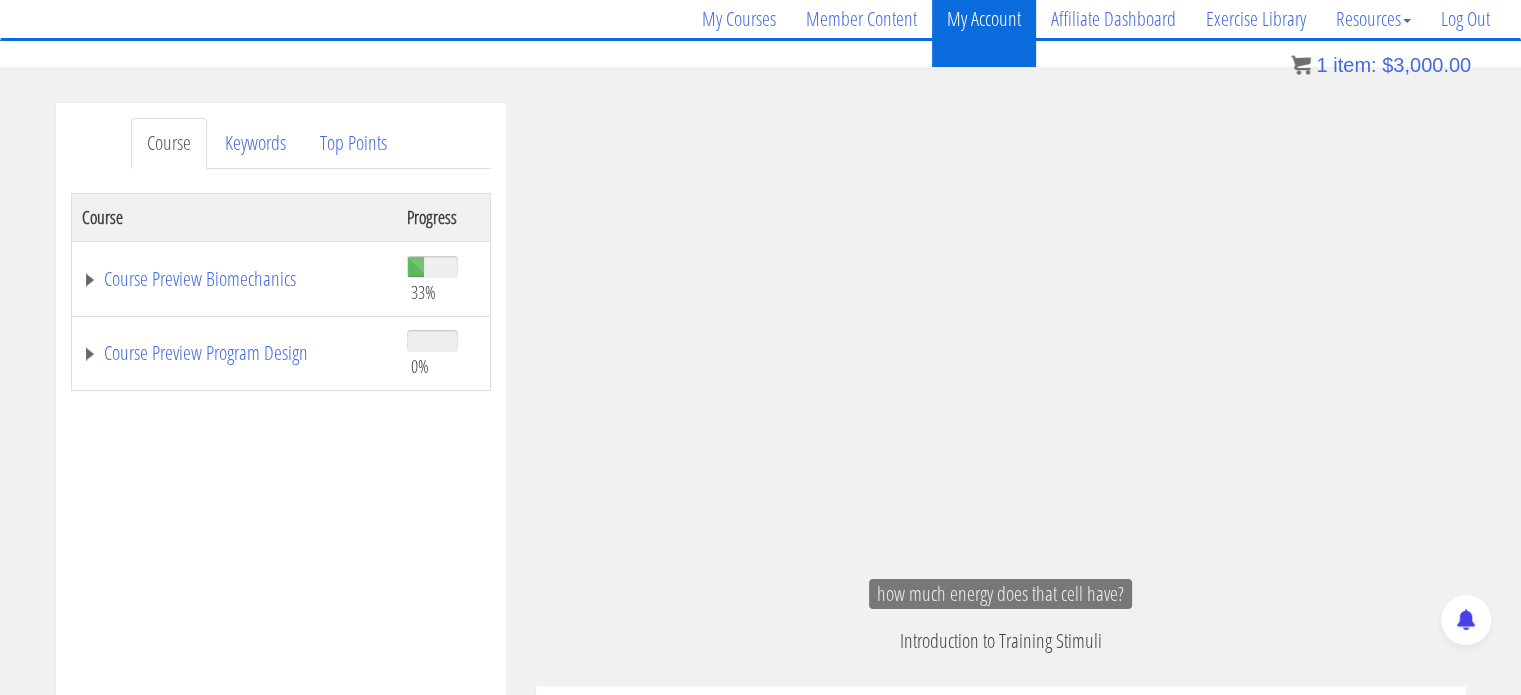 scroll, scrollTop: 1998, scrollLeft: 0, axis: vertical 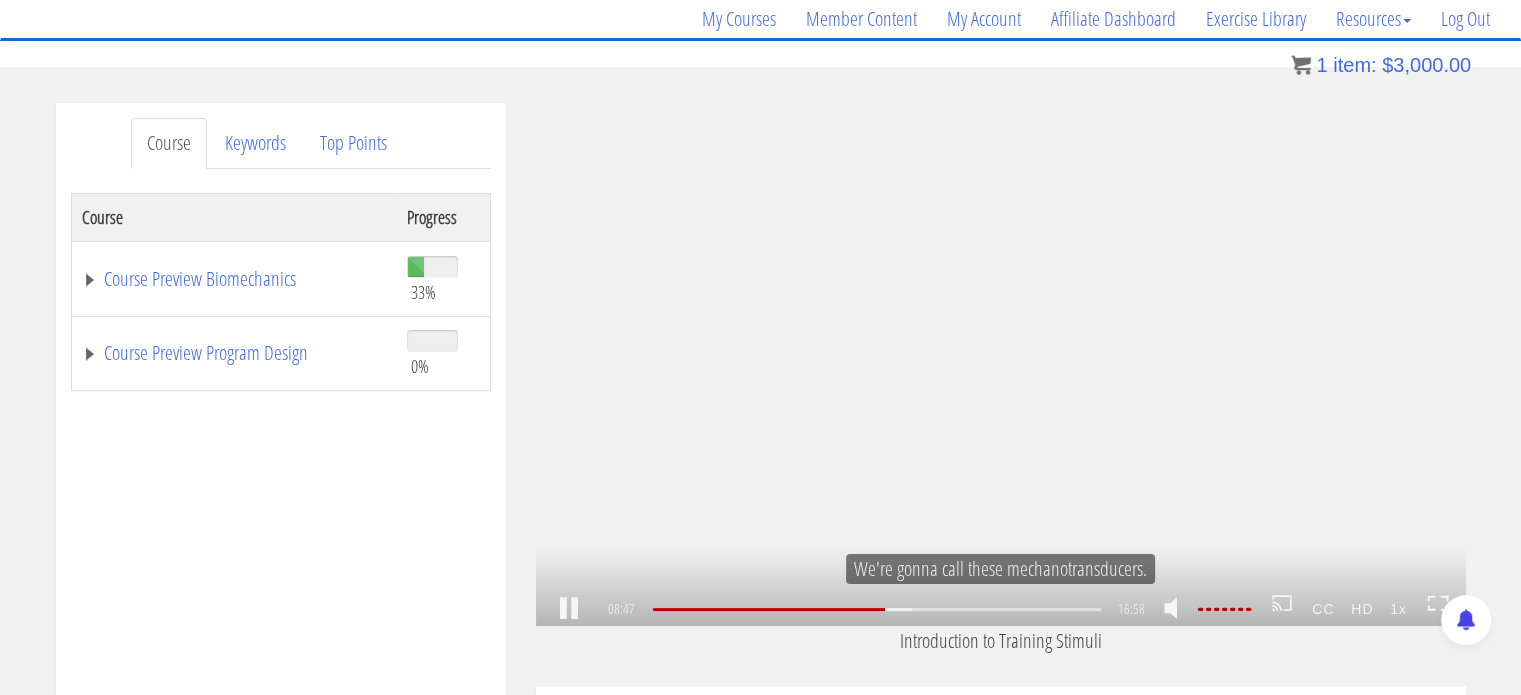 click on "1x
.a{fill:#000;opacity:0.65;}.b{fill:#fff;opacity:1.0;}
.fp-color-play{opacity:0.65;}.controlbutton{fill:#fff;}
.fp-color-play{opacity:0.65;}.controlbutton{fill:#fff;}
.controlbuttonbg{opacity:0.65;}.controlbutton{fill:#fff;}
.fp-color-play{opacity:0.65;}.rect{fill:#fff;}
.fp-color-play{opacity:0.65;}.rect{fill:#fff;}
.fp-color-play{opacity:0.65;}.rect{fill:#fff;}
.fp-color-play{opacity:0.65;}.rect{fill:#fff;}
[TIME]                              [TIME]                                           16:58              [TIME]" at bounding box center (1001, 364) 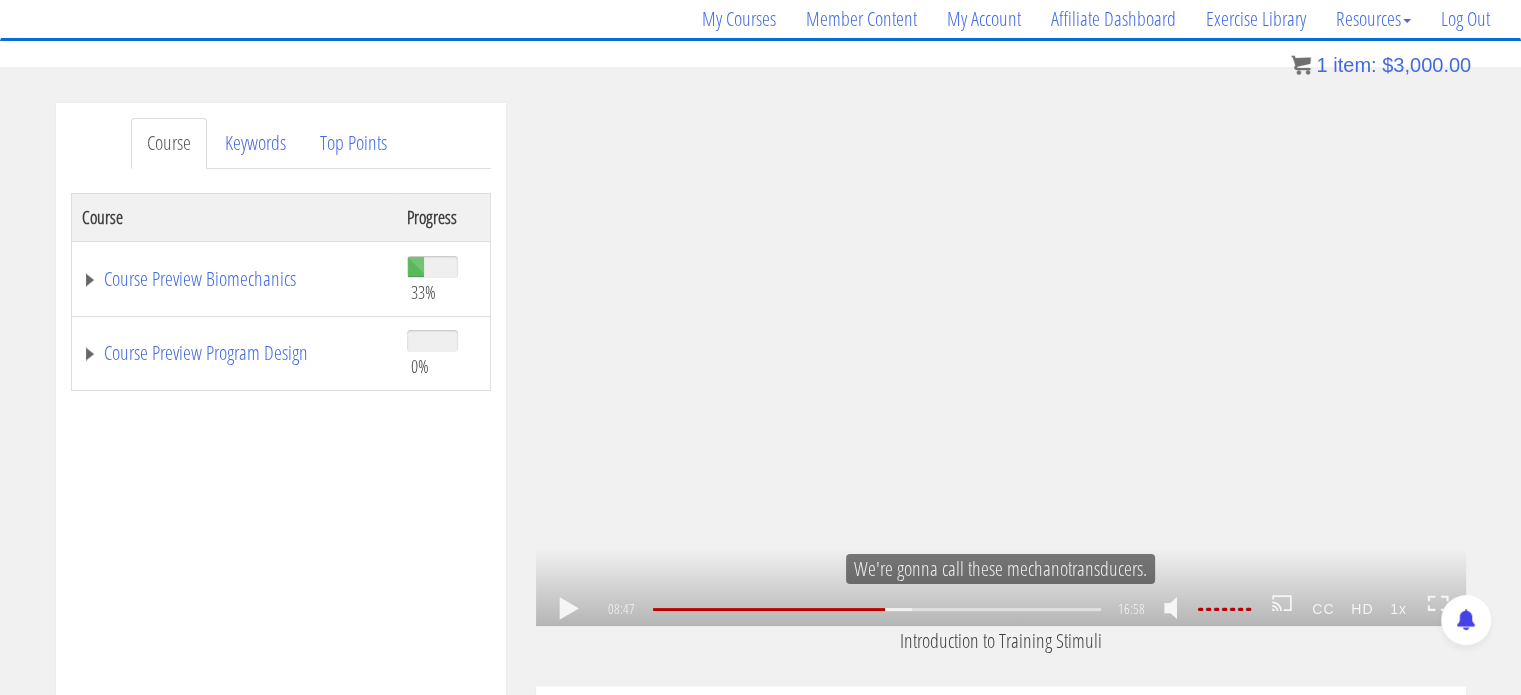 click on "1x
.a{fill:#000;opacity:0.65;}.b{fill:#fff;opacity:1.0;}
.fp-color-play{opacity:0.65;}.controlbutton{fill:#fff;}
.fp-color-play{opacity:0.65;}.controlbutton{fill:#fff;}
.controlbuttonbg{opacity:0.65;}.controlbutton{fill:#fff;}
.fp-color-play{opacity:0.65;}.rect{fill:#fff;}
.fp-color-play{opacity:0.65;}.rect{fill:#fff;}
.fp-color-play{opacity:0.65;}.rect{fill:#fff;}
.fp-color-play{opacity:0.65;}.rect{fill:#fff;}
[TIME]                              [TIME]                                           16:58              [TIME]" at bounding box center [1001, 364] 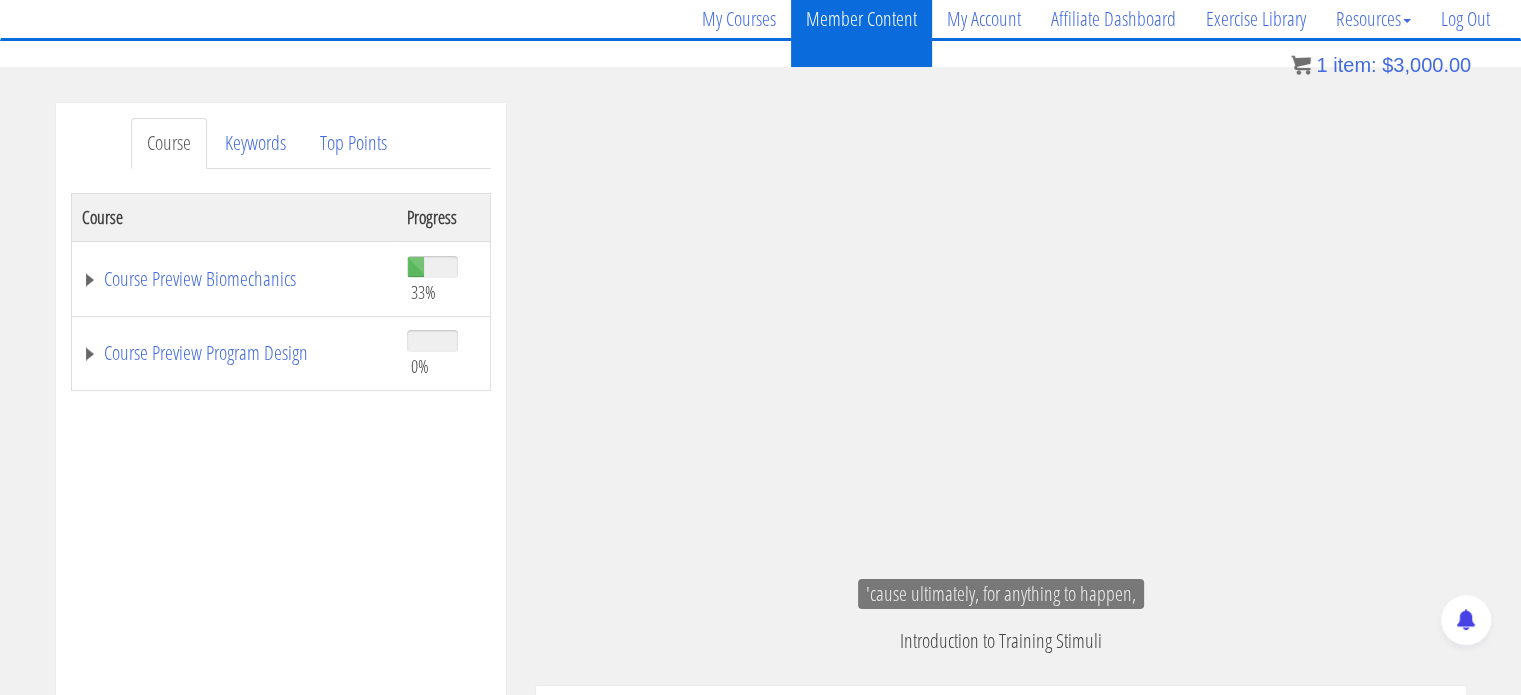 scroll, scrollTop: 2152, scrollLeft: 0, axis: vertical 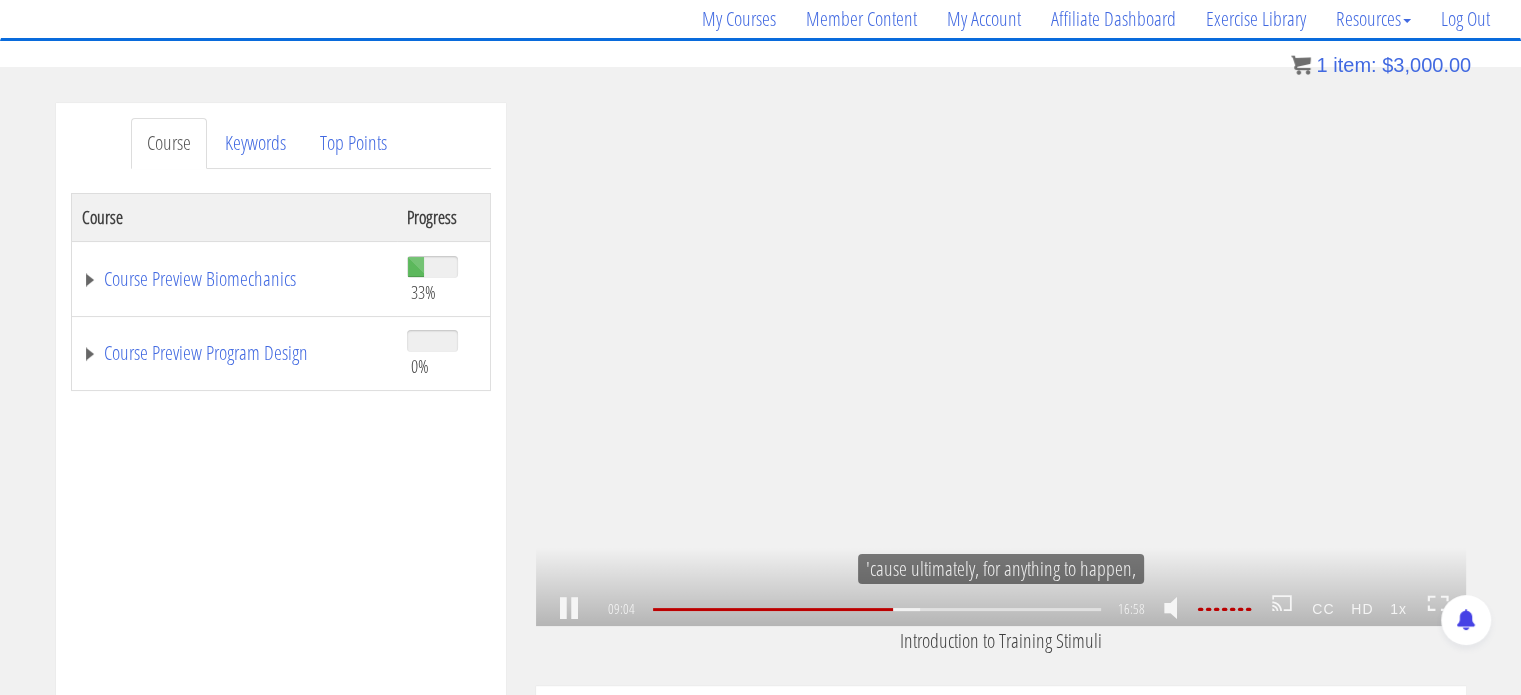 click on "1x
.a{fill:#000;opacity:0.65;}.b{fill:#fff;opacity:1.0;}
.fp-color-play{opacity:0.65;}.controlbutton{fill:#fff;}
.fp-color-play{opacity:0.65;}.controlbutton{fill:#fff;}
.controlbuttonbg{opacity:0.65;}.controlbutton{fill:#fff;}
.fp-color-play{opacity:0.65;}.rect{fill:#fff;}
.fp-color-play{opacity:0.65;}.rect{fill:#fff;}
.fp-color-play{opacity:0.65;}.rect{fill:#fff;}
.fp-color-play{opacity:0.65;}.rect{fill:#fff;}
09:04                              09:04                                           16:58              07:54" at bounding box center (1001, 364) 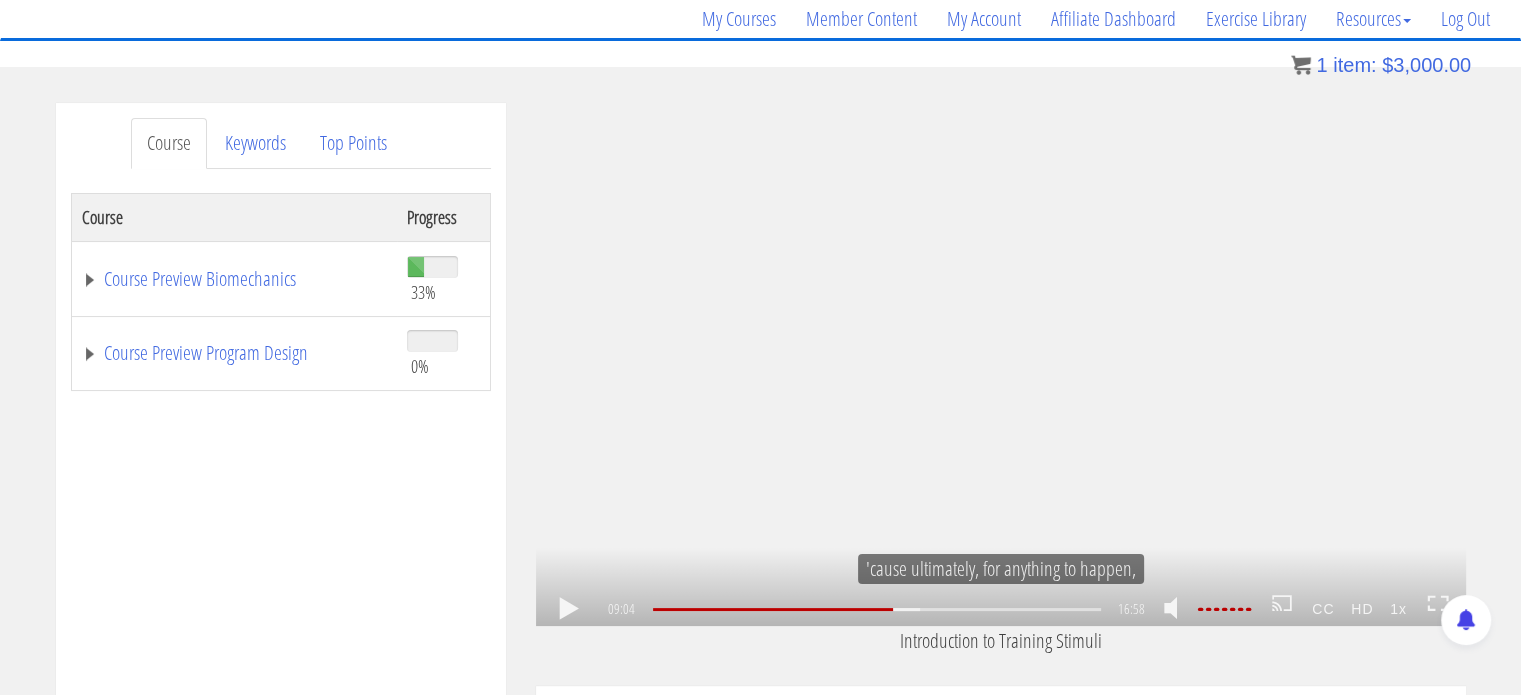 click on "1x
.a{fill:#000;opacity:0.65;}.b{fill:#fff;opacity:1.0;}
.fp-color-play{opacity:0.65;}.controlbutton{fill:#fff;}
.fp-color-play{opacity:0.65;}.controlbutton{fill:#fff;}
.controlbuttonbg{opacity:0.65;}.controlbutton{fill:#fff;}
.fp-color-play{opacity:0.65;}.rect{fill:#fff;}
.fp-color-play{opacity:0.65;}.rect{fill:#fff;}
.fp-color-play{opacity:0.65;}.rect{fill:#fff;}
.fp-color-play{opacity:0.65;}.rect{fill:#fff;}
09:04                              09:04                                           16:58              07:54" at bounding box center [1001, 364] 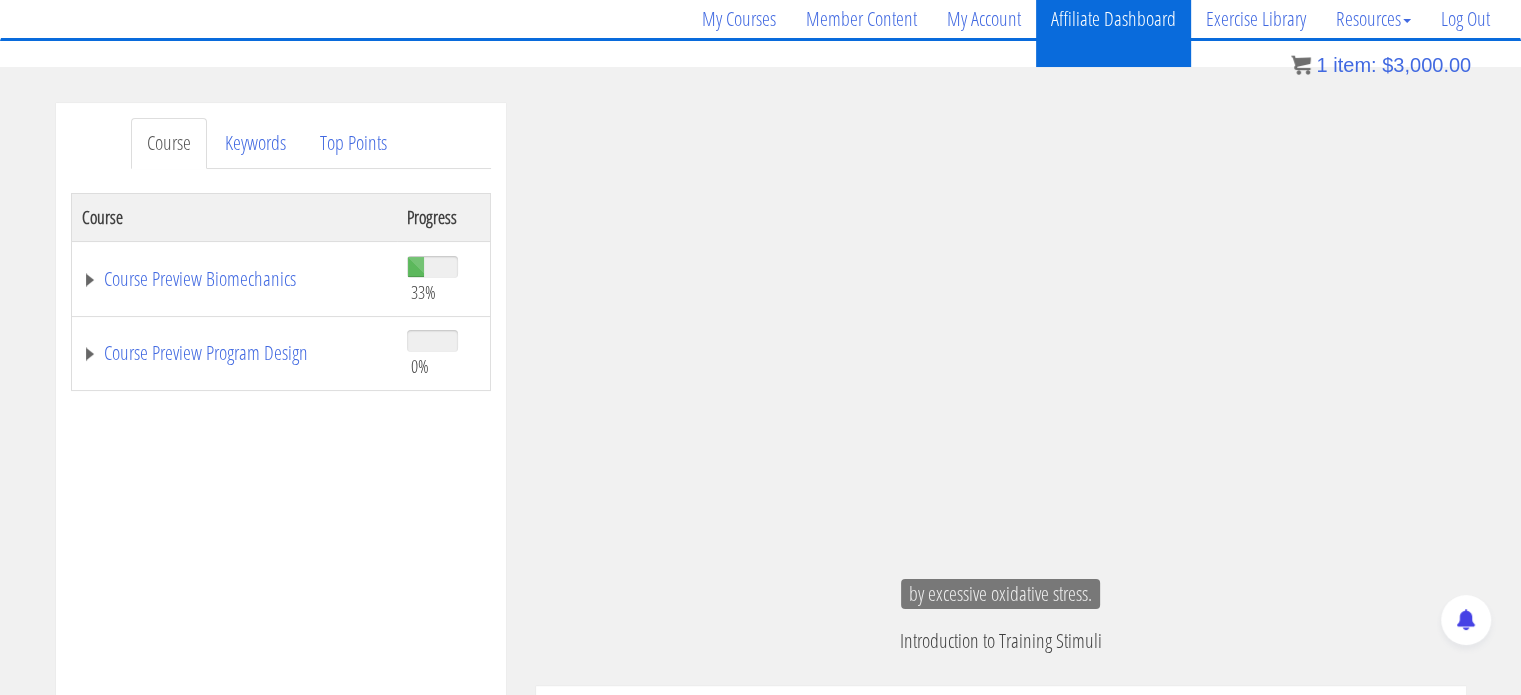 scroll, scrollTop: 2460, scrollLeft: 0, axis: vertical 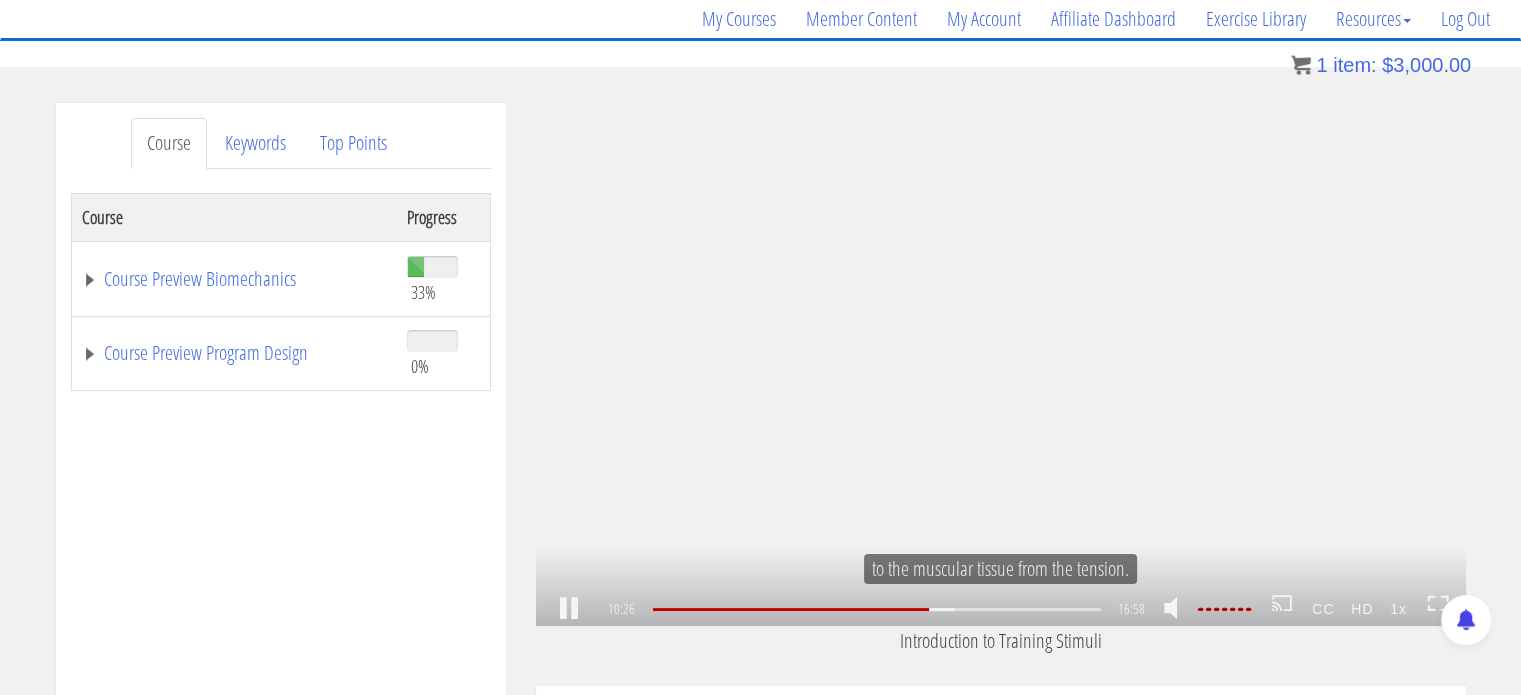 click on "1x
.a{fill:#000;opacity:0.65;}.b{fill:#fff;opacity:1.0;}
.fp-color-play{opacity:0.65;}.controlbutton{fill:#fff;}
.fp-color-play{opacity:0.65;}.controlbutton{fill:#fff;}
.controlbuttonbg{opacity:0.65;}.controlbutton{fill:#fff;}
.fp-color-play{opacity:0.65;}.rect{fill:#fff;}
.fp-color-play{opacity:0.65;}.rect{fill:#fff;}
.fp-color-play{opacity:0.65;}.rect{fill:#fff;}
.fp-color-play{opacity:0.65;}.rect{fill:#fff;}
10:26                              09:04                                           16:58              06:32" at bounding box center [1001, 364] 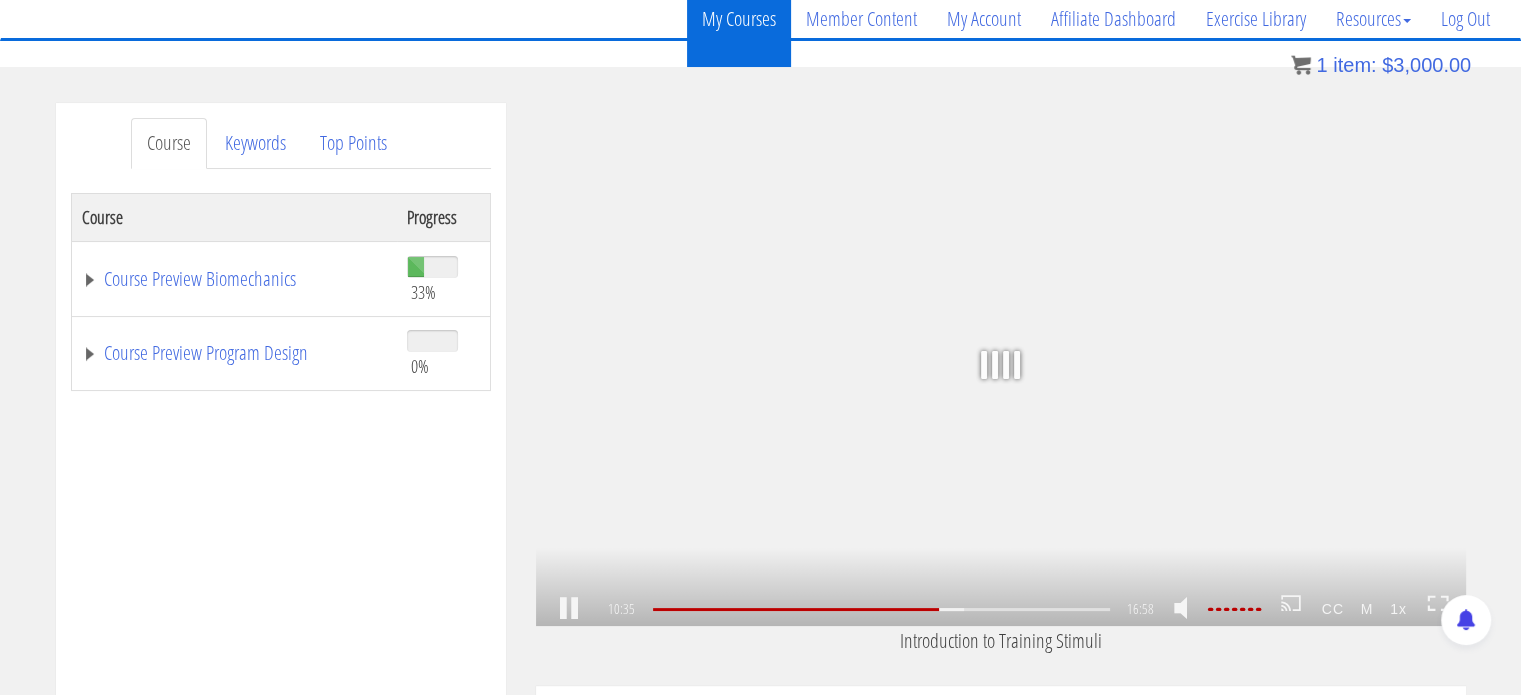 scroll, scrollTop: 2522, scrollLeft: 0, axis: vertical 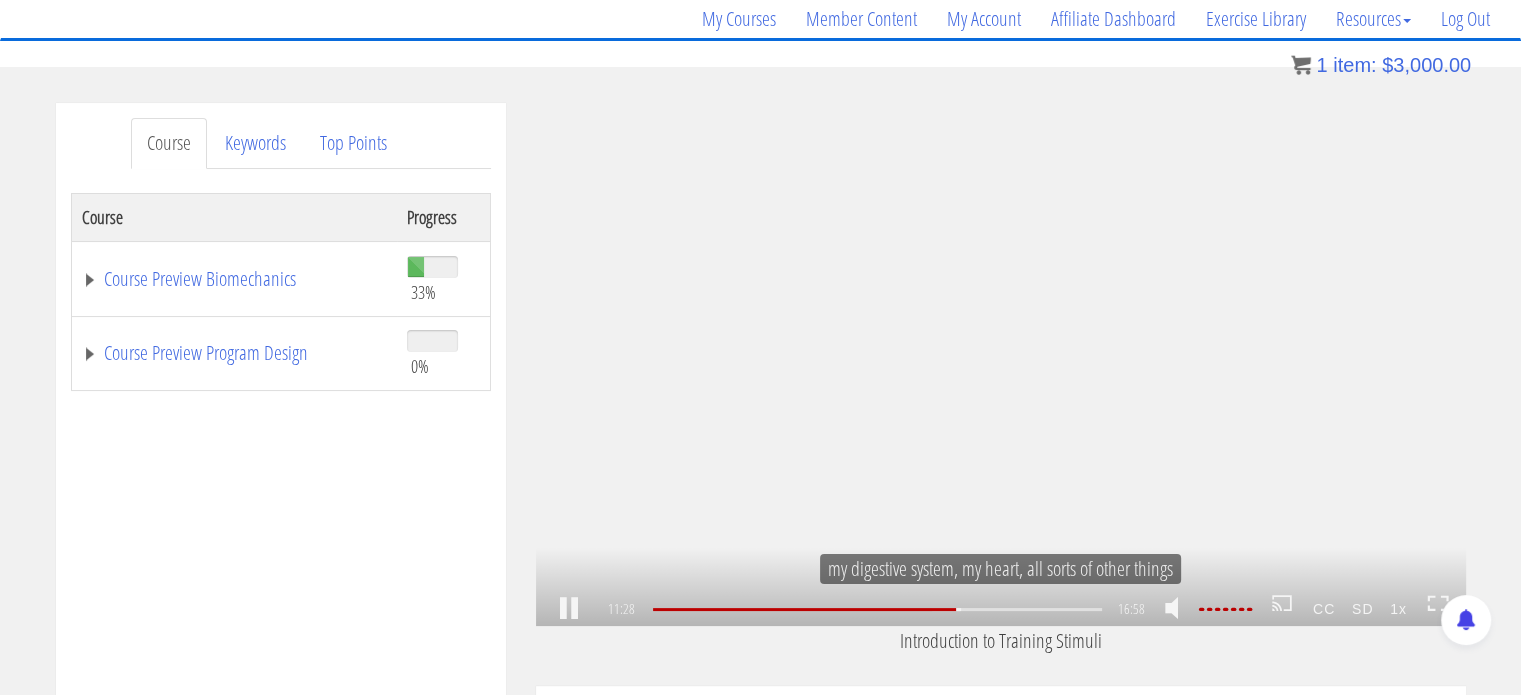 click on "1x
.a{fill:#000;opacity:0.65;}.b{fill:#fff;opacity:1.0;}
.fp-color-play{opacity:0.65;}.controlbutton{fill:#fff;}
.fp-color-play{opacity:0.65;}.controlbutton{fill:#fff;}
.controlbuttonbg{opacity:0.65;}.controlbutton{fill:#fff;}
.fp-color-play{opacity:0.65;}.rect{fill:#fff;}
.fp-color-play{opacity:0.65;}.rect{fill:#fff;}
.fp-color-play{opacity:0.65;}.rect{fill:#fff;}
.fp-color-play{opacity:0.65;}.rect{fill:#fff;}
11:28                              09:04                                           16:58              05:30" at bounding box center (1001, 364) 